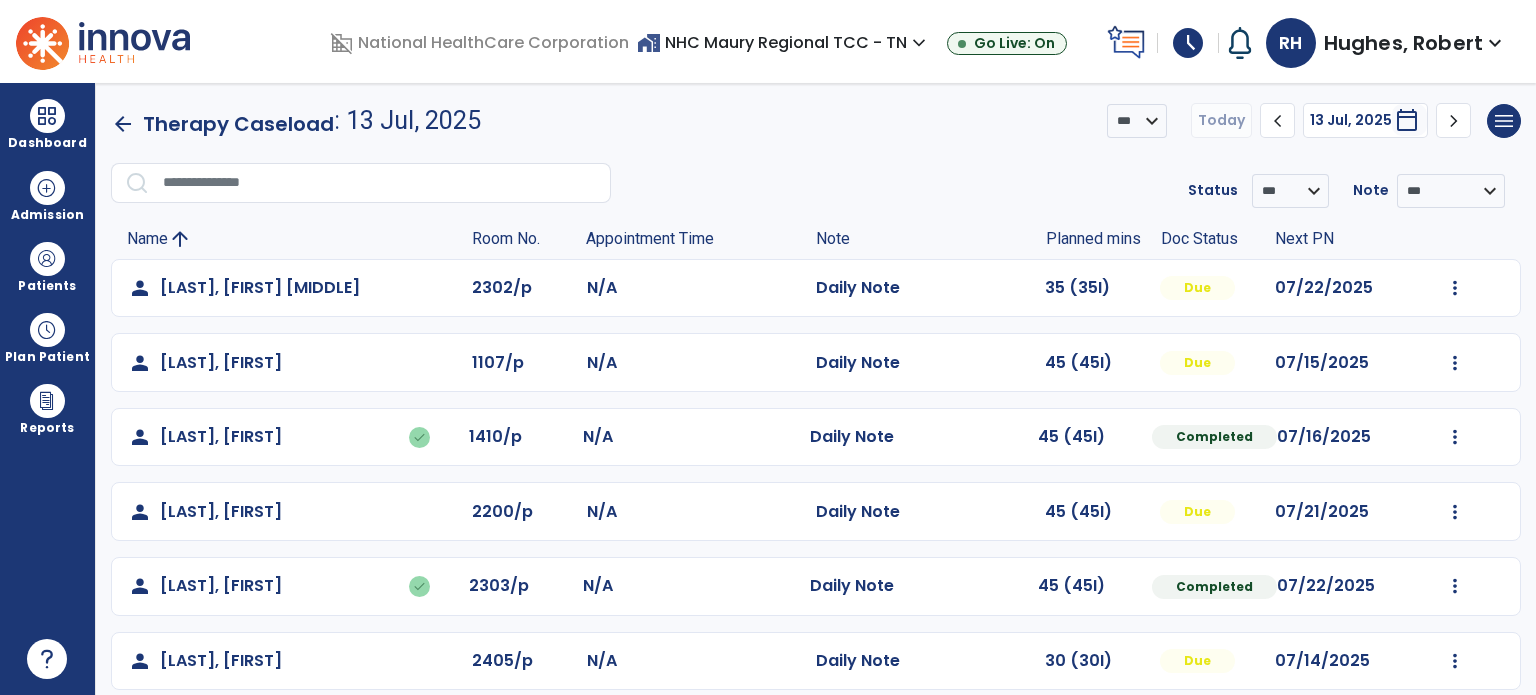 scroll, scrollTop: 0, scrollLeft: 0, axis: both 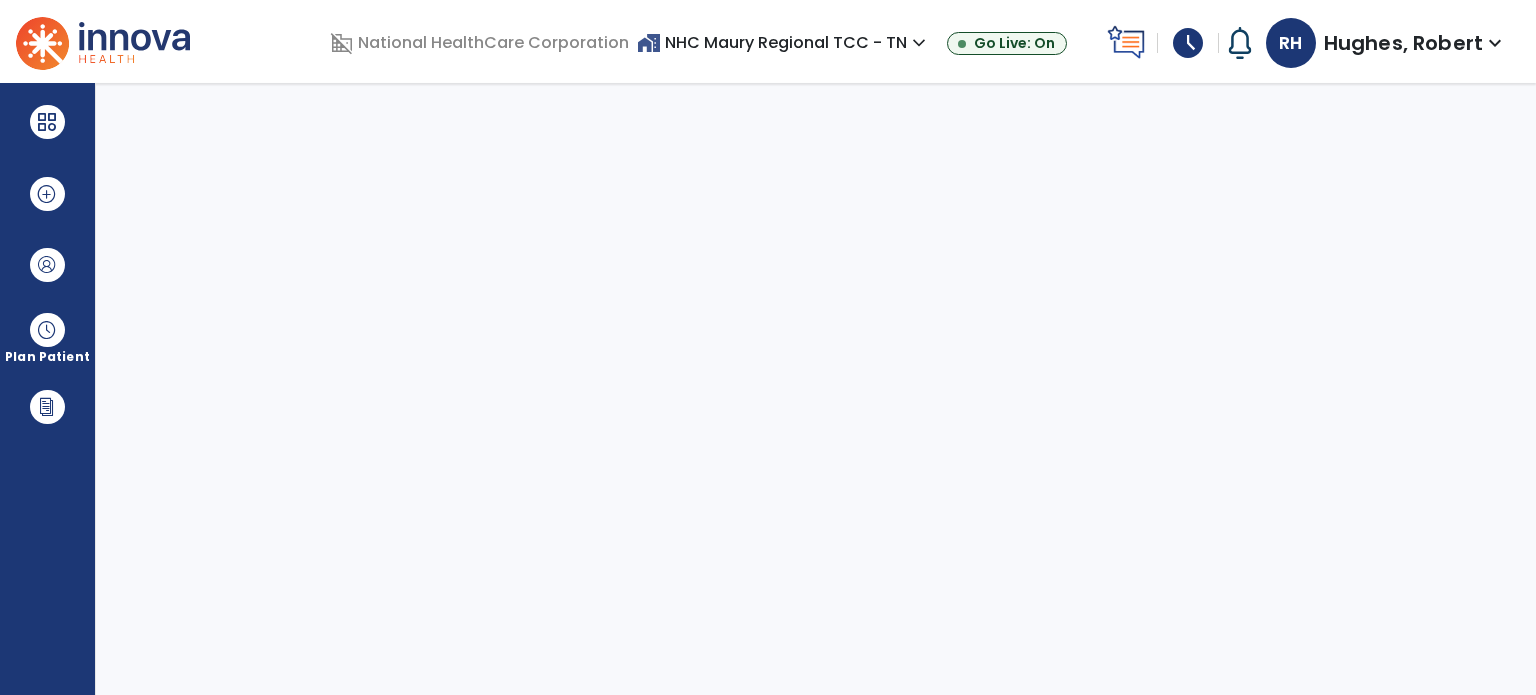select on "****" 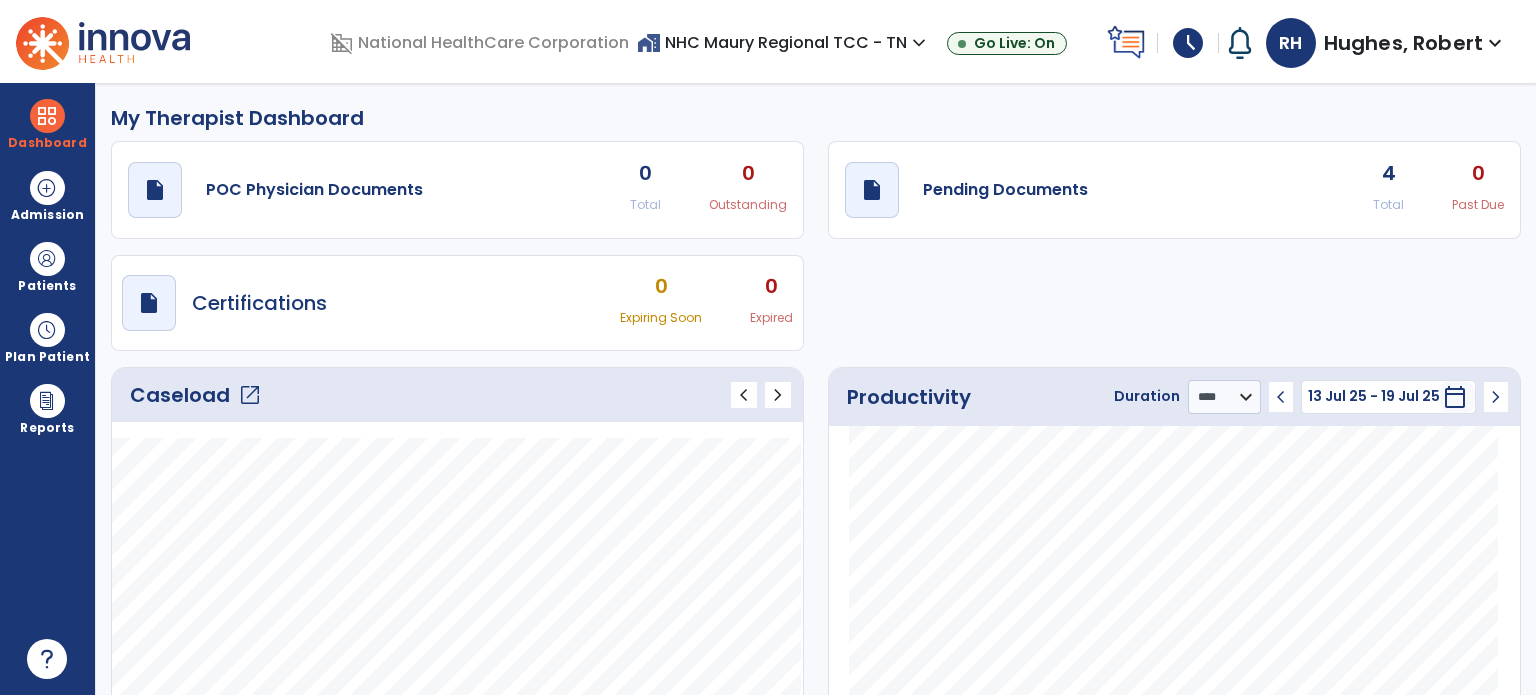 click on "open_in_new" 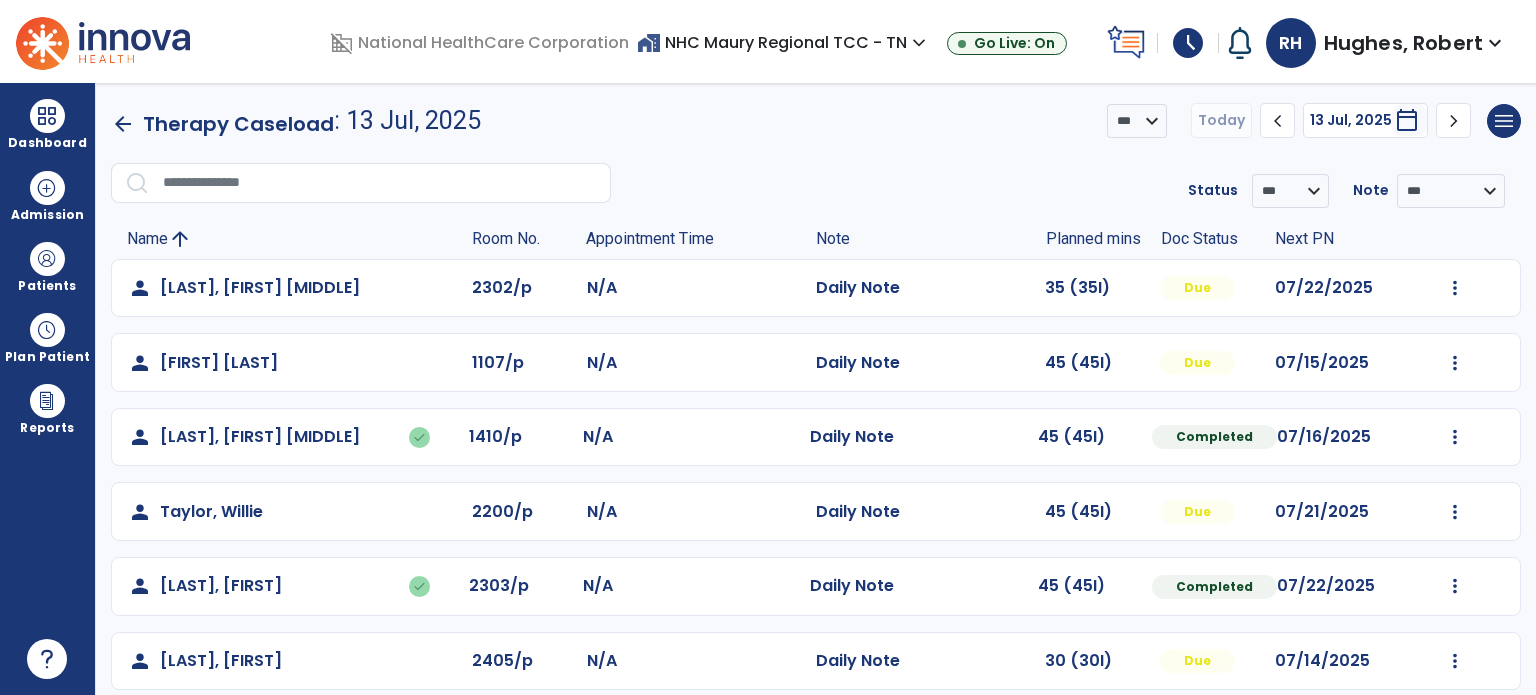 click on "Mark Visit As Complete   Reset Note   Open Document   G + C Mins" 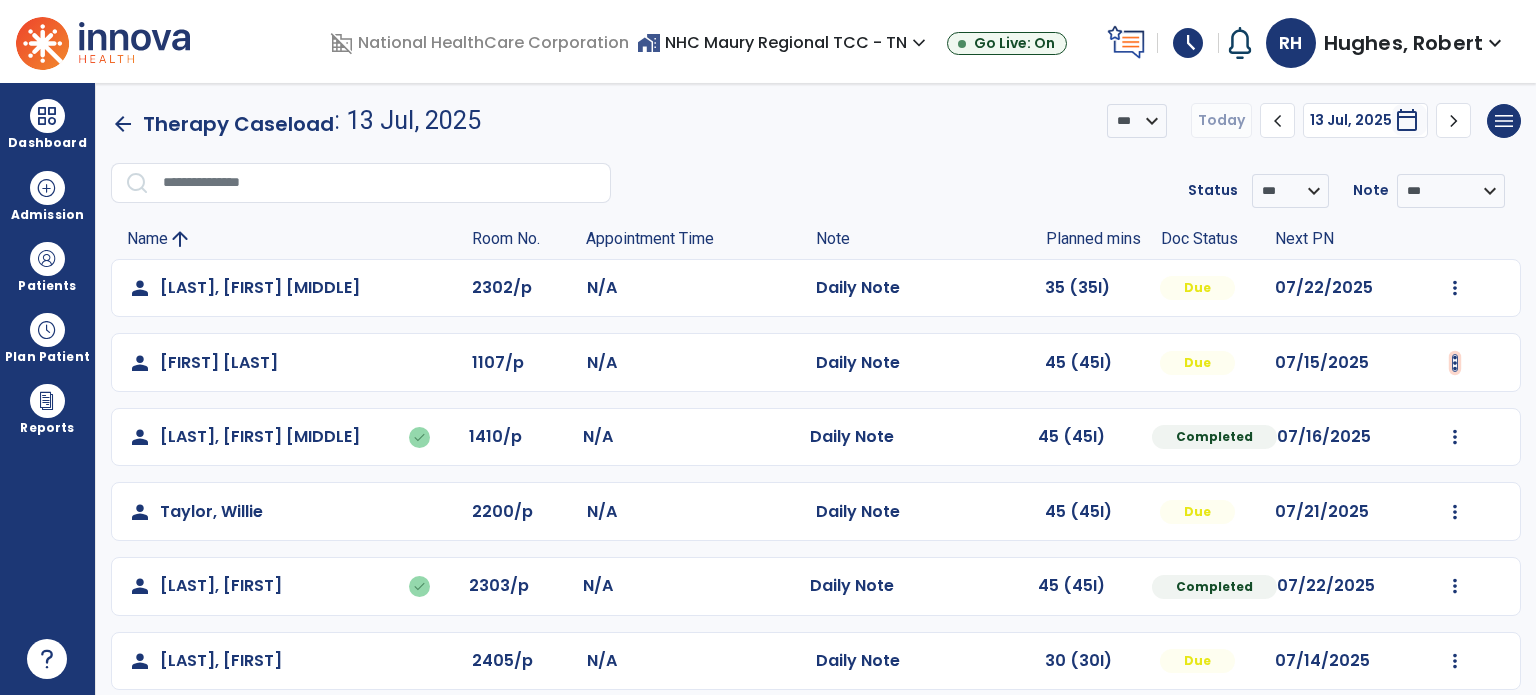 click at bounding box center [1455, 288] 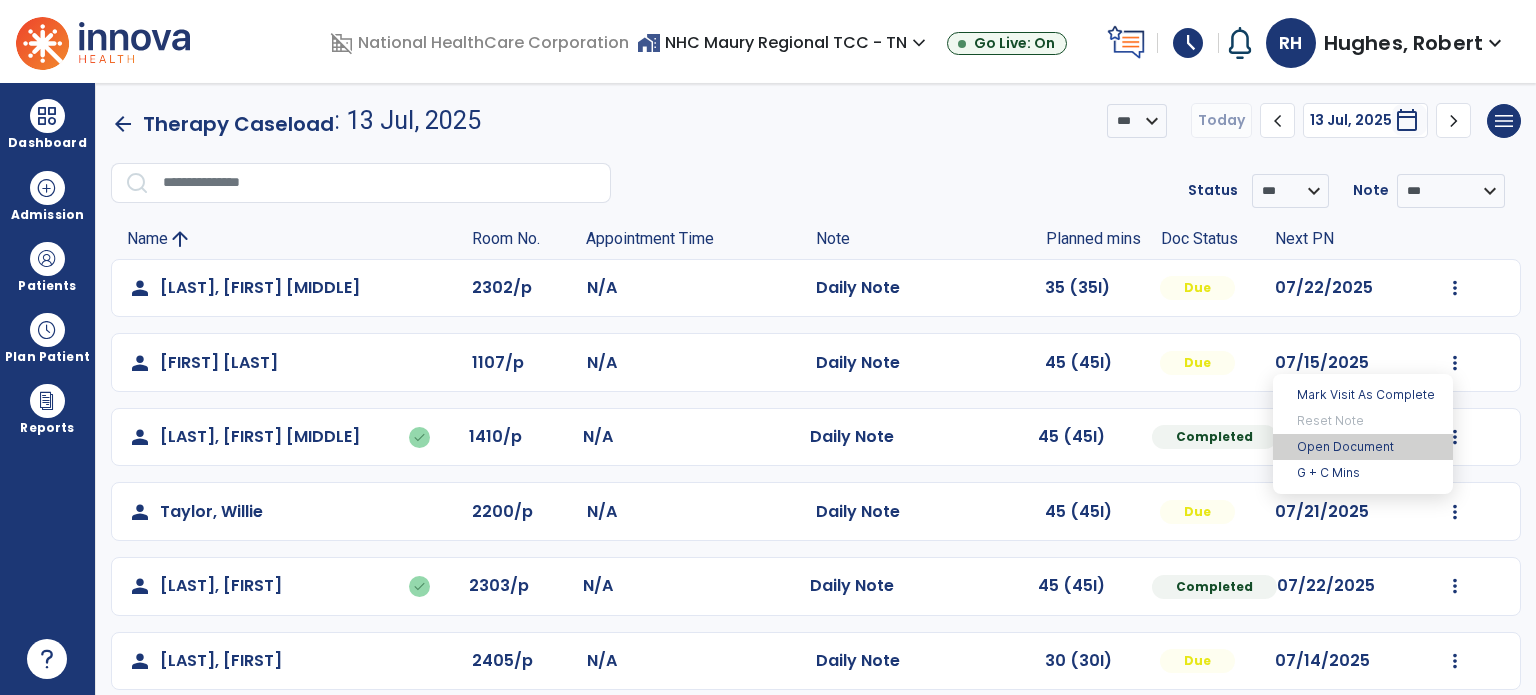 click on "Open Document" at bounding box center [1363, 447] 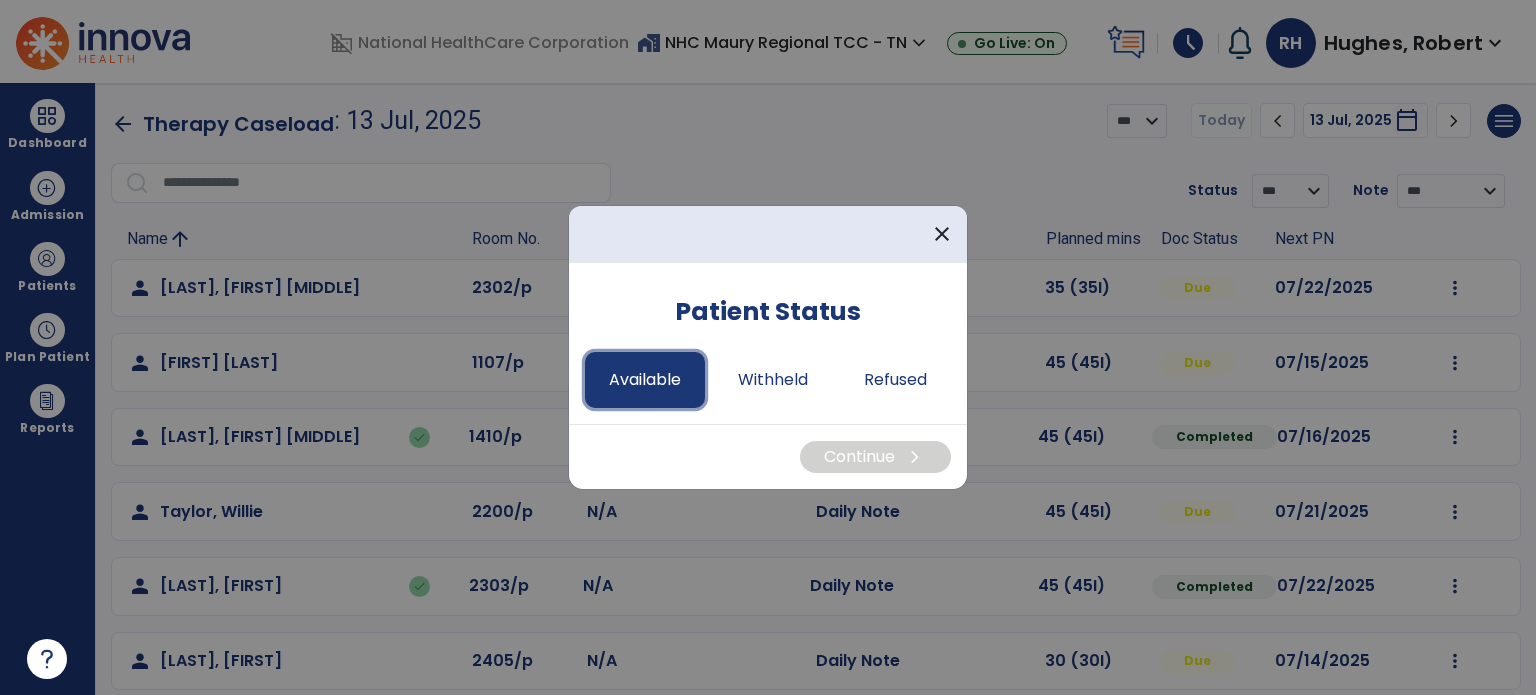 click on "Available" at bounding box center (645, 380) 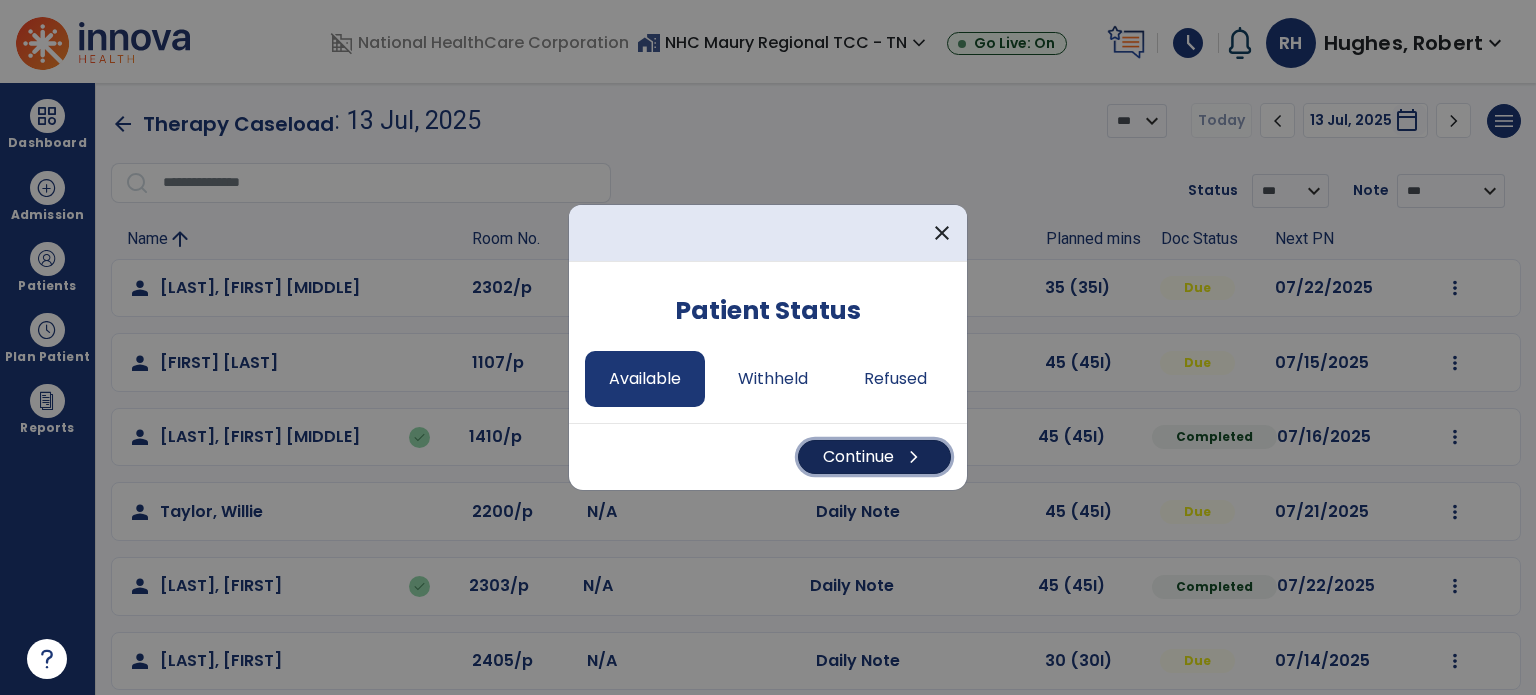 click on "Continue   chevron_right" at bounding box center [874, 457] 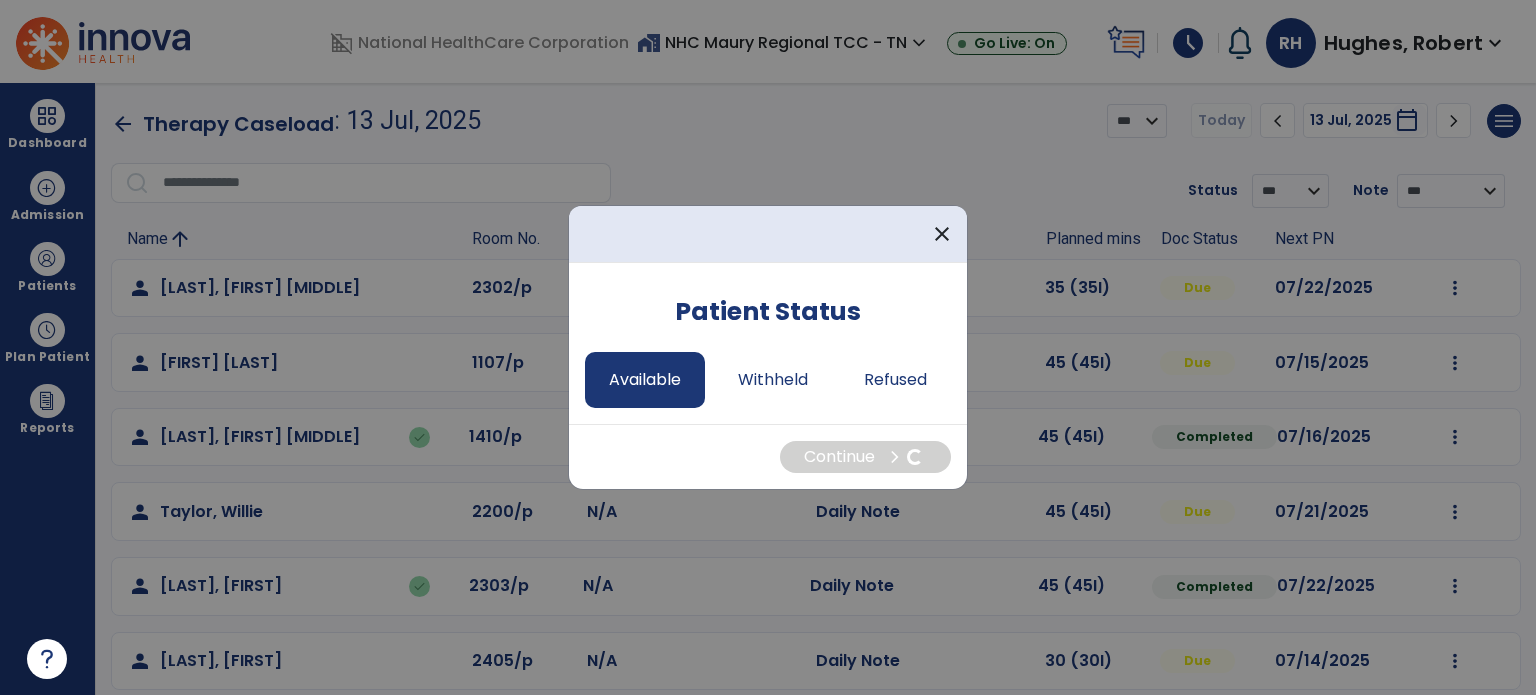 select on "*" 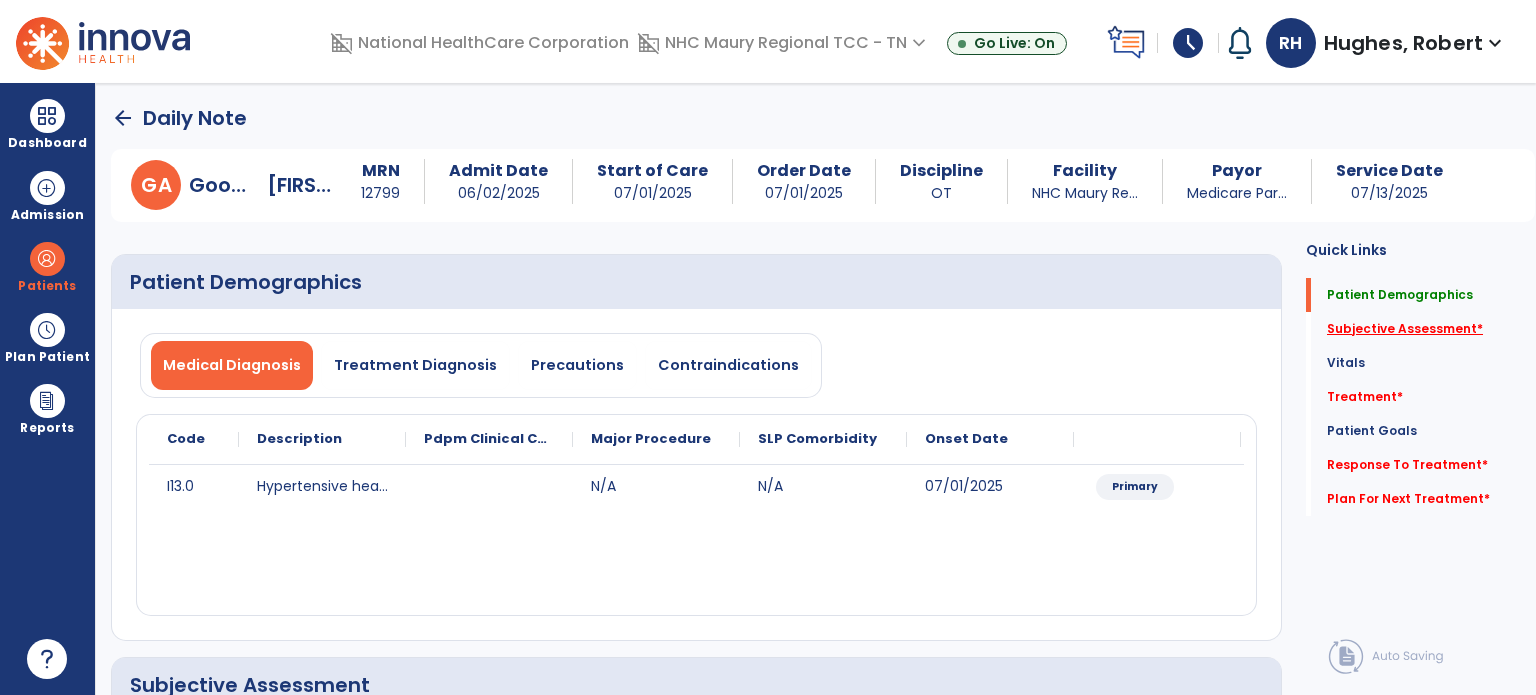 click on "Subjective Assessment   *" 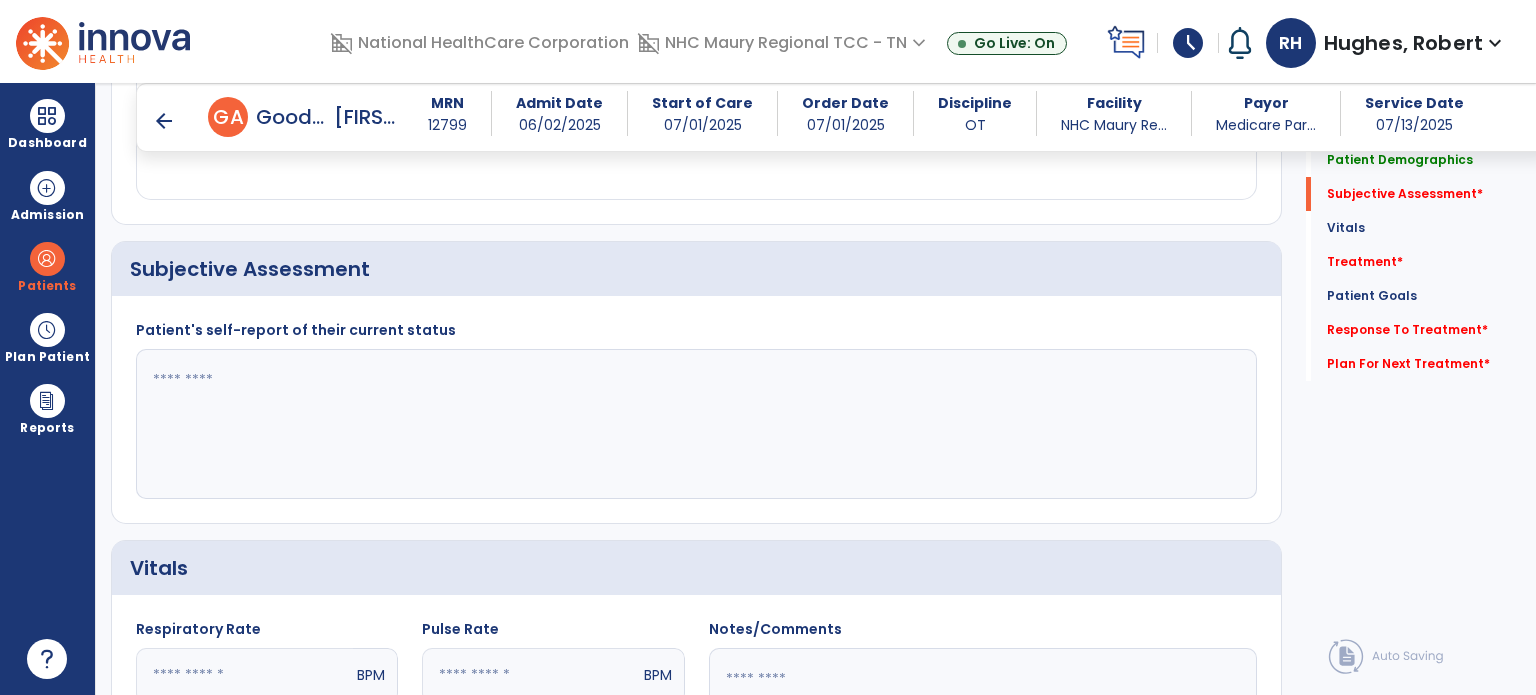 scroll, scrollTop: 408, scrollLeft: 0, axis: vertical 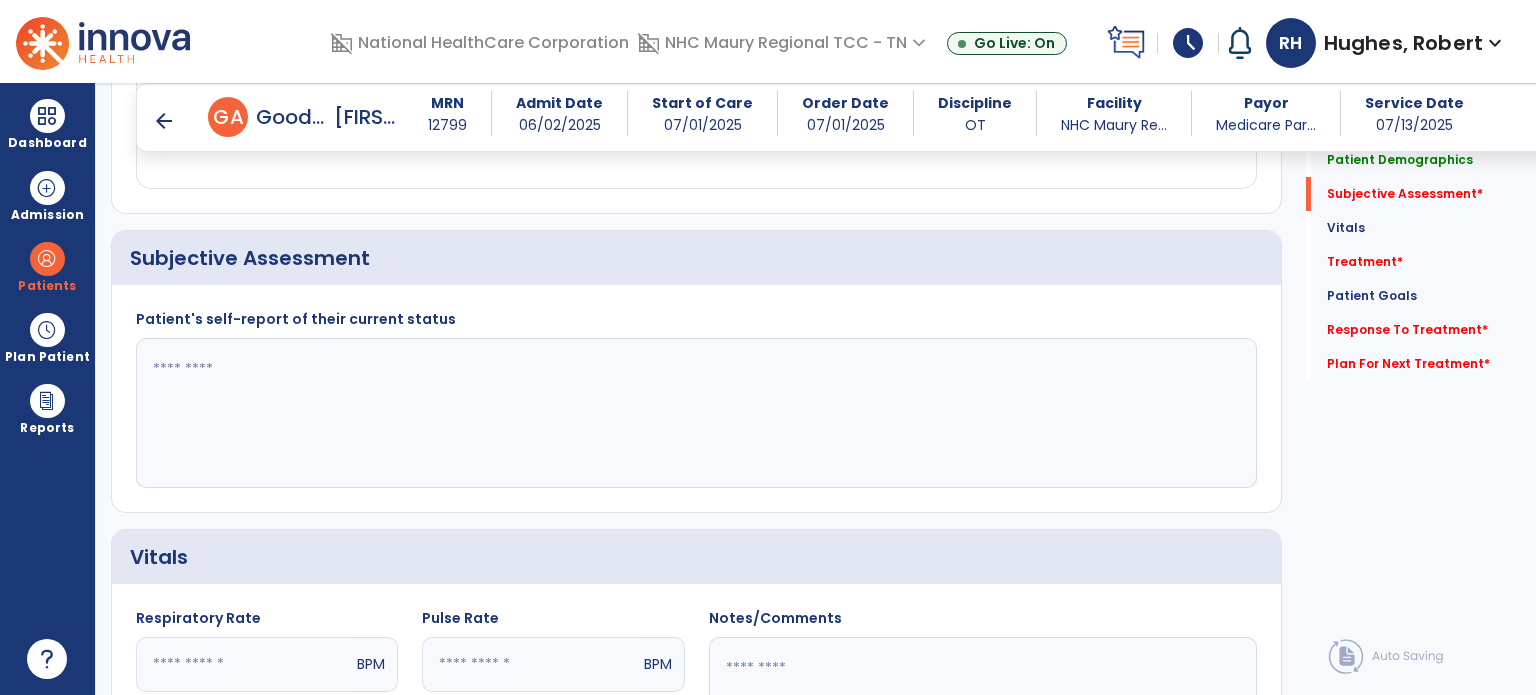 click 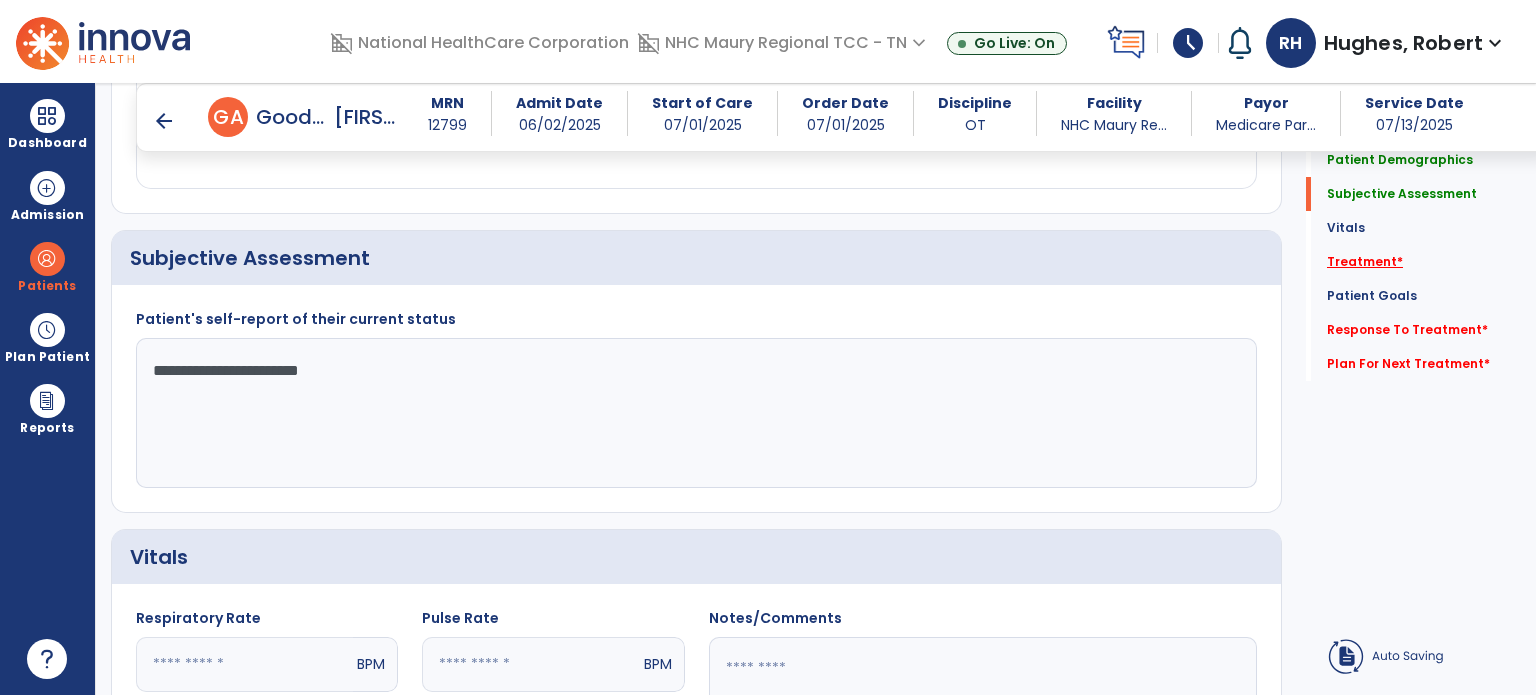 type on "**********" 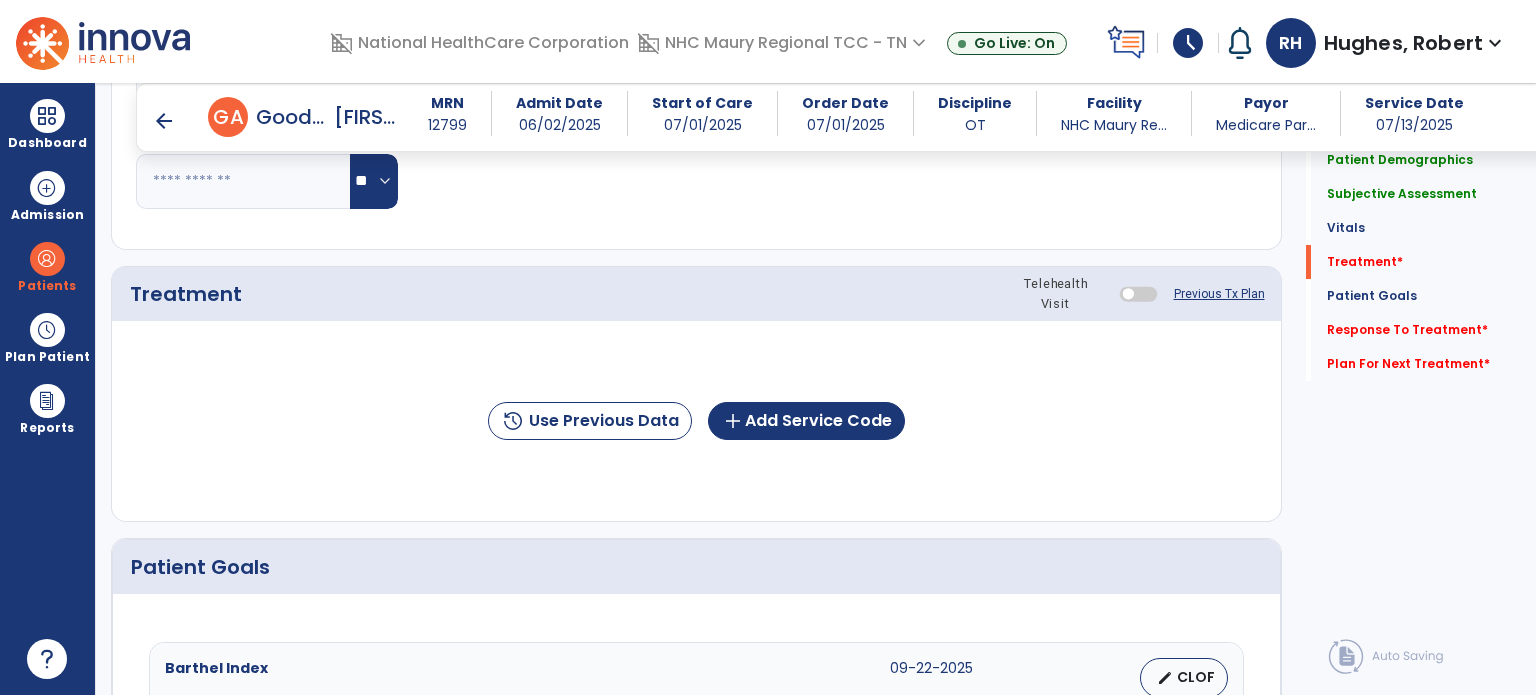 scroll, scrollTop: 1096, scrollLeft: 0, axis: vertical 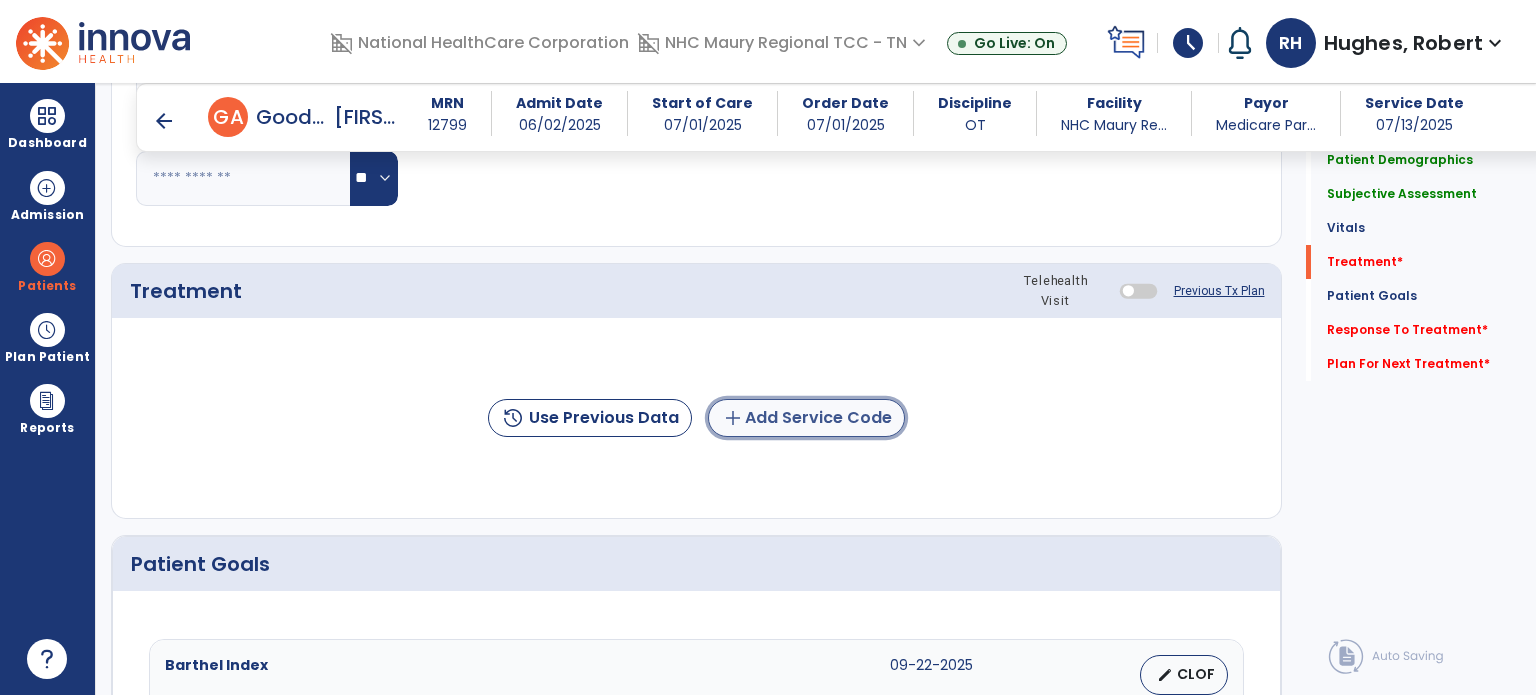 click on "add  Add Service Code" 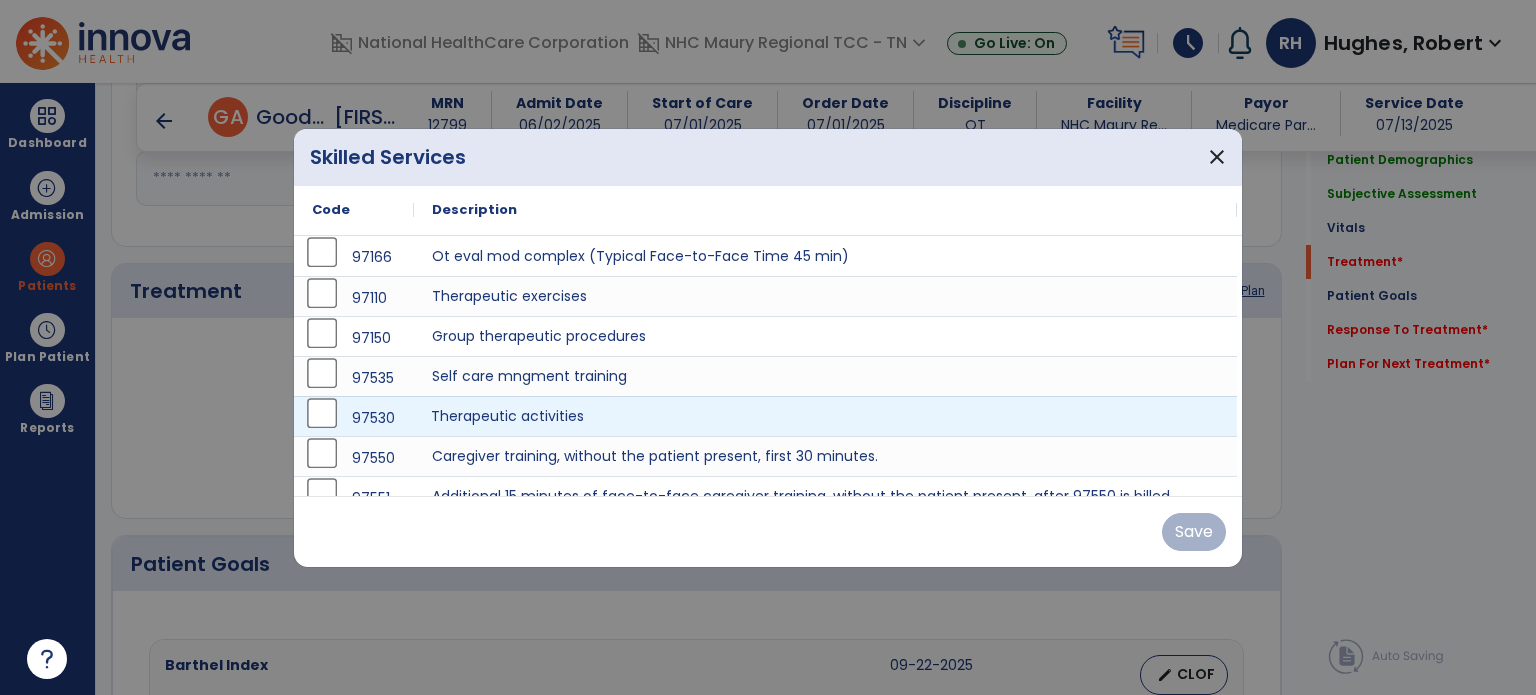 click on "Therapeutic activities" at bounding box center (825, 416) 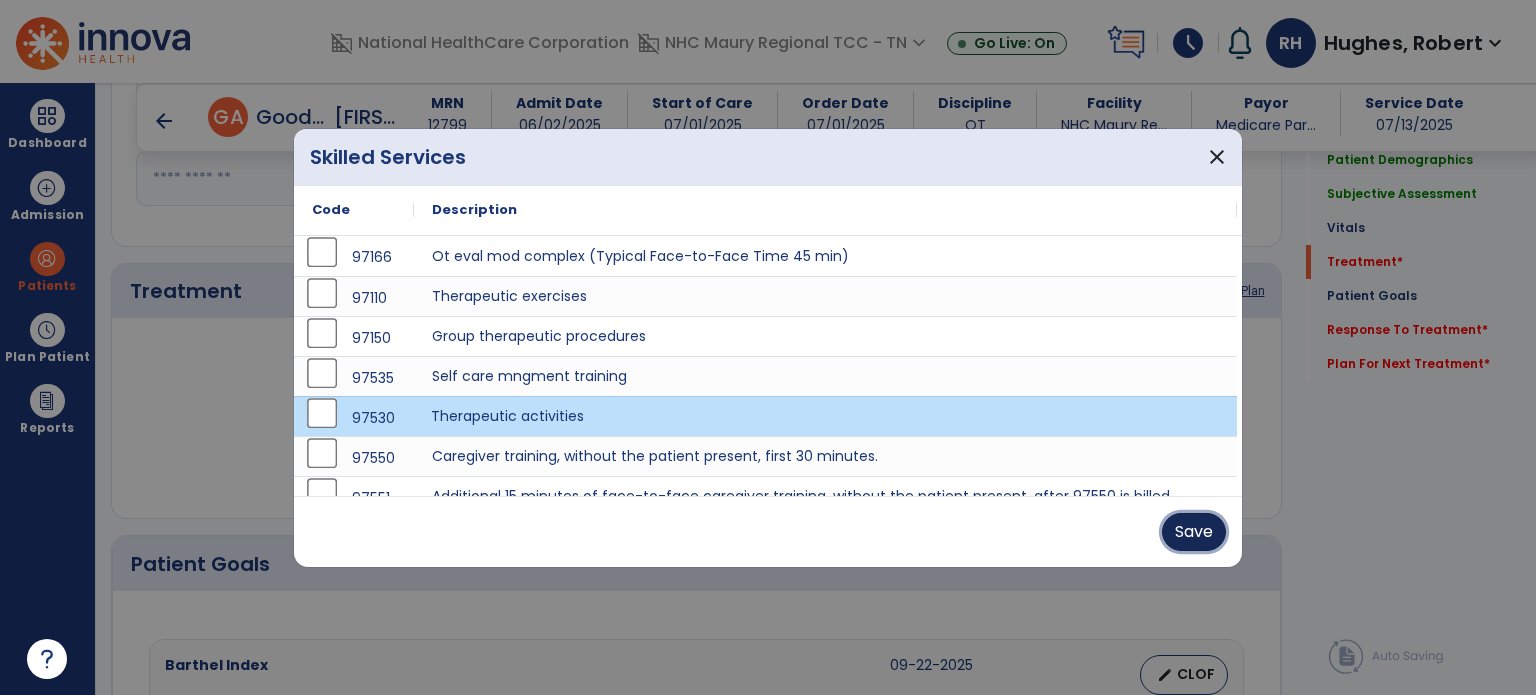 click on "Save" at bounding box center [1194, 532] 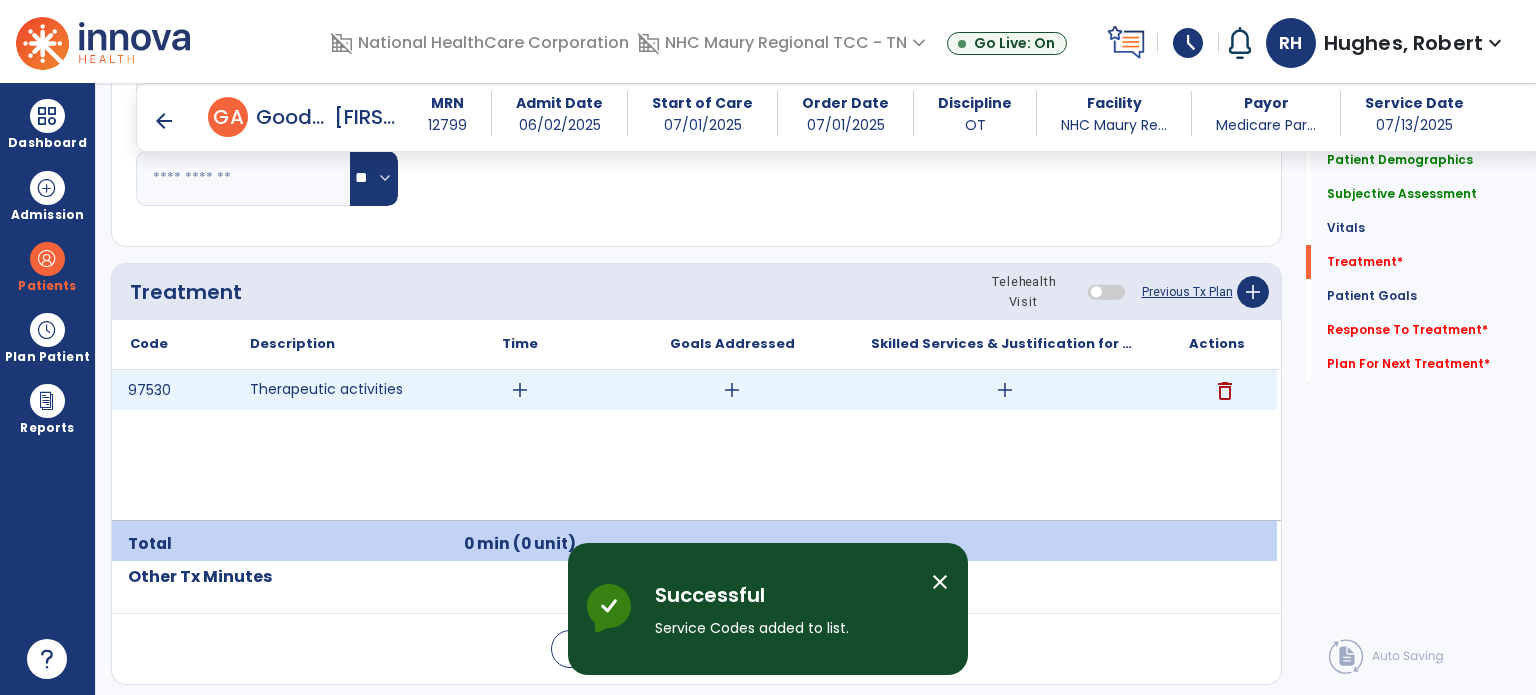 click on "add" at bounding box center [520, 390] 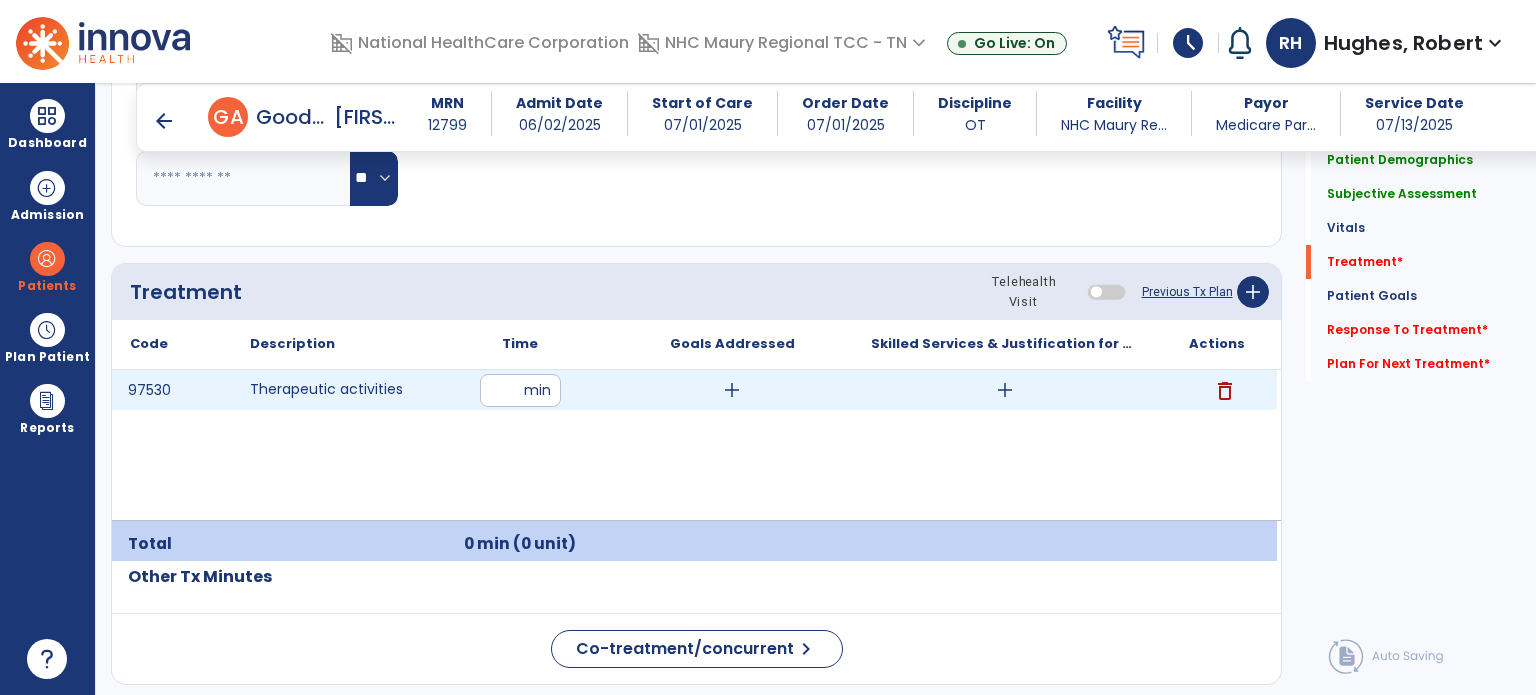 type on "**" 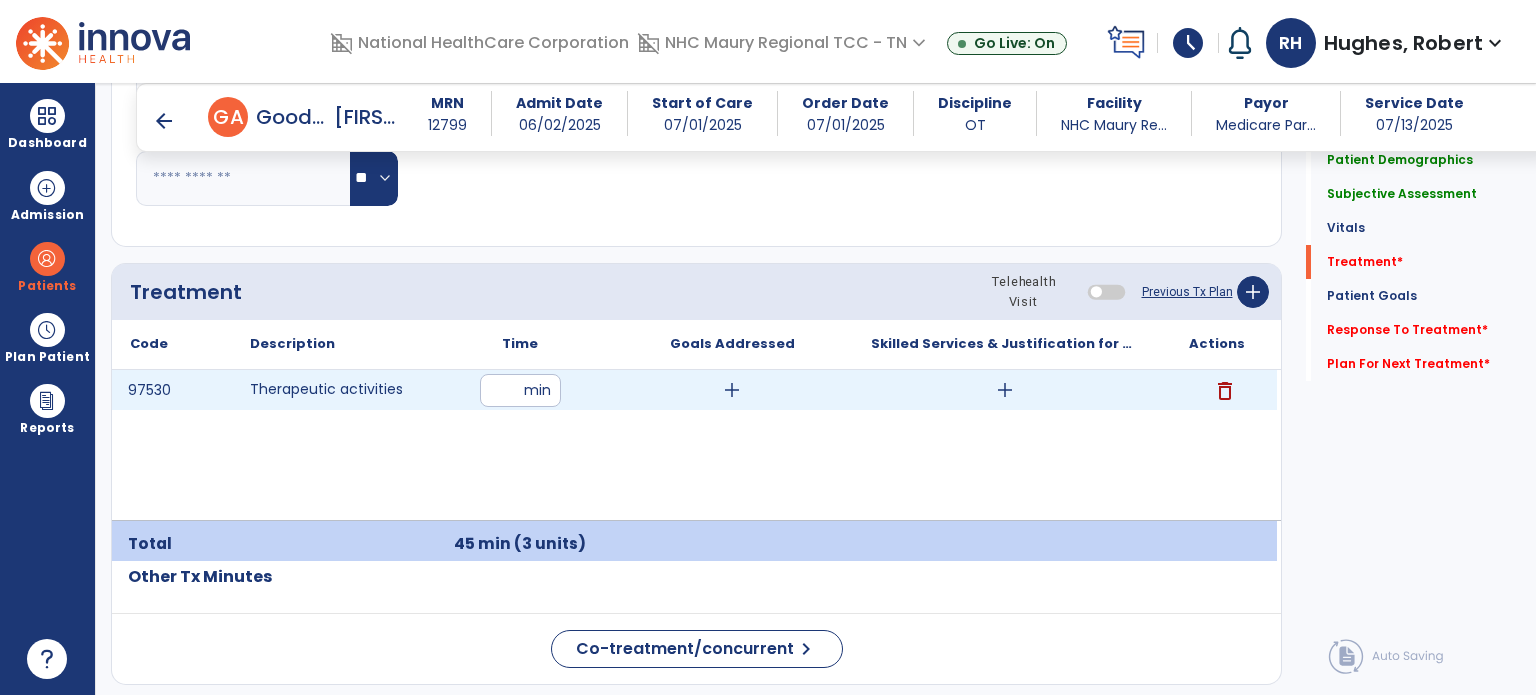 click on "add" at bounding box center [1005, 390] 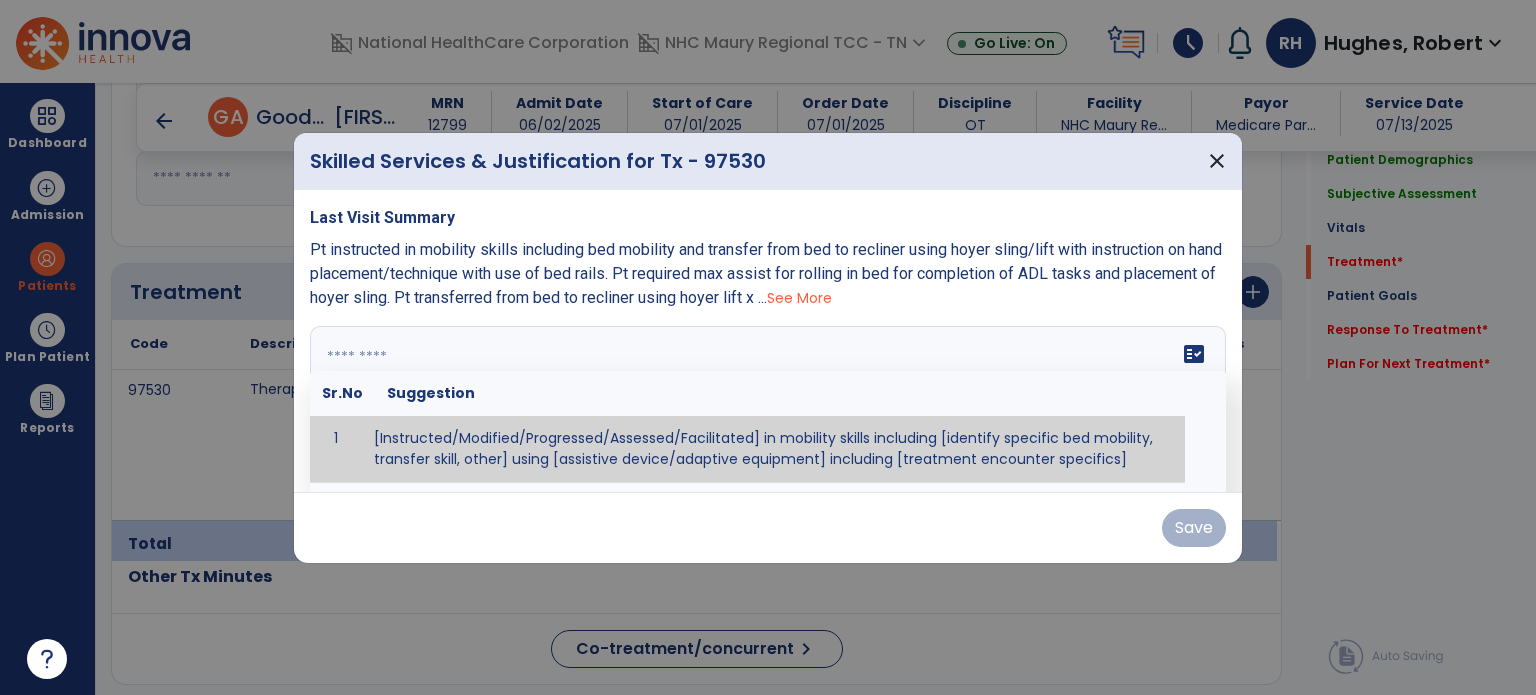 click on "fact_check  Sr.No Suggestion 1 [Instructed/Modified/Progressed/Assessed/Facilitated] in mobility skills including [identify specific bed mobility, transfer skill, other] using [assistive device/adaptive equipment] including [treatment encounter specifics]" at bounding box center (768, 401) 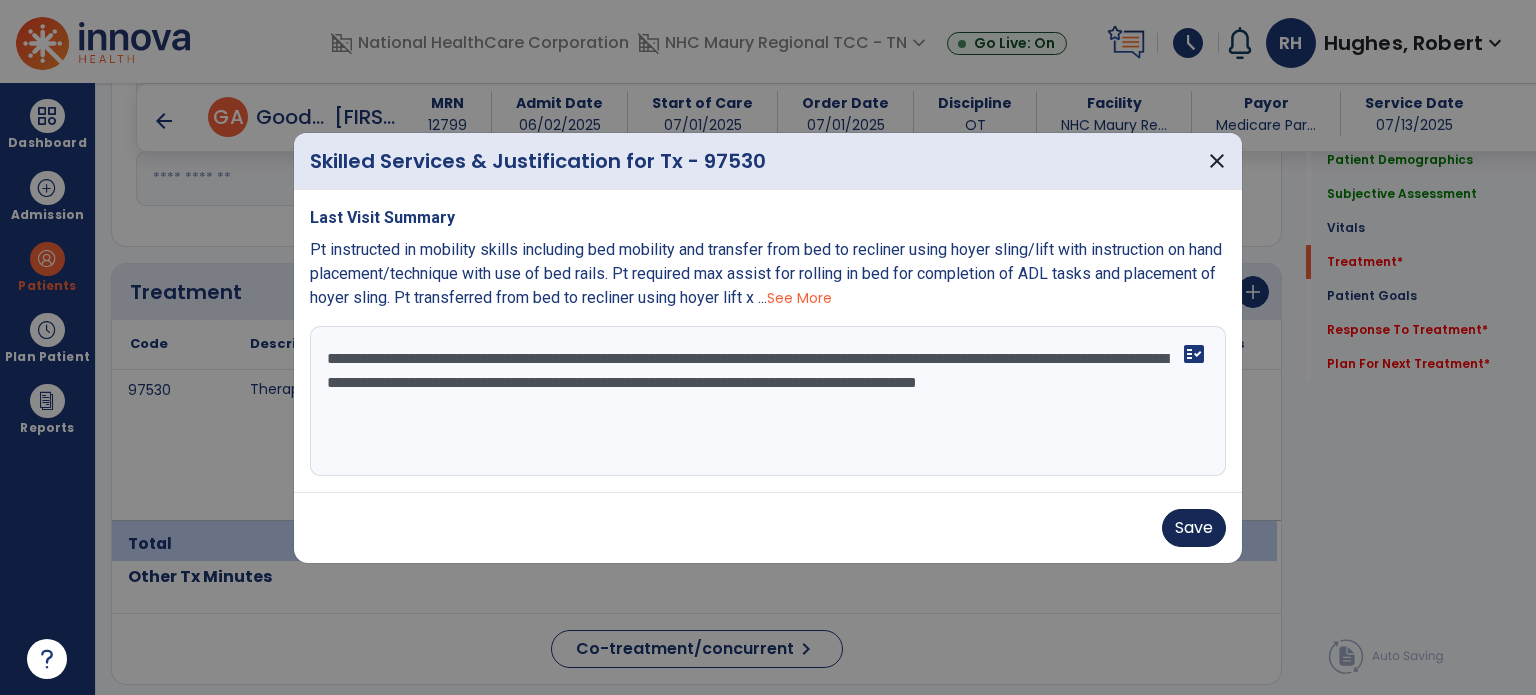 type on "**********" 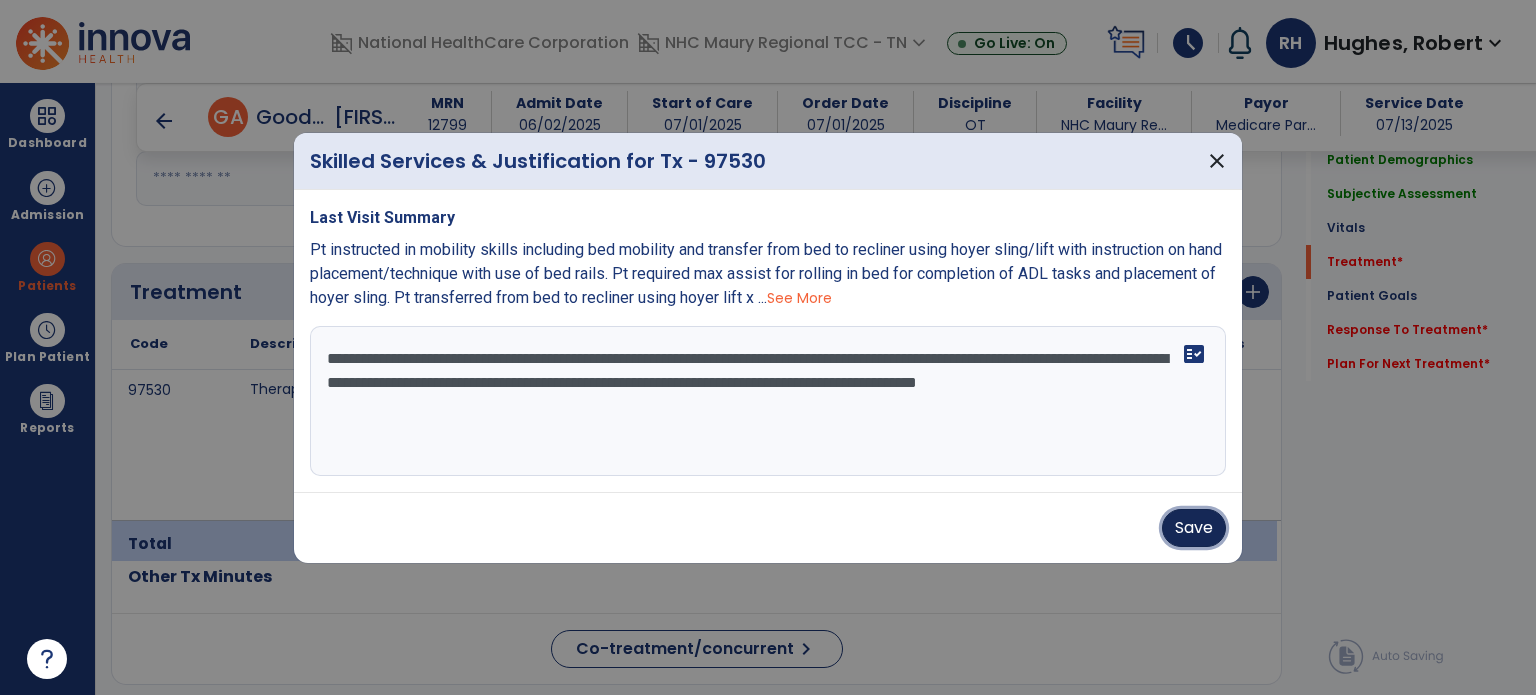 click on "Save" at bounding box center (1194, 528) 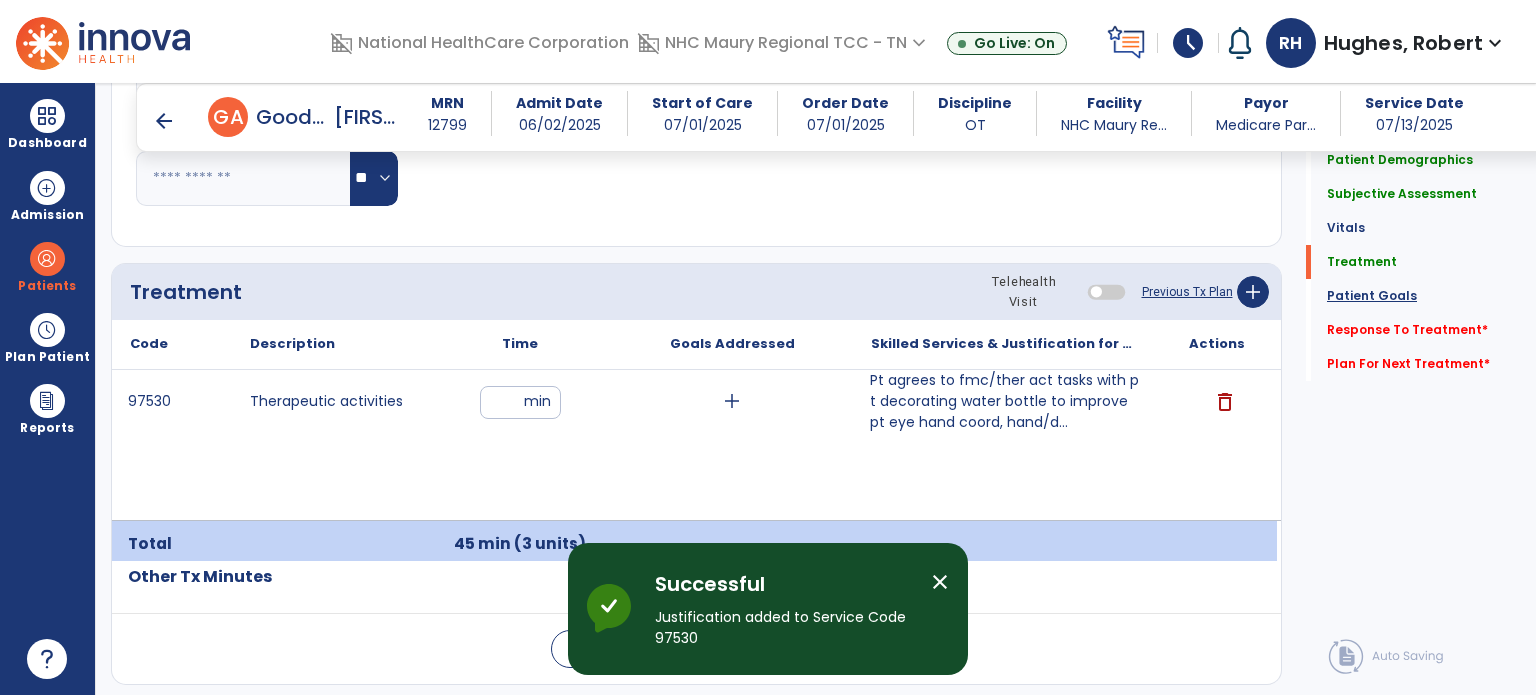 click on "Patient Goals" 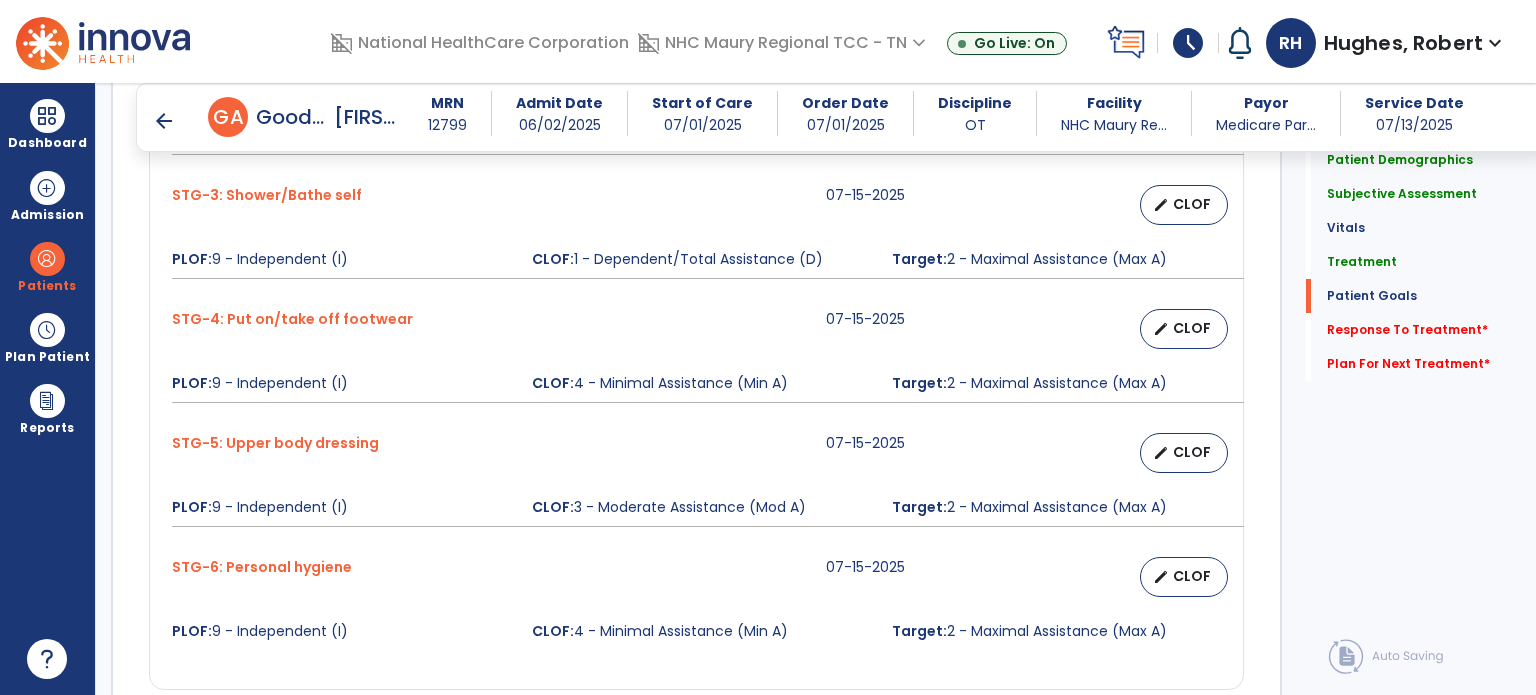 scroll, scrollTop: 2087, scrollLeft: 0, axis: vertical 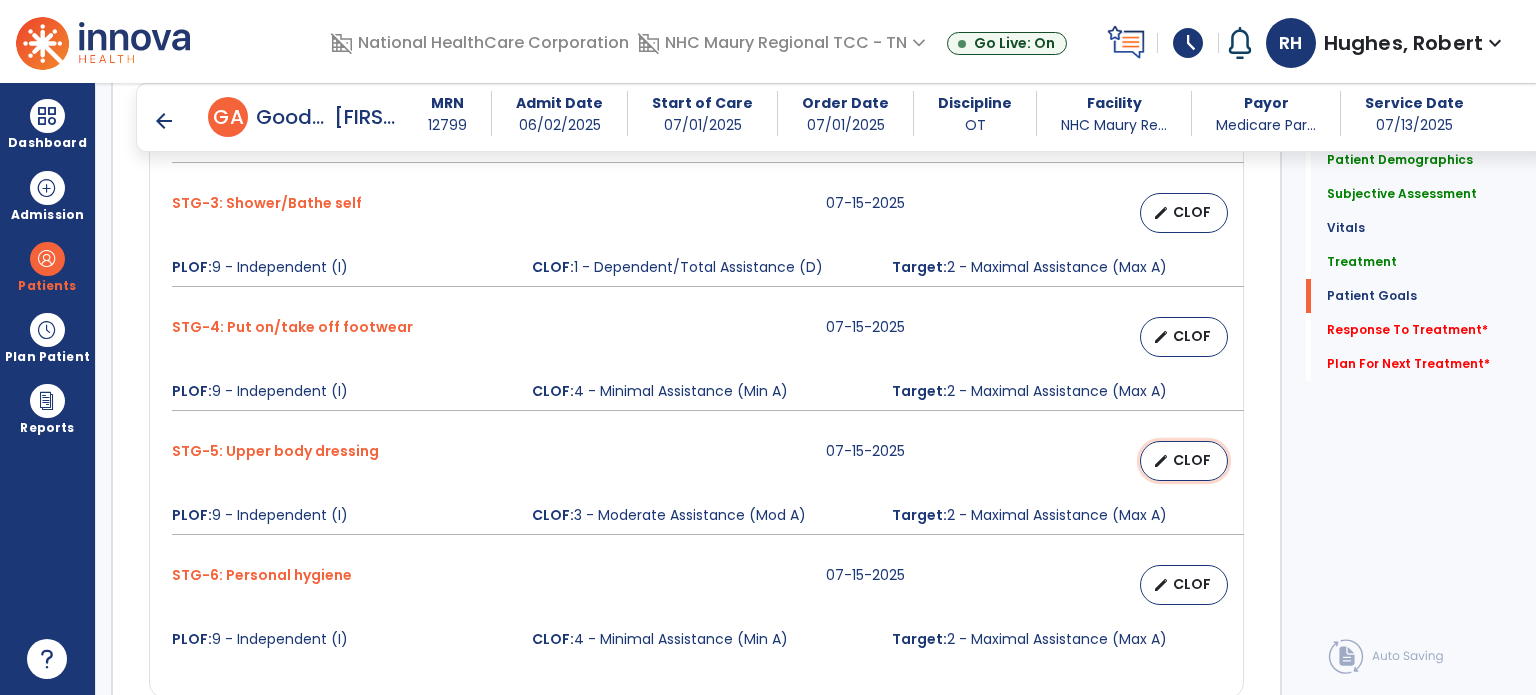 click on "CLOF" at bounding box center (1192, 460) 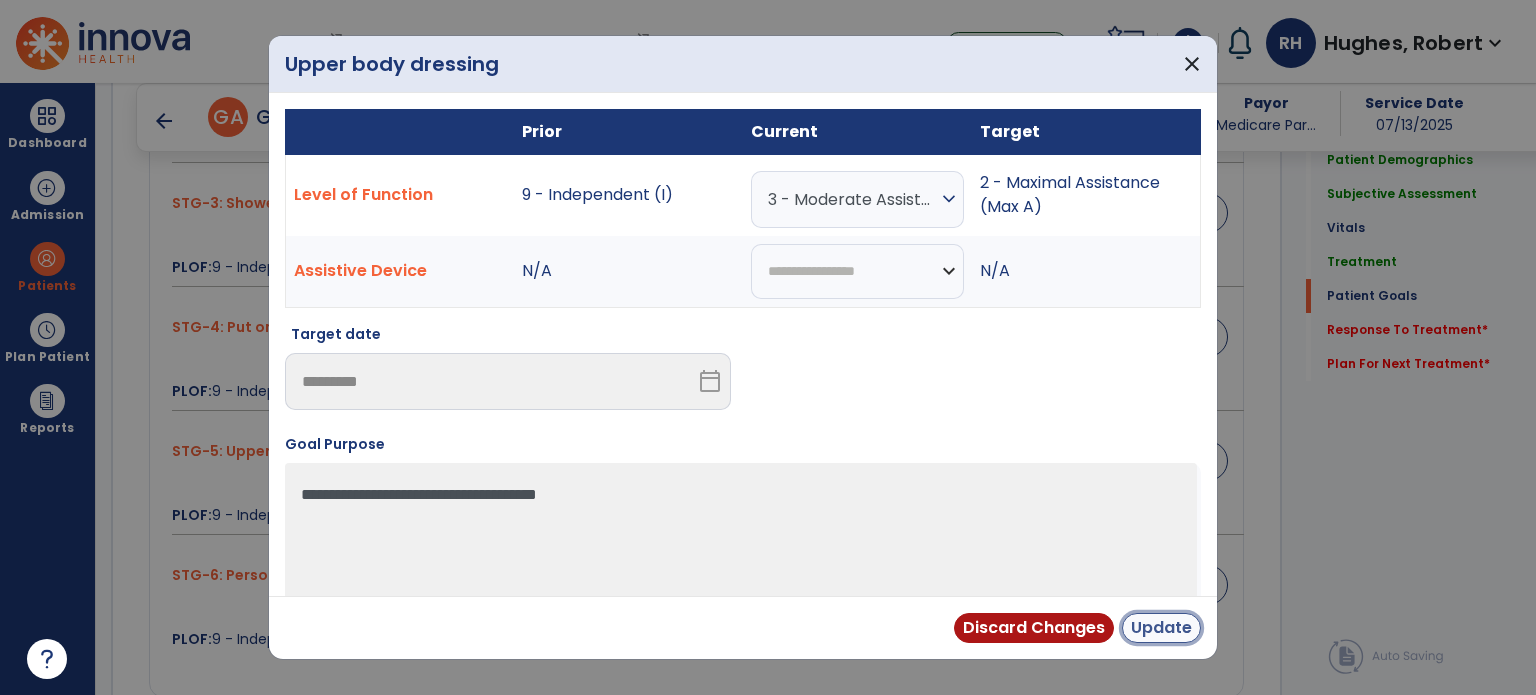 click on "Update" at bounding box center [1161, 628] 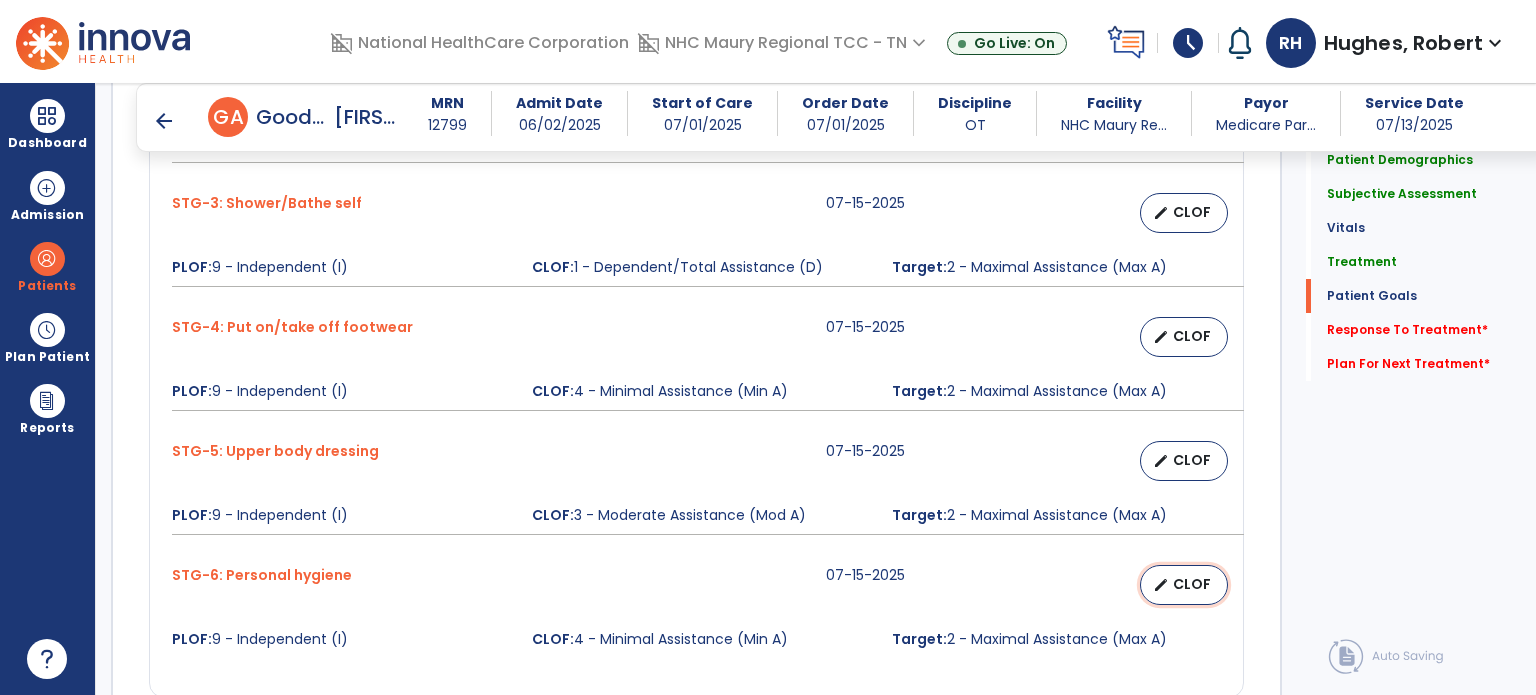 click on "CLOF" at bounding box center (1192, 584) 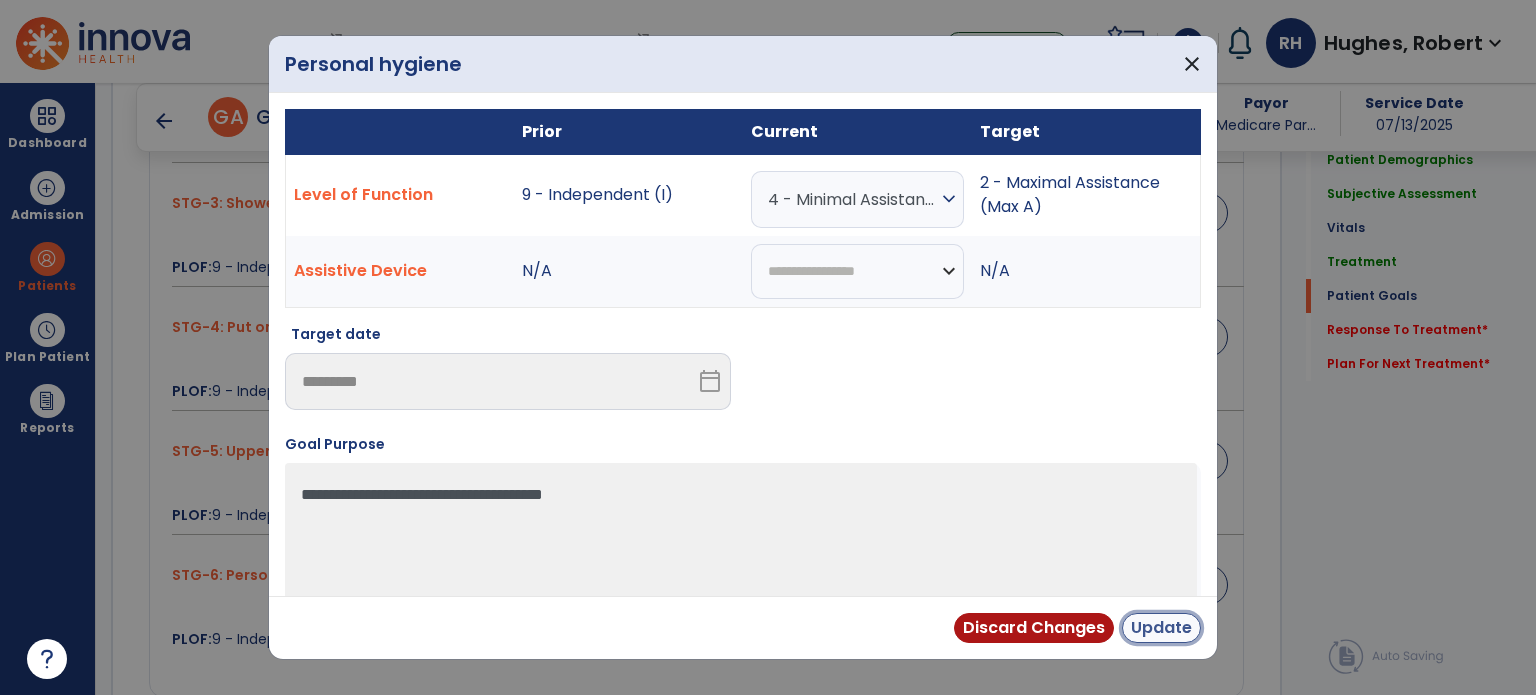 click on "Update" at bounding box center (1161, 628) 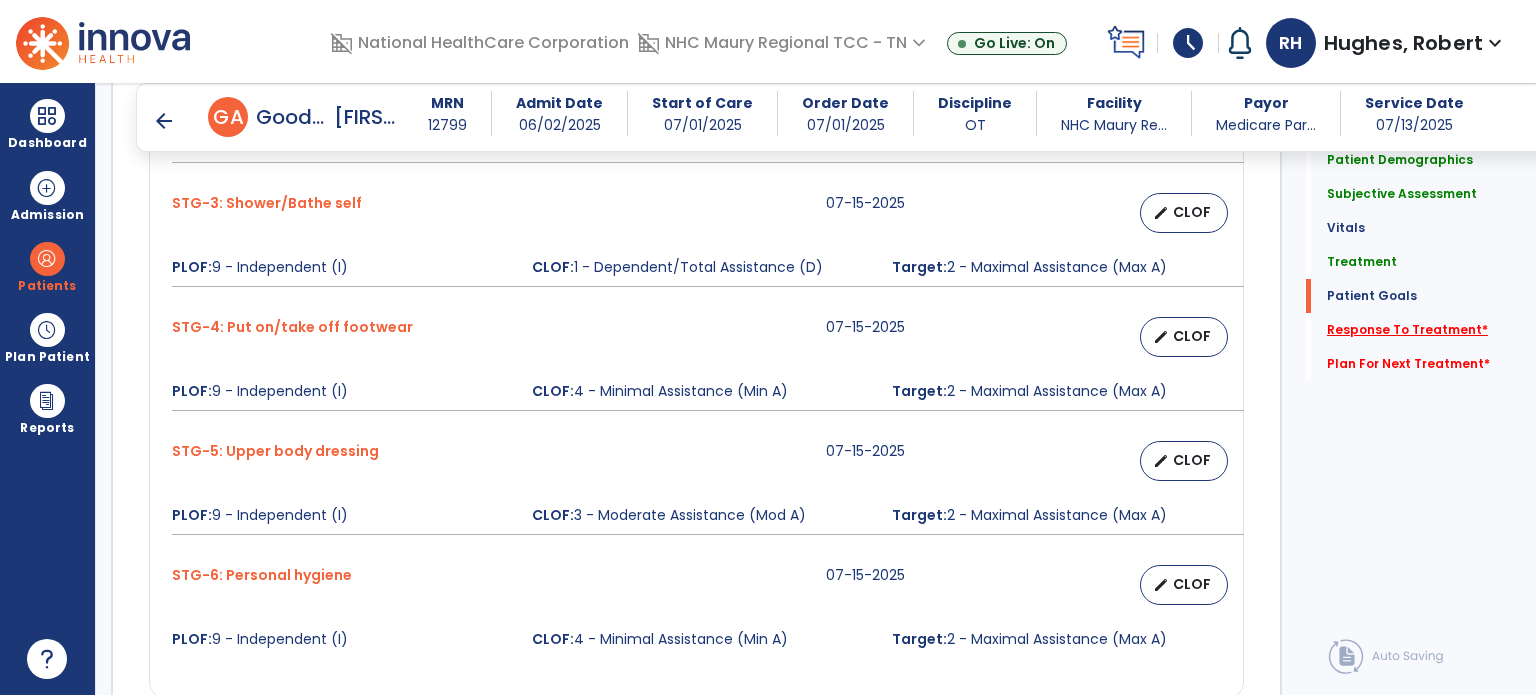 click on "Response To Treatment   *" 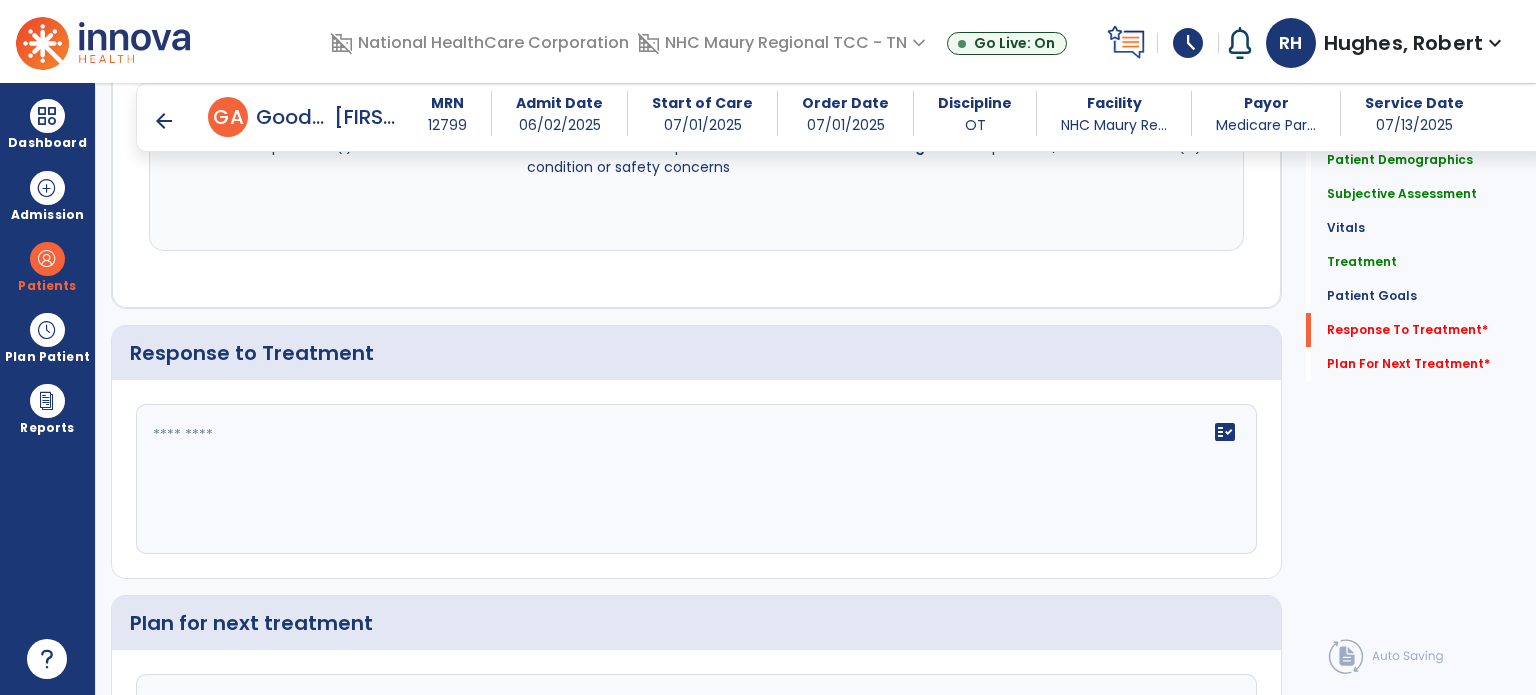scroll, scrollTop: 3360, scrollLeft: 0, axis: vertical 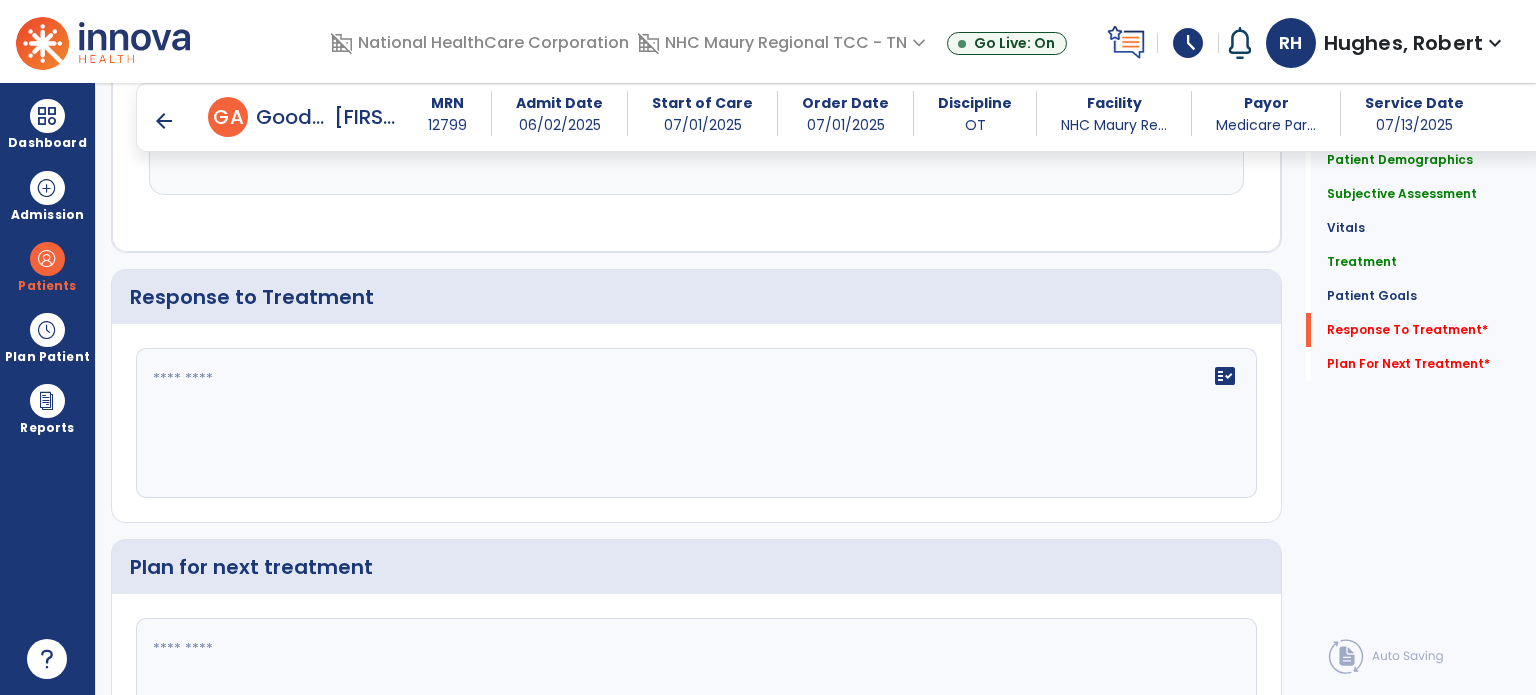 click on "fact_check" 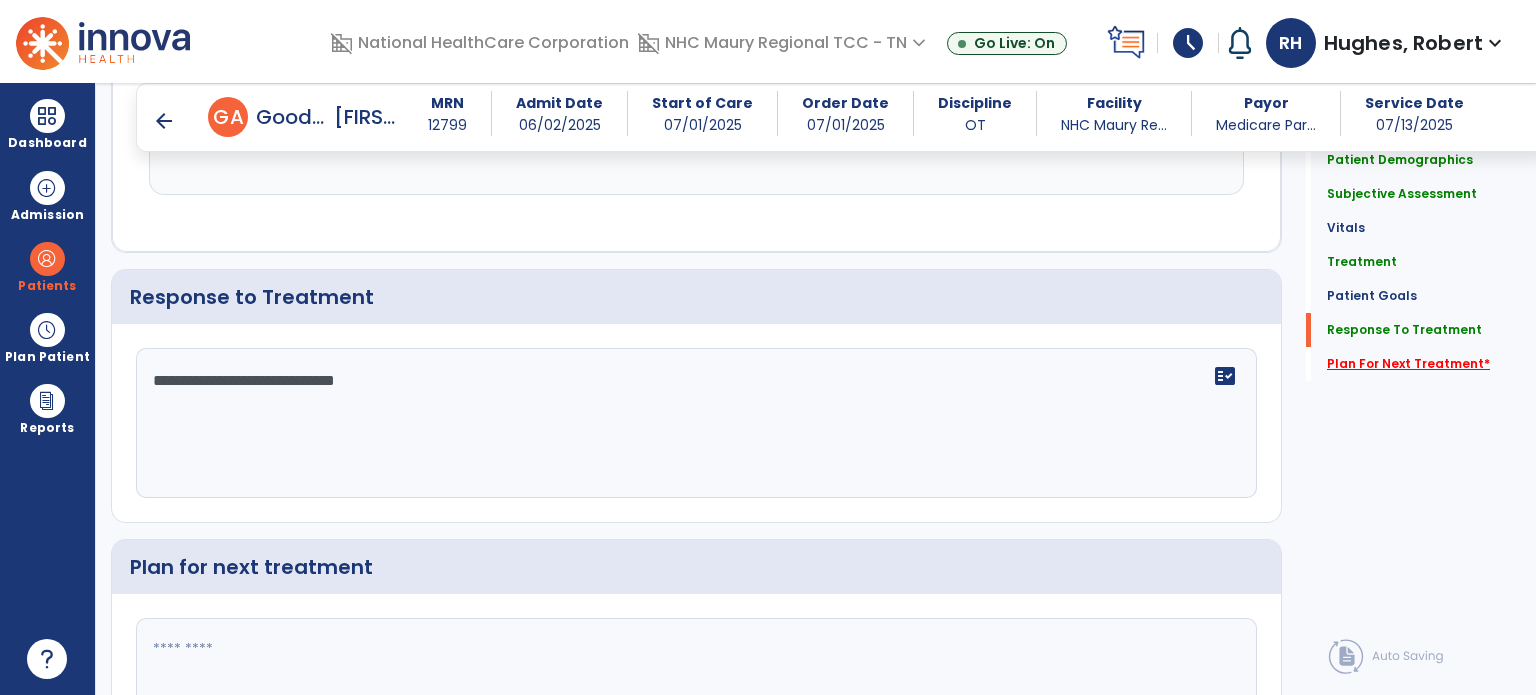 type on "**********" 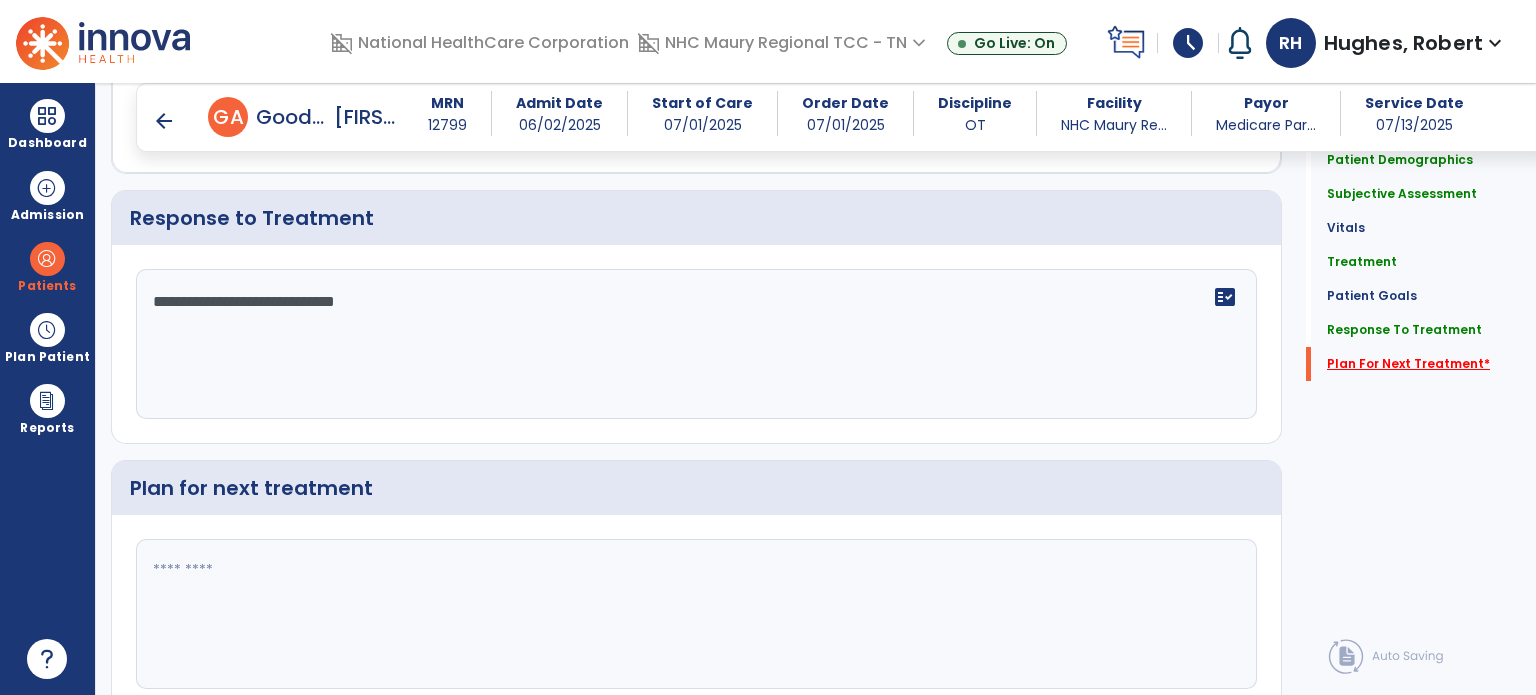 scroll, scrollTop: 3516, scrollLeft: 0, axis: vertical 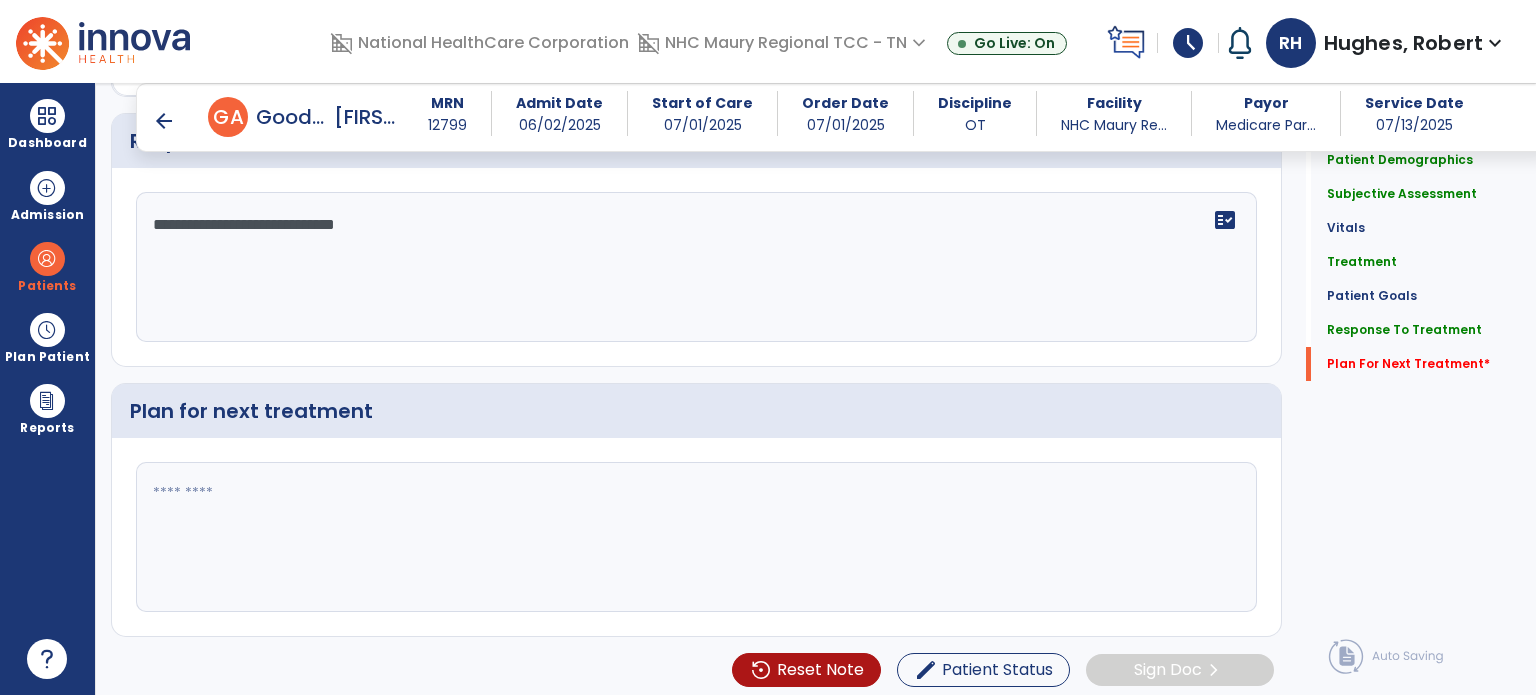click 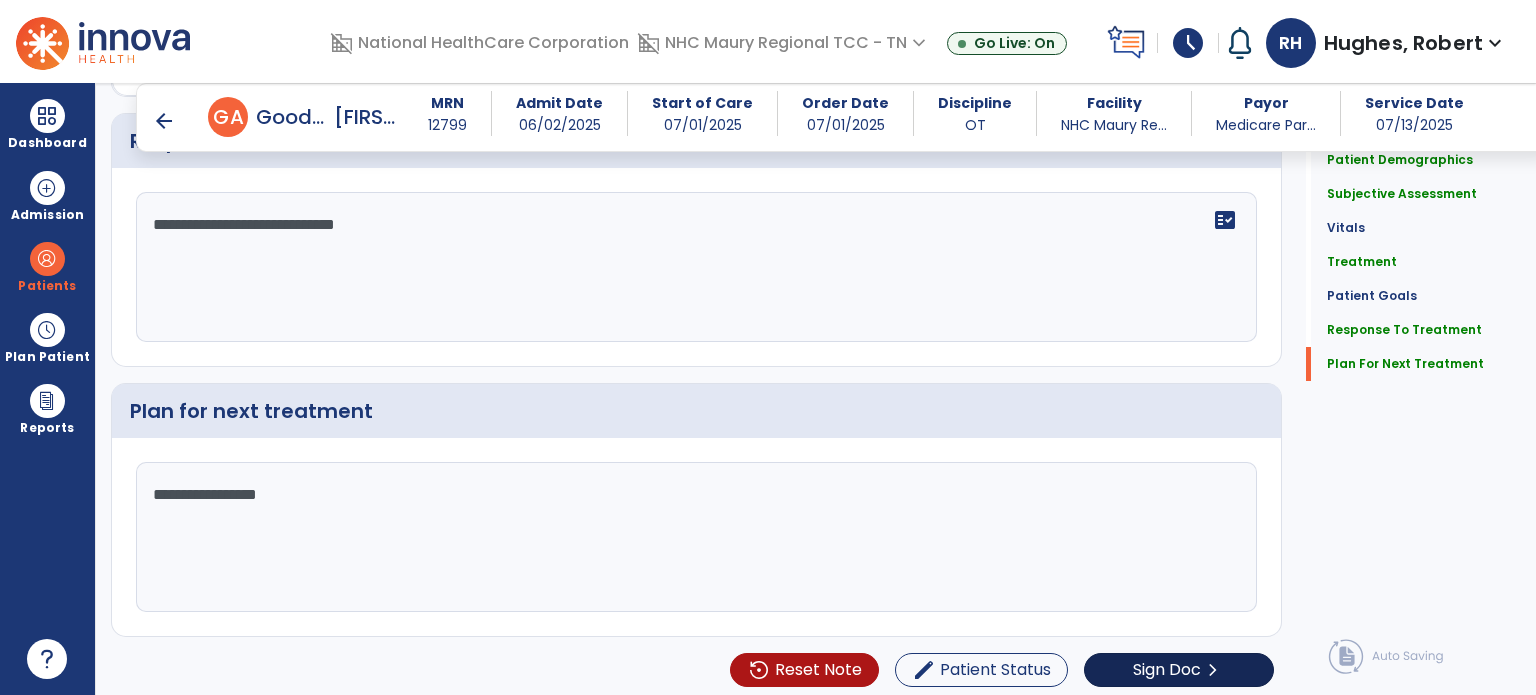 type on "**********" 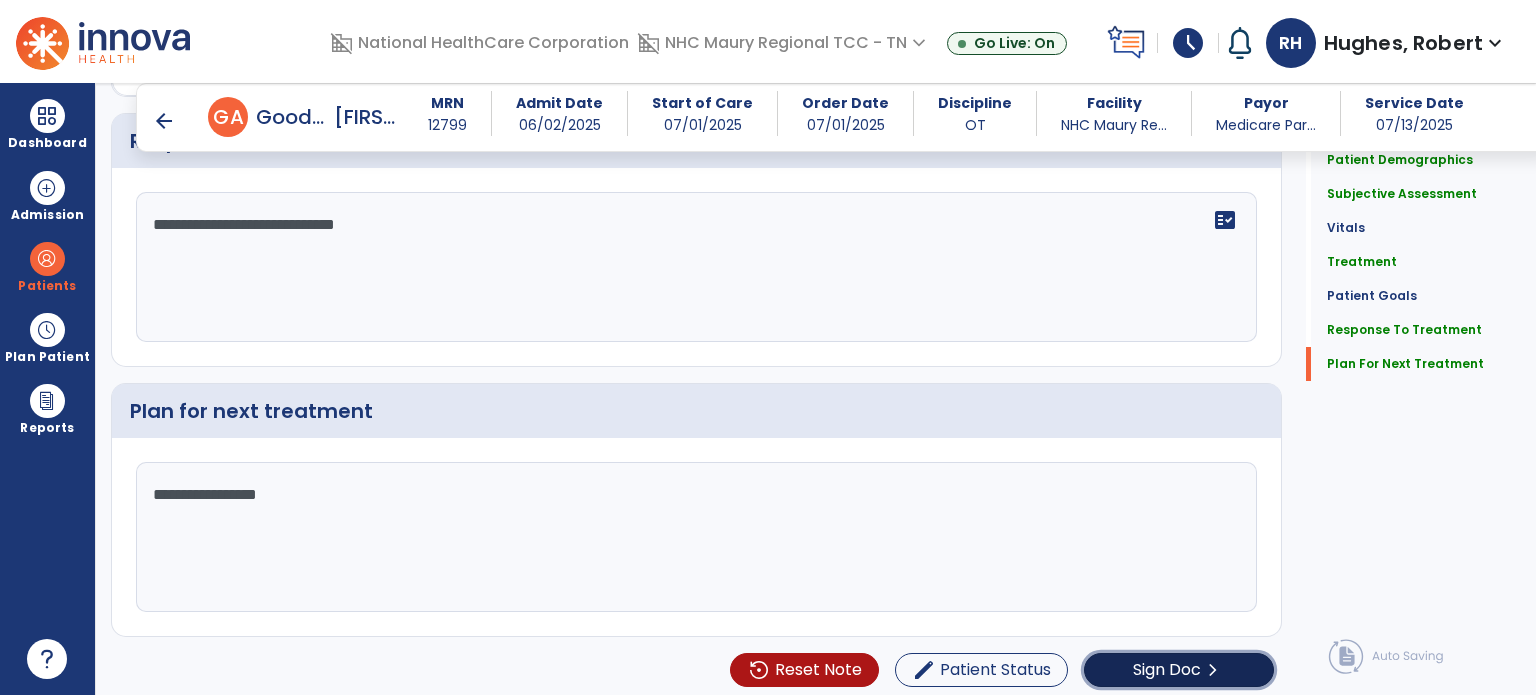 click on "chevron_right" 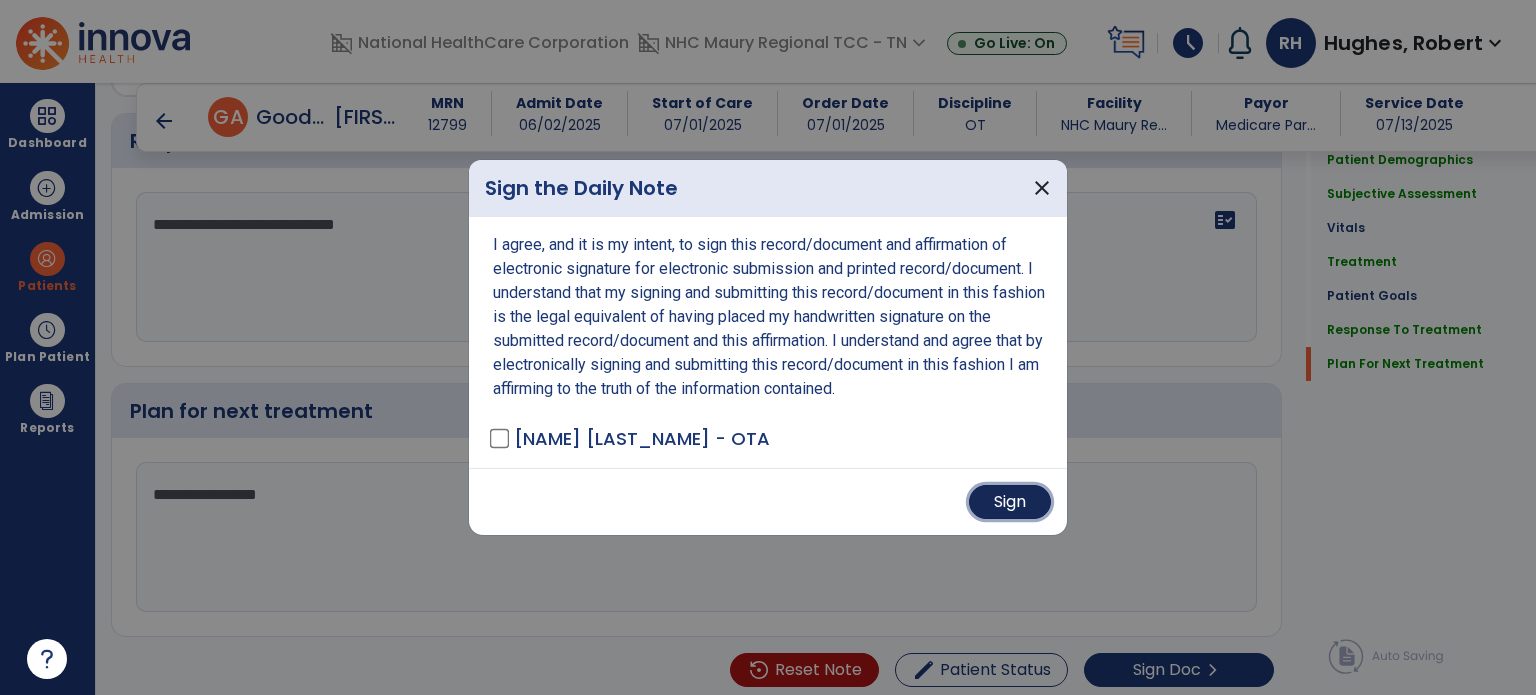 click on "Sign" at bounding box center [1010, 502] 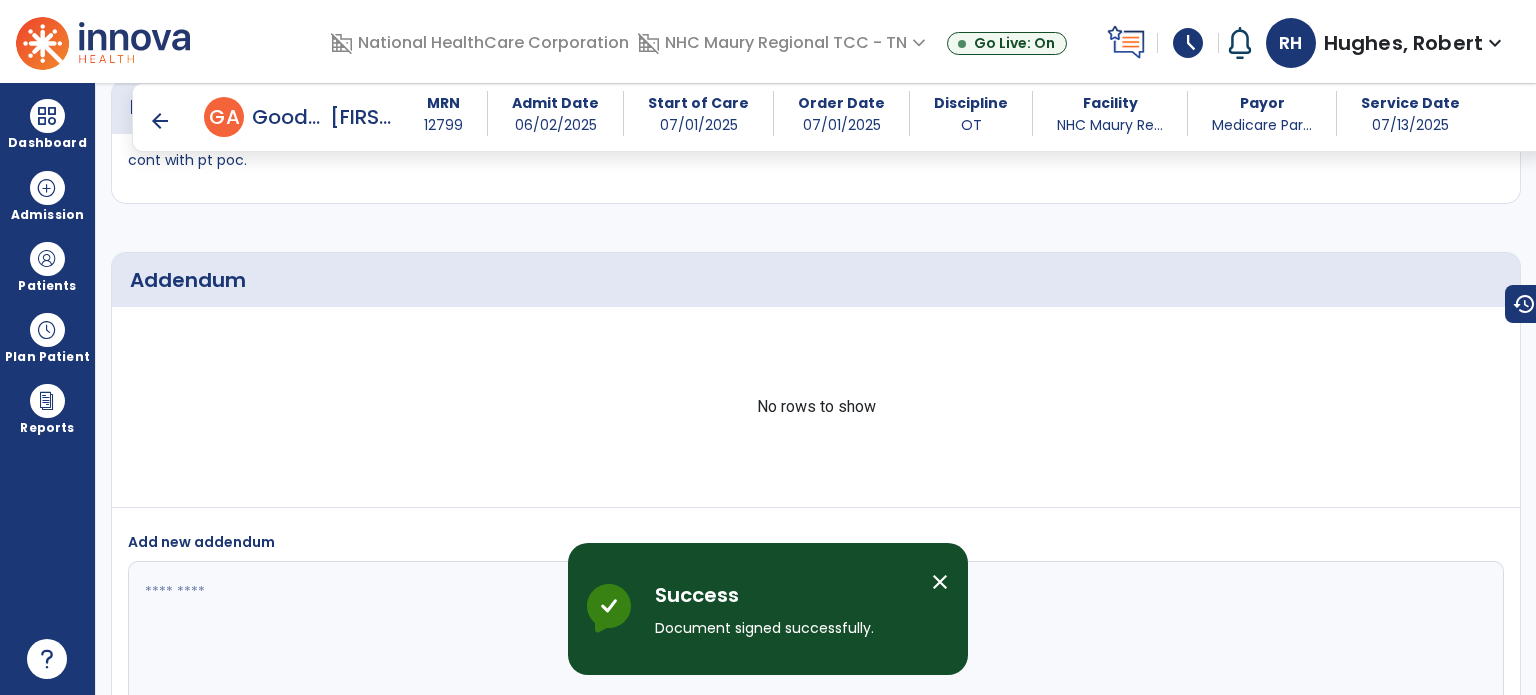scroll, scrollTop: 4552, scrollLeft: 0, axis: vertical 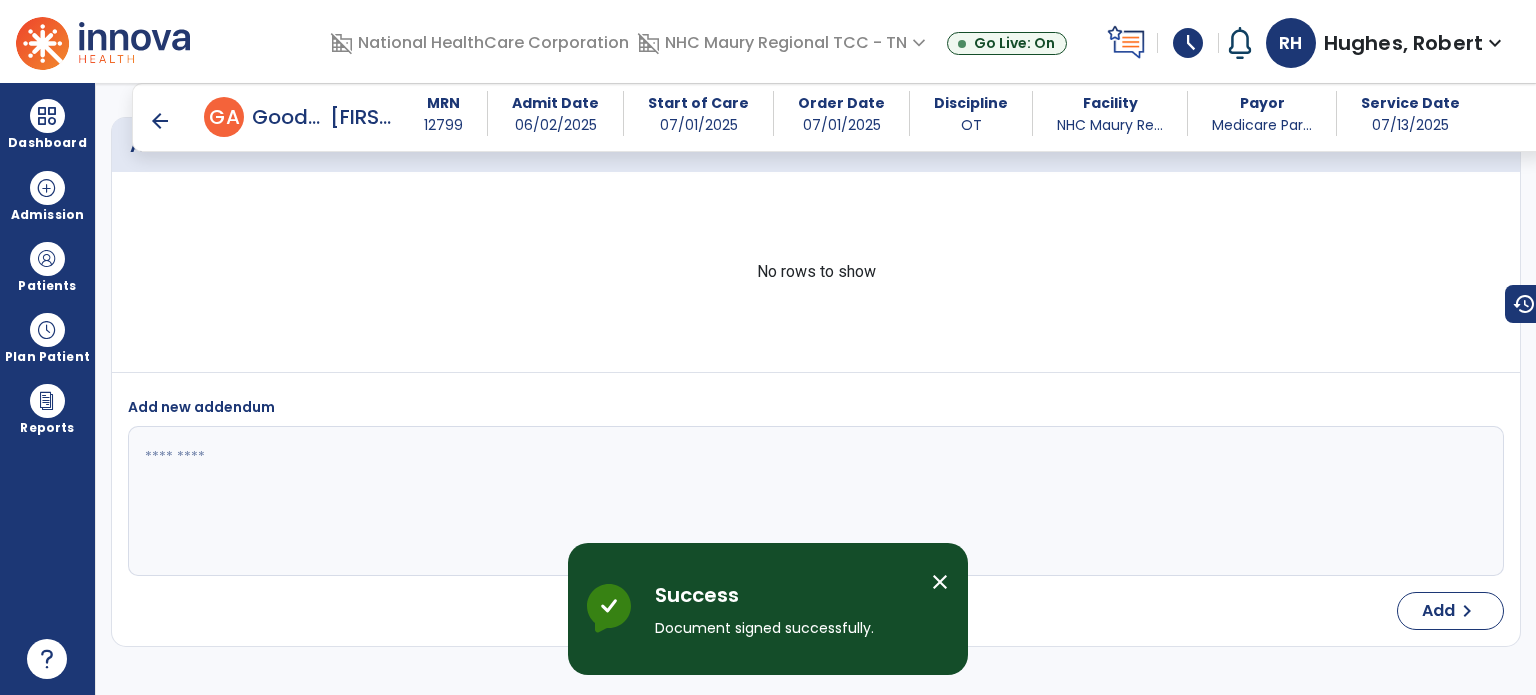 click on "arrow_back" at bounding box center (160, 121) 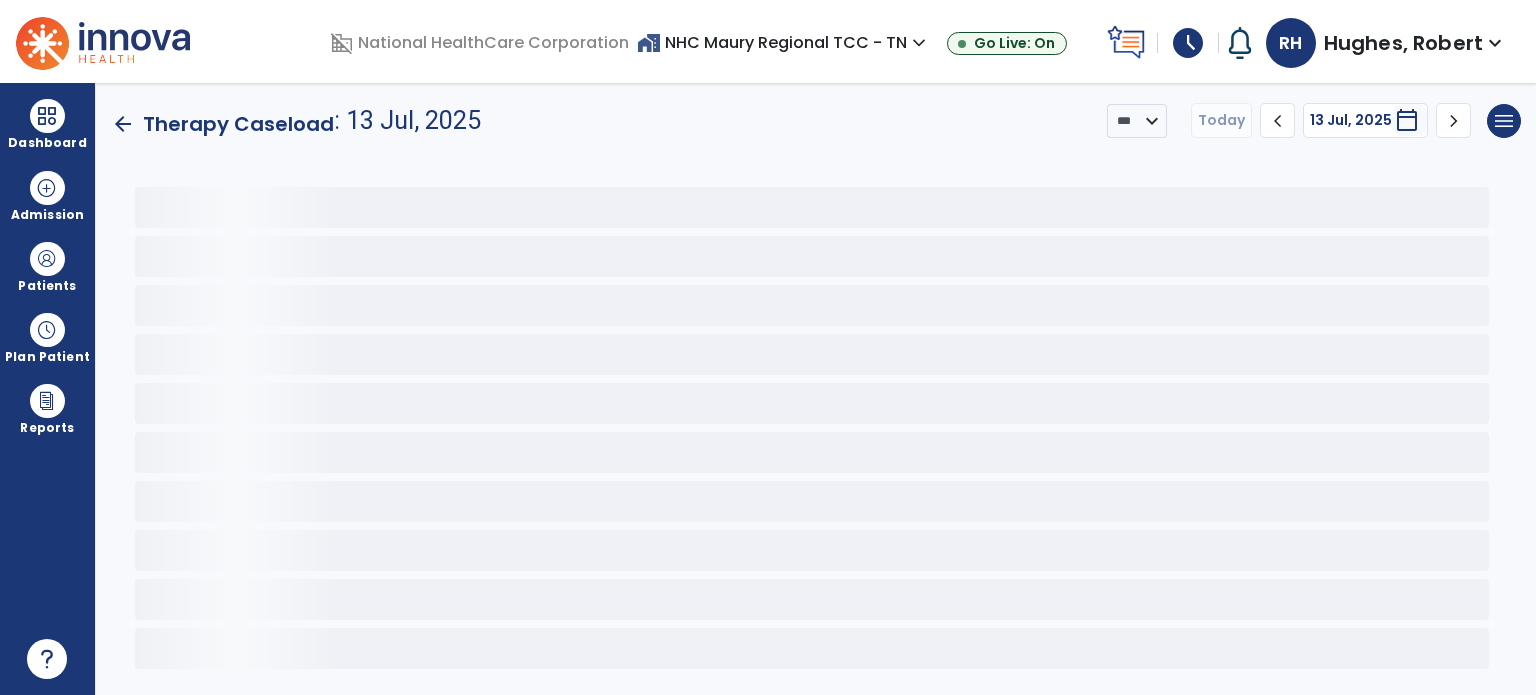 scroll, scrollTop: 0, scrollLeft: 0, axis: both 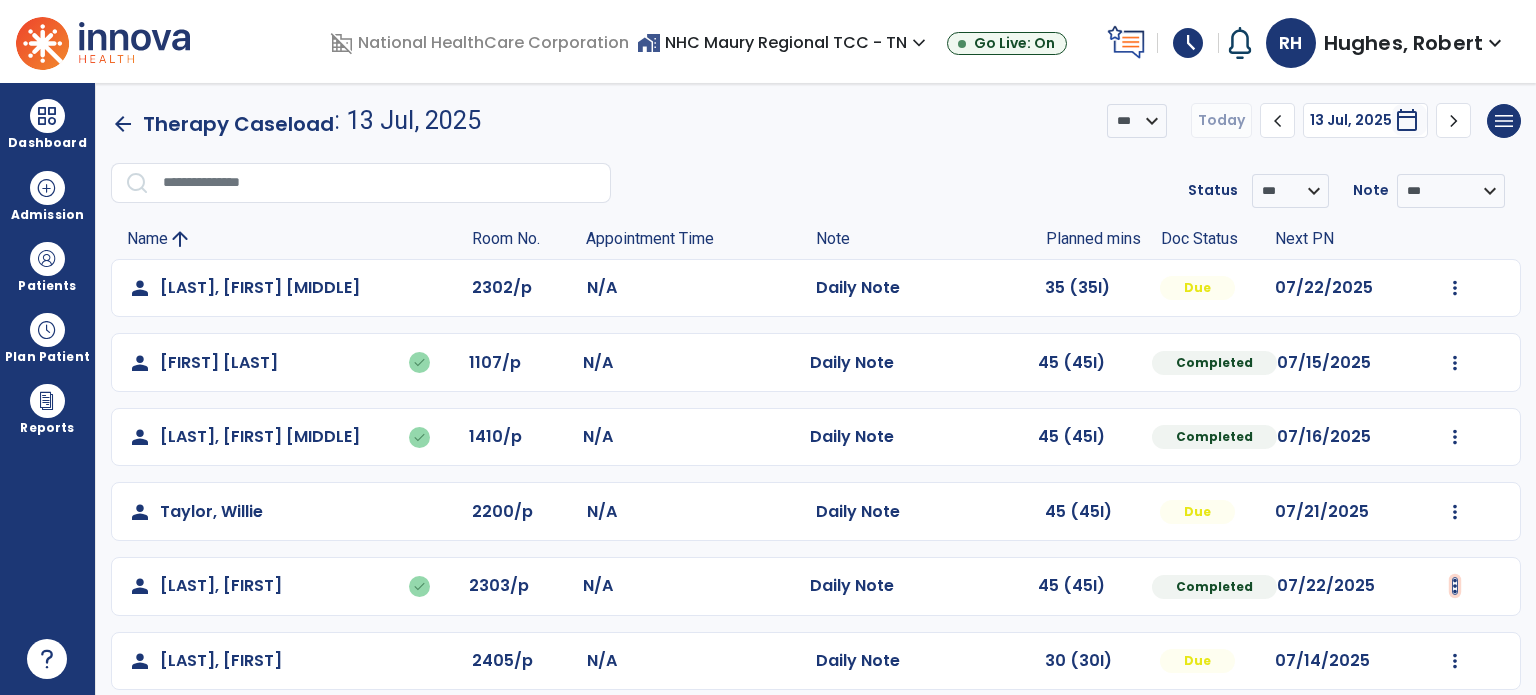 click at bounding box center [1455, 288] 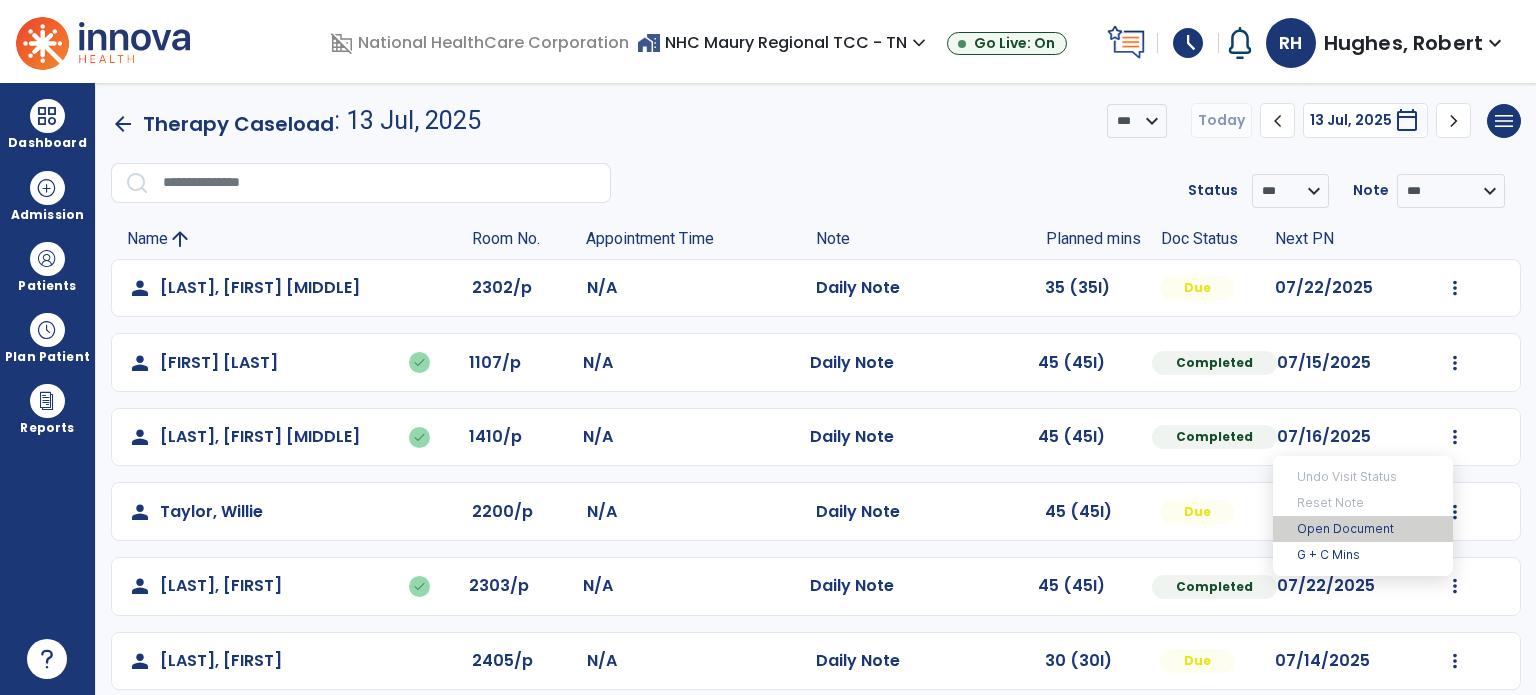 click on "Open Document" at bounding box center (1363, 529) 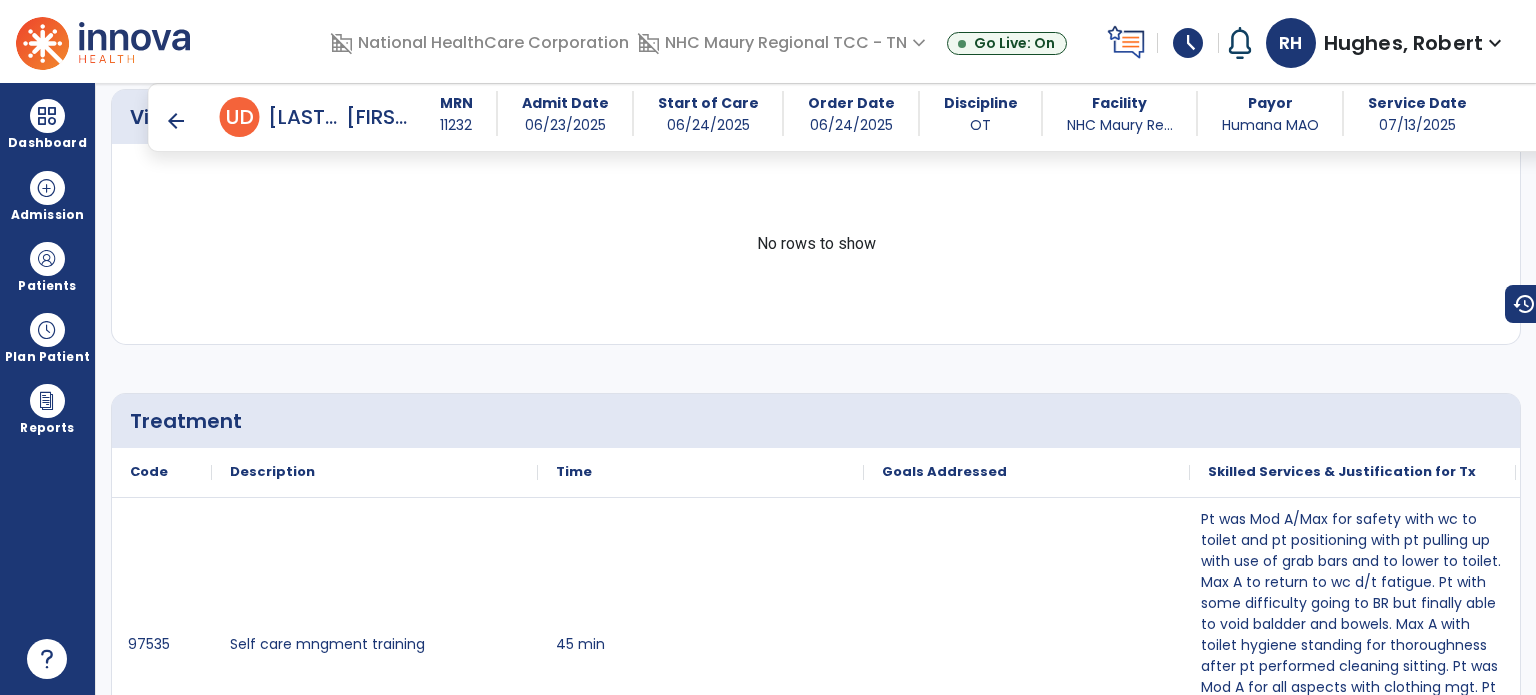 scroll, scrollTop: 876, scrollLeft: 0, axis: vertical 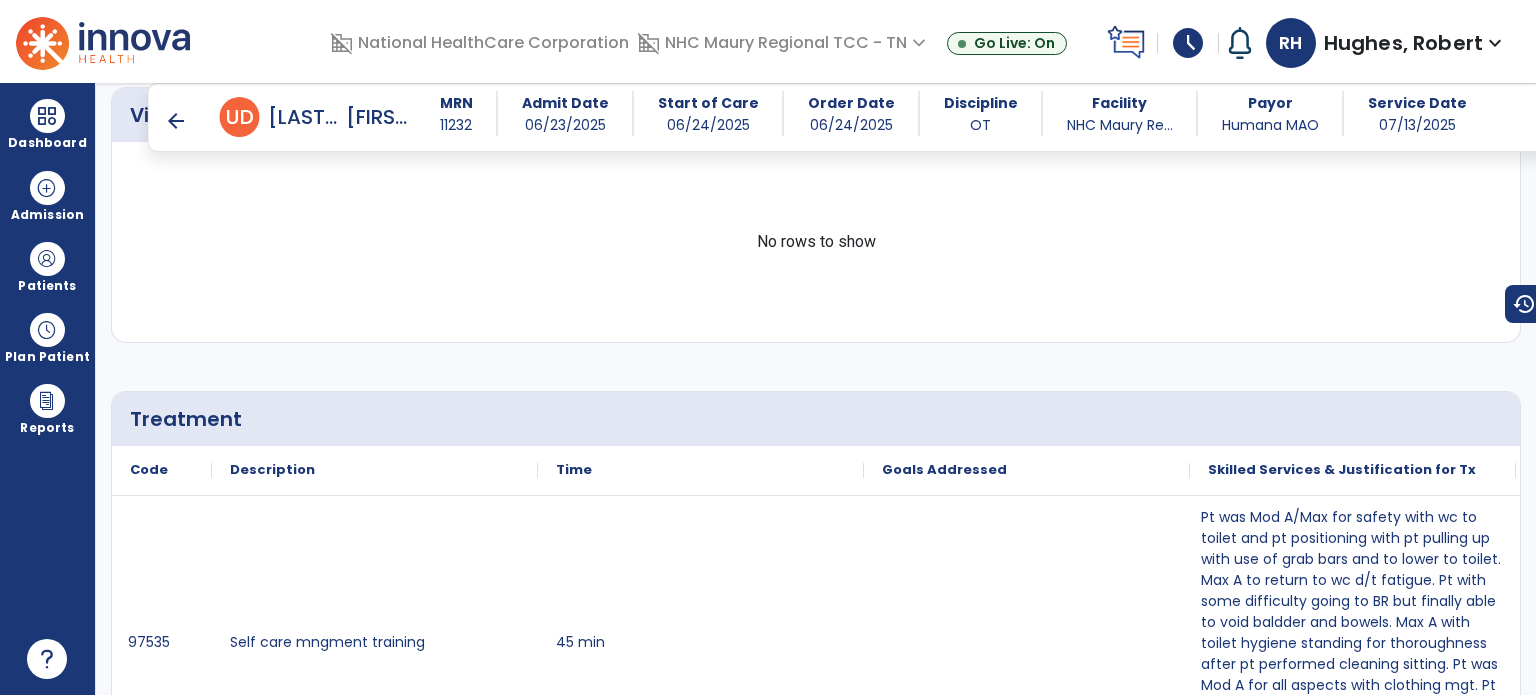 click on "arrow_back" at bounding box center (176, 121) 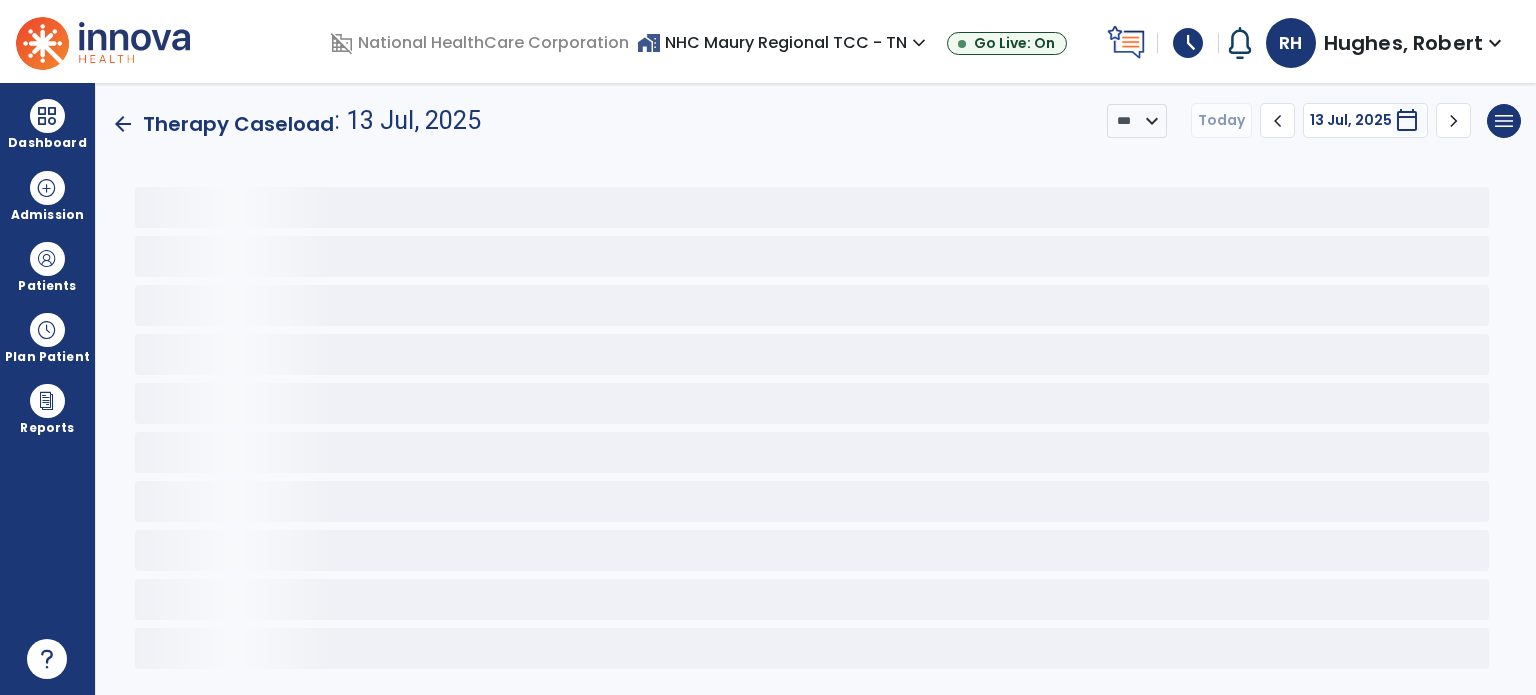 scroll, scrollTop: 0, scrollLeft: 0, axis: both 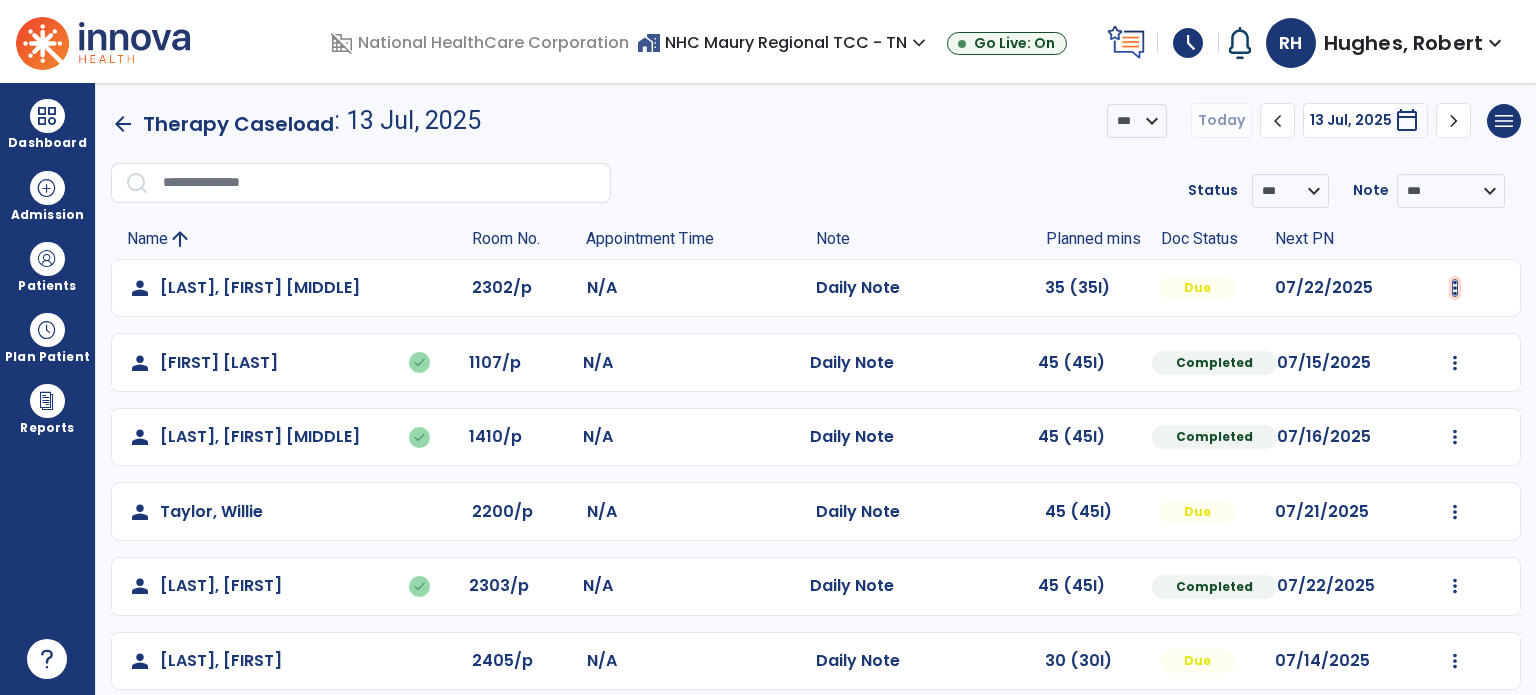 click at bounding box center [1455, 288] 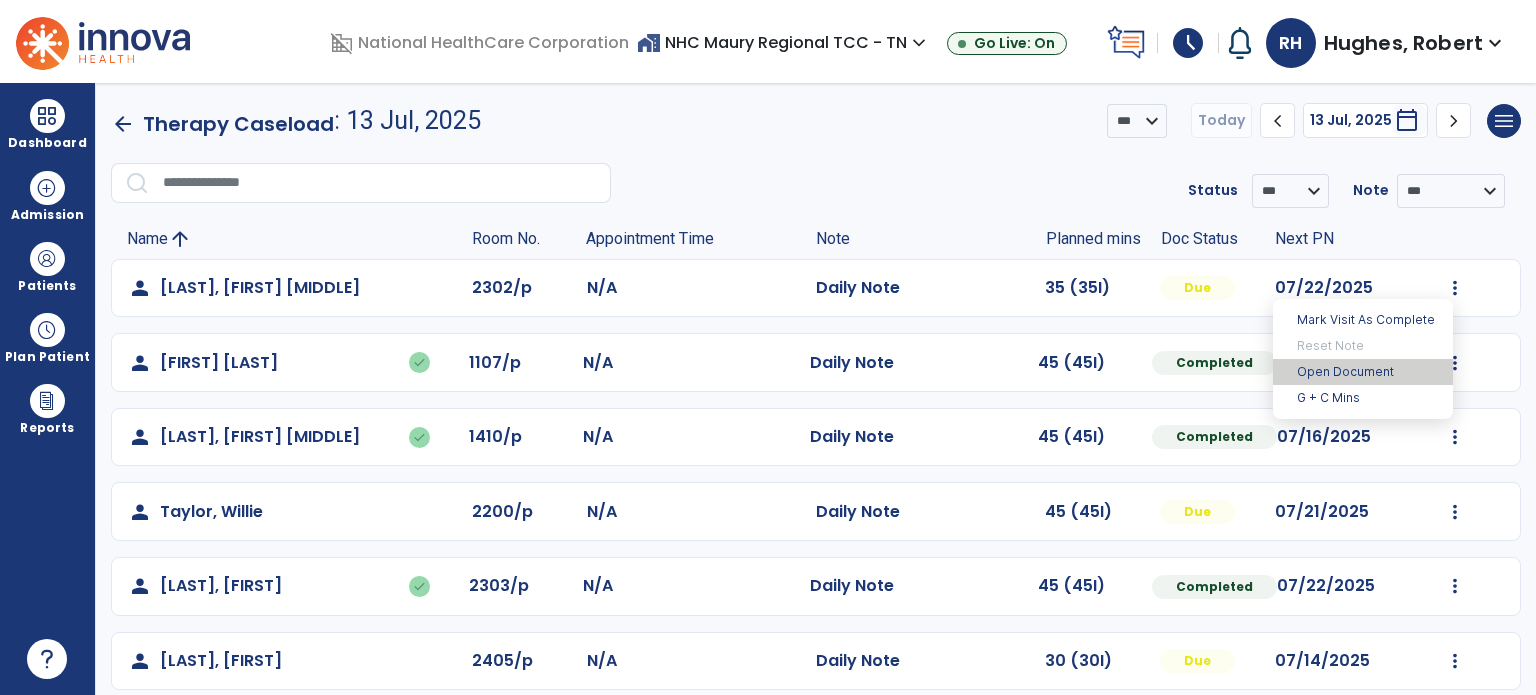 click on "Open Document" at bounding box center (1363, 372) 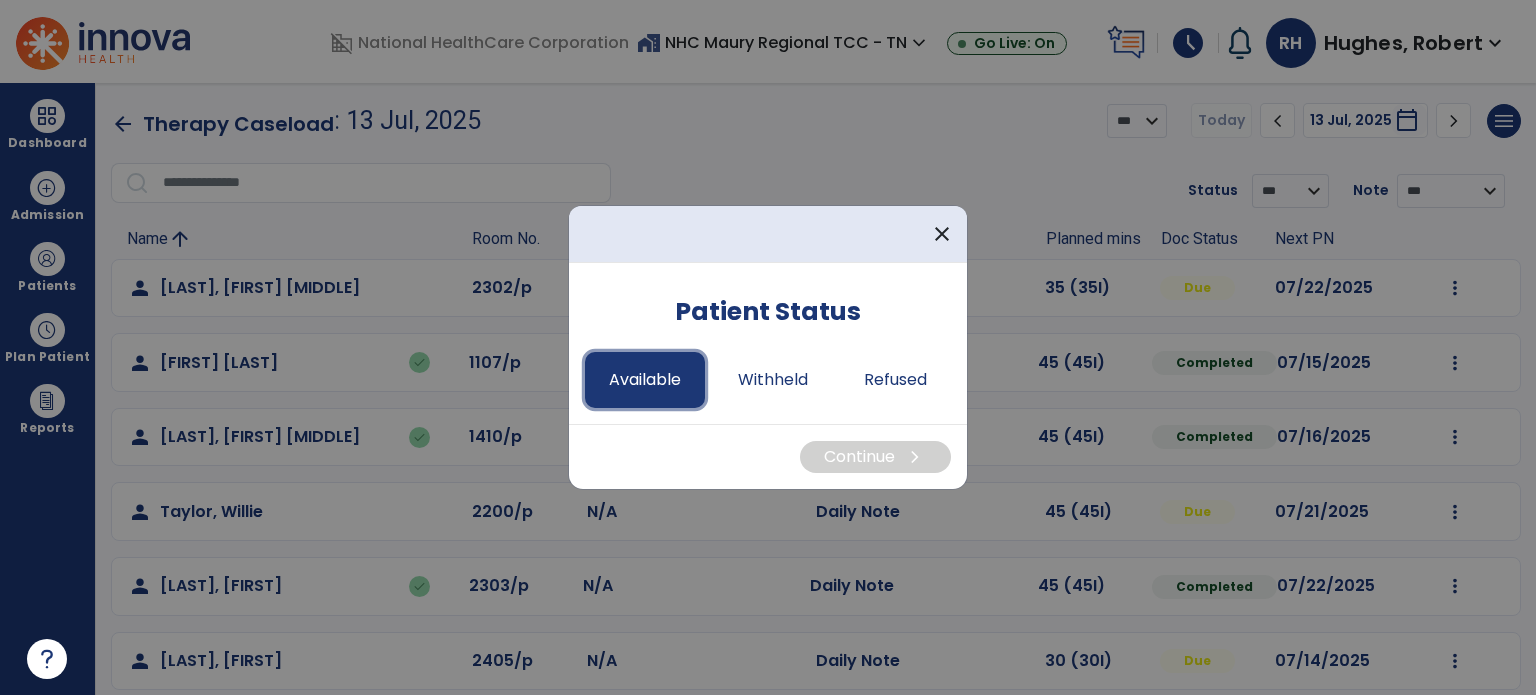 click on "Available" at bounding box center (645, 380) 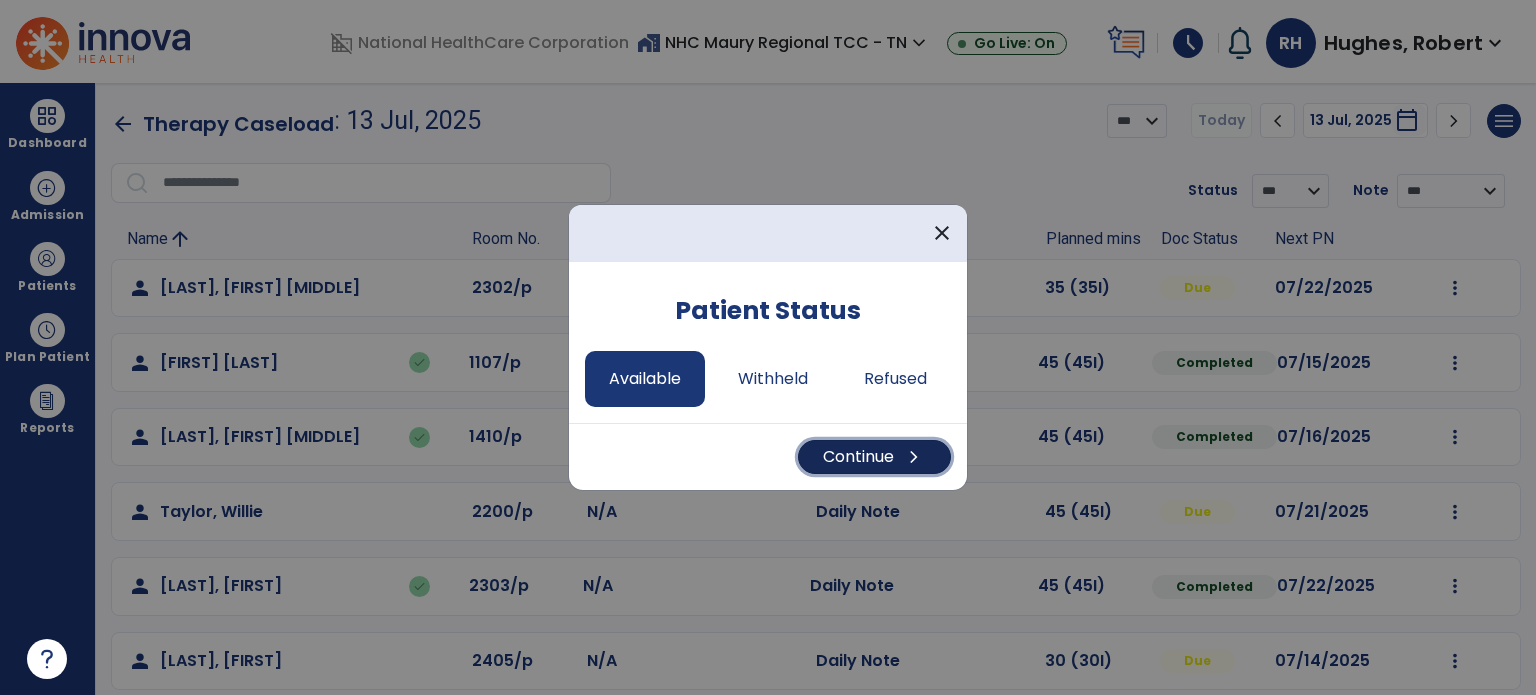 click on "Continue   chevron_right" at bounding box center (874, 457) 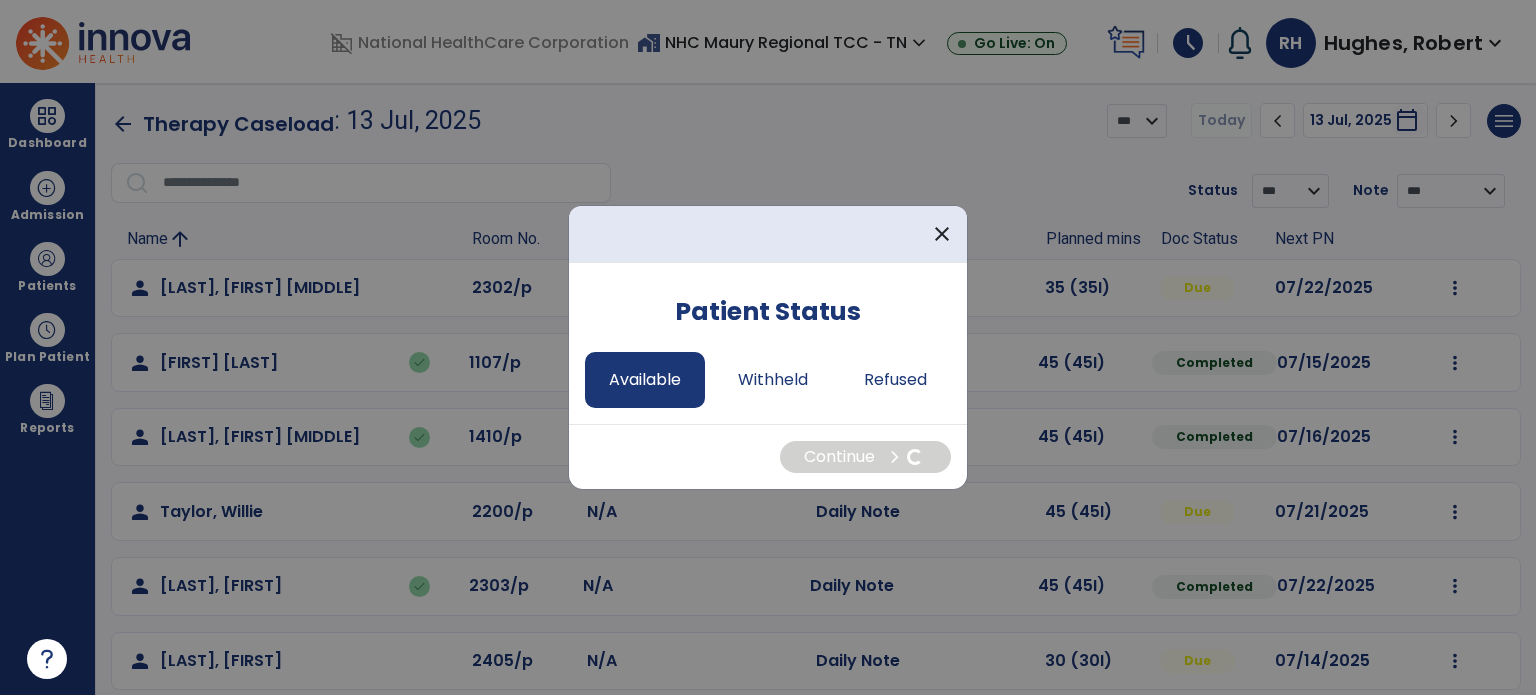 select on "*" 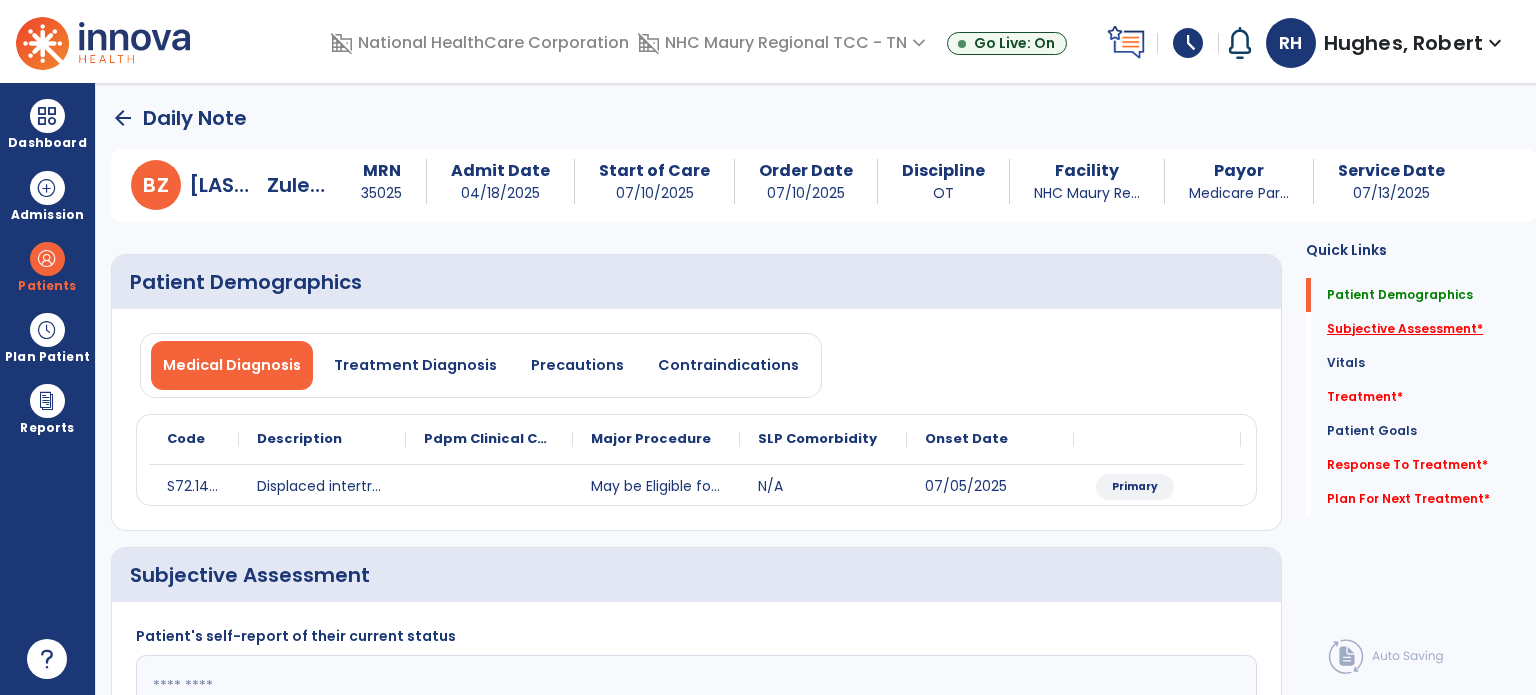 click on "Subjective Assessment   *" 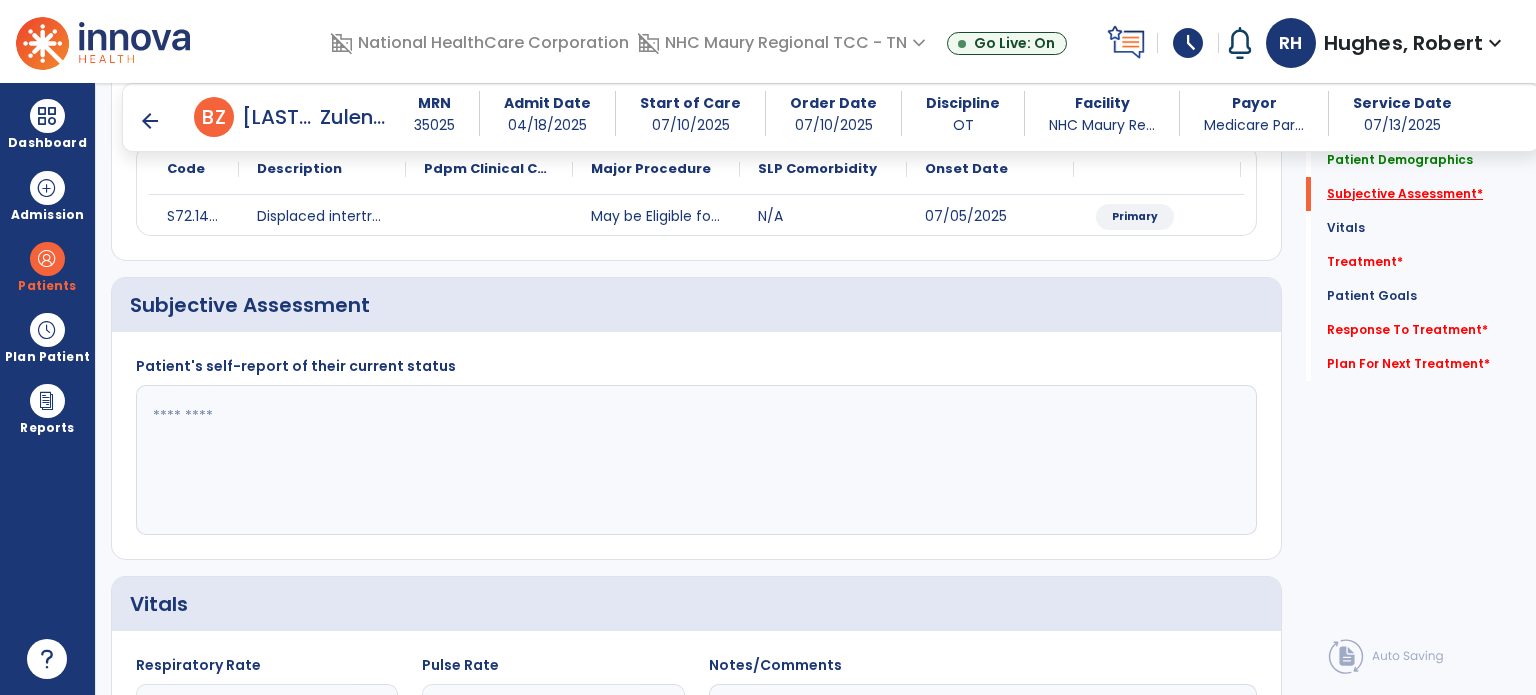 scroll, scrollTop: 298, scrollLeft: 0, axis: vertical 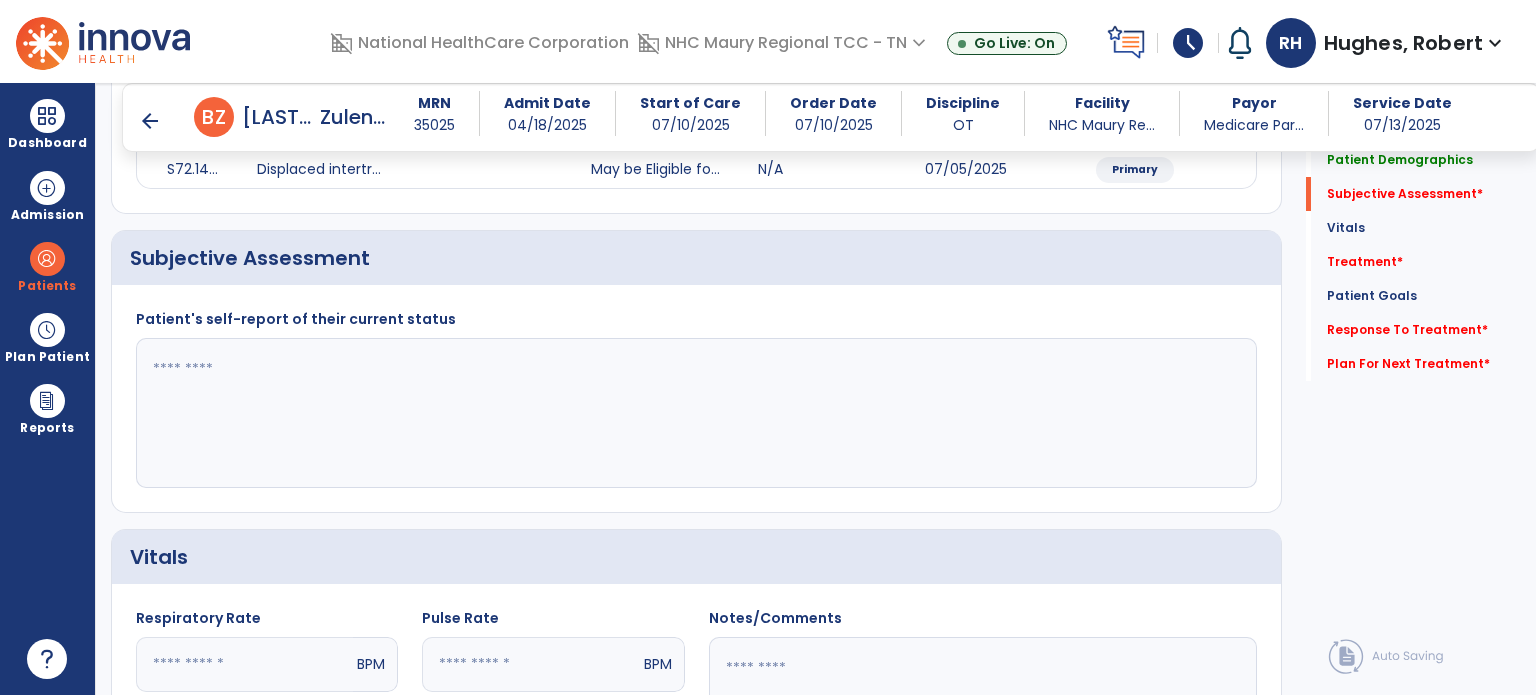 click 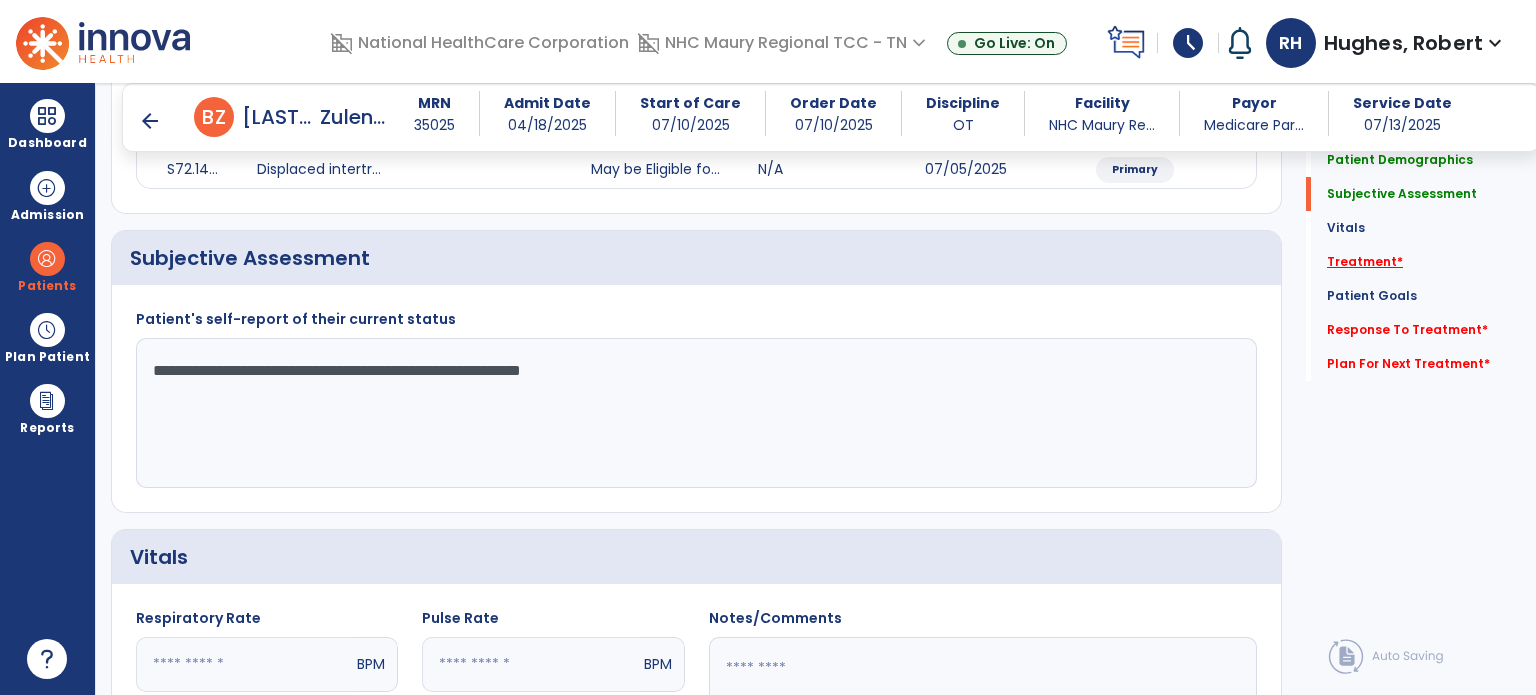 type on "**********" 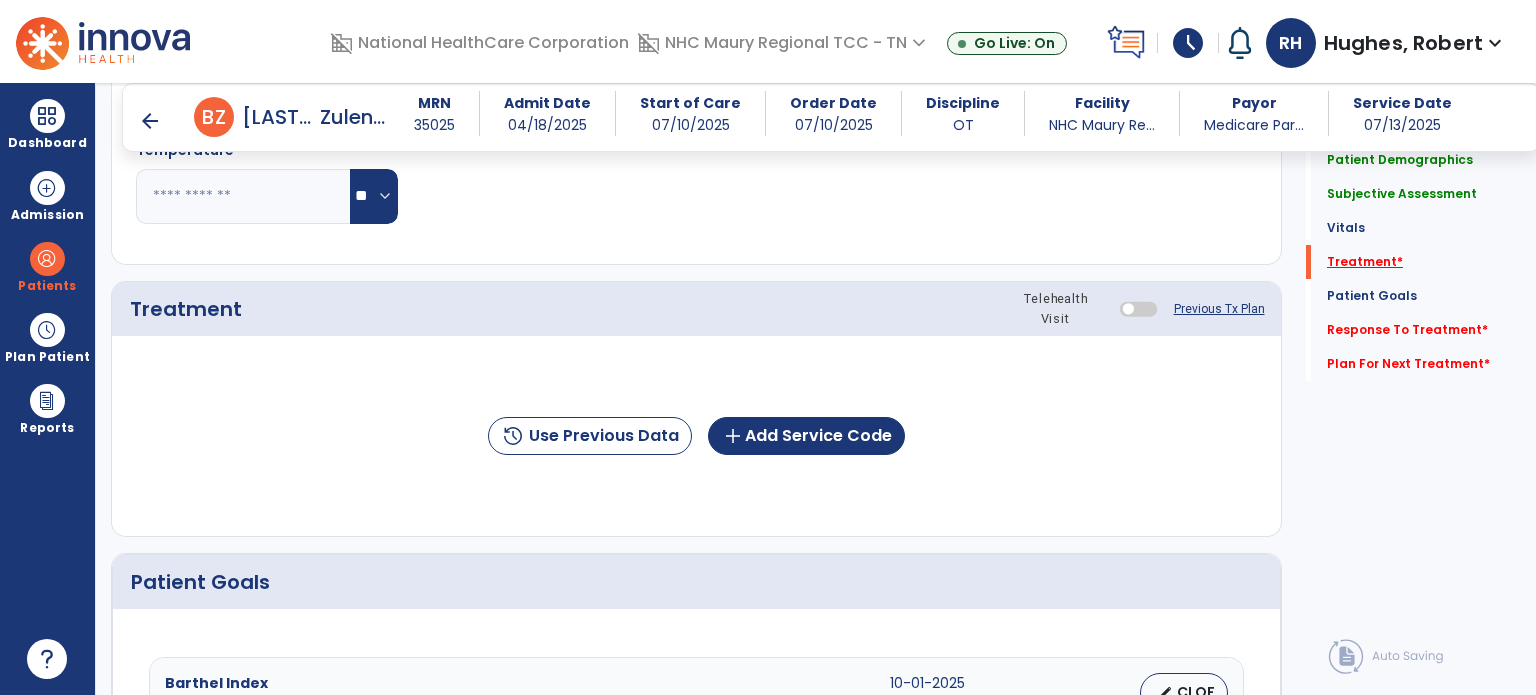 scroll, scrollTop: 987, scrollLeft: 0, axis: vertical 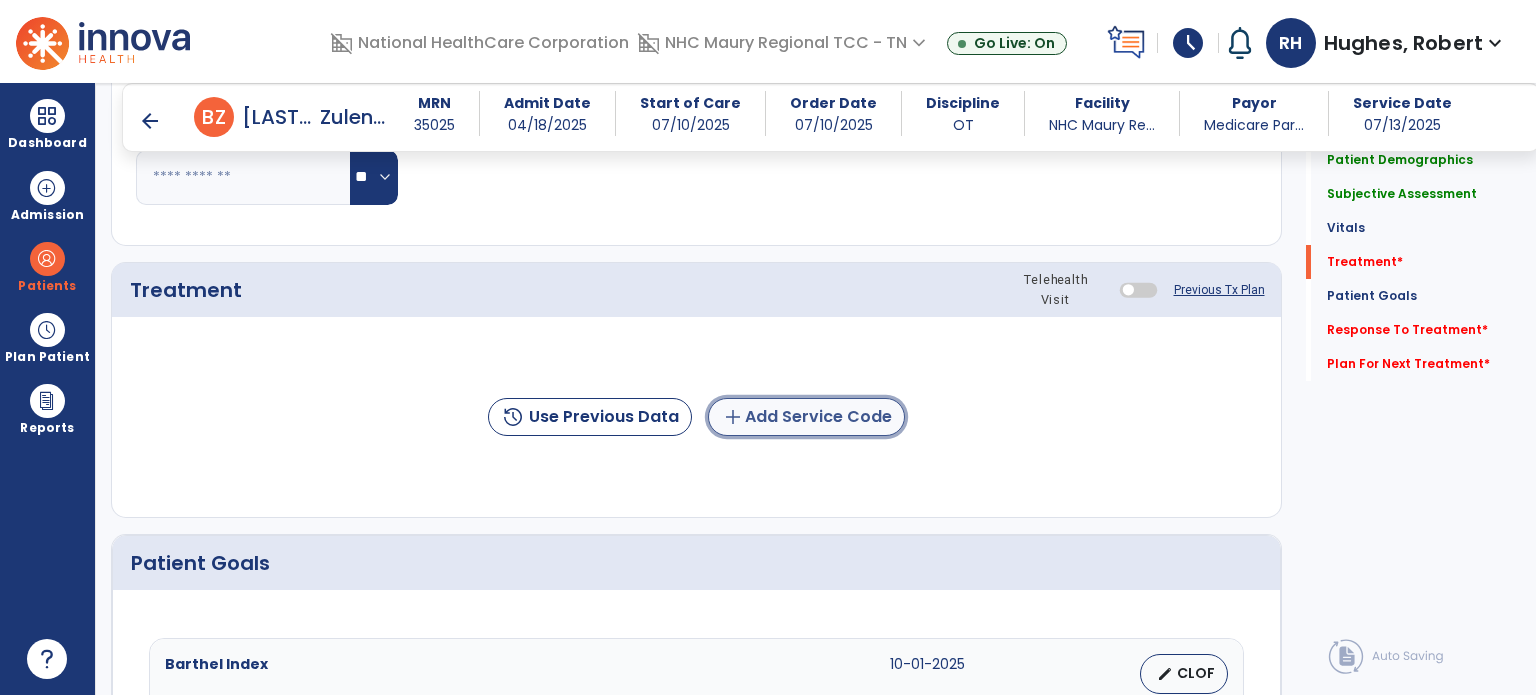 click on "add  Add Service Code" 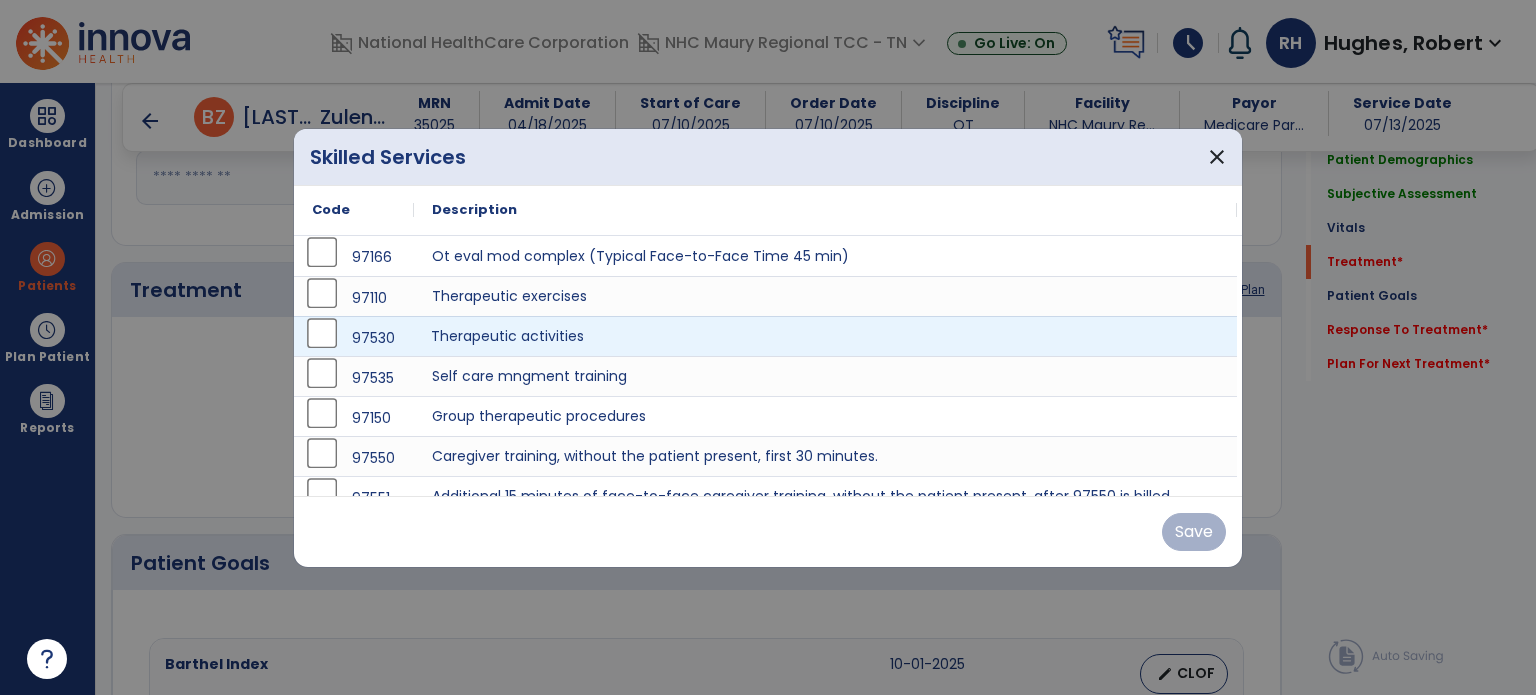 click on "Therapeutic activities" at bounding box center [825, 336] 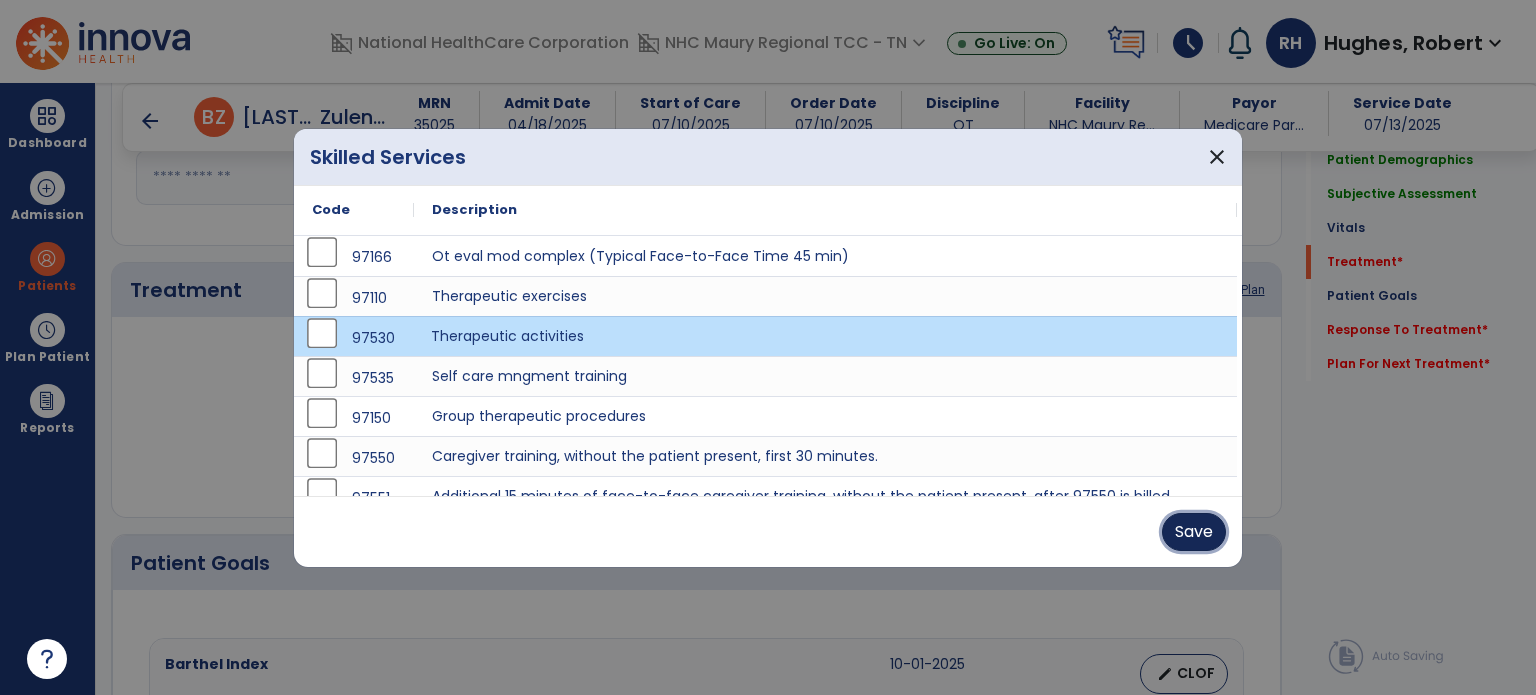 click on "Save" at bounding box center [1194, 532] 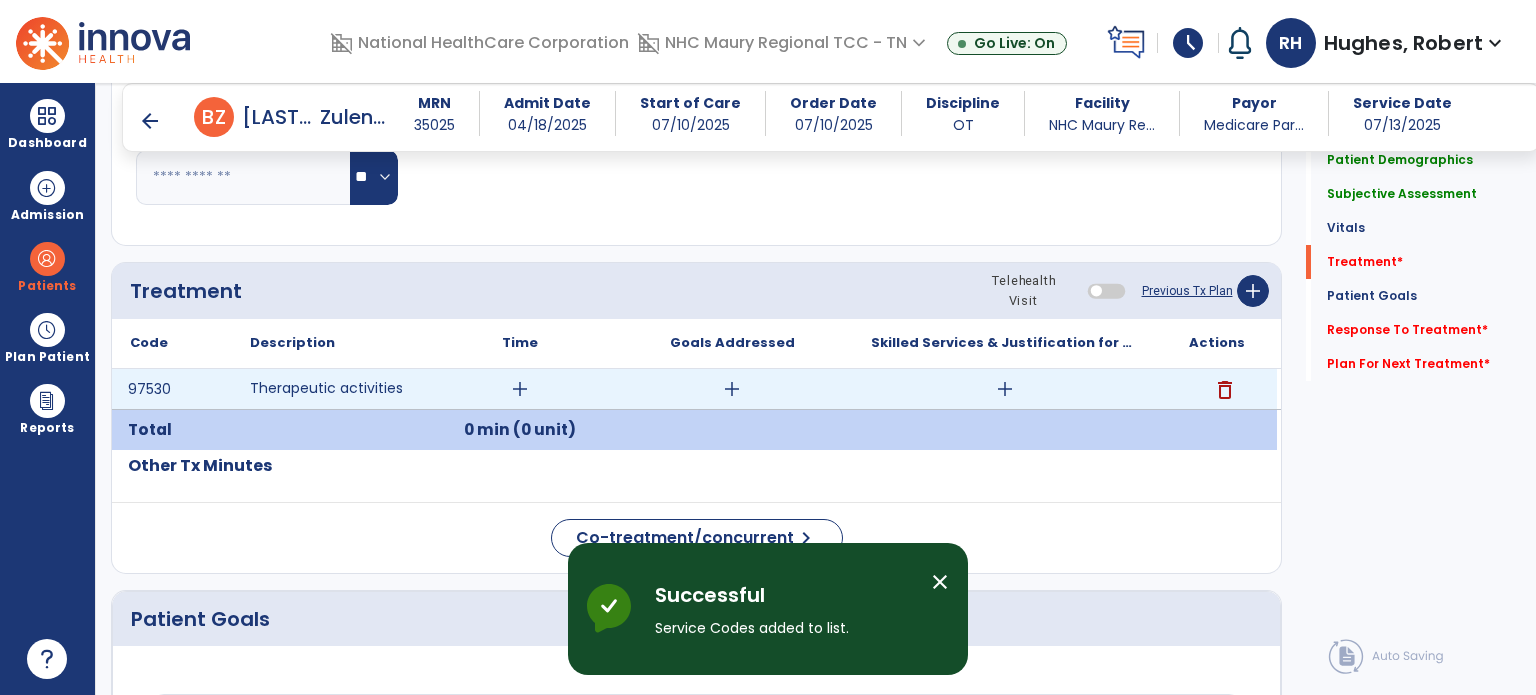 click on "add" at bounding box center [520, 389] 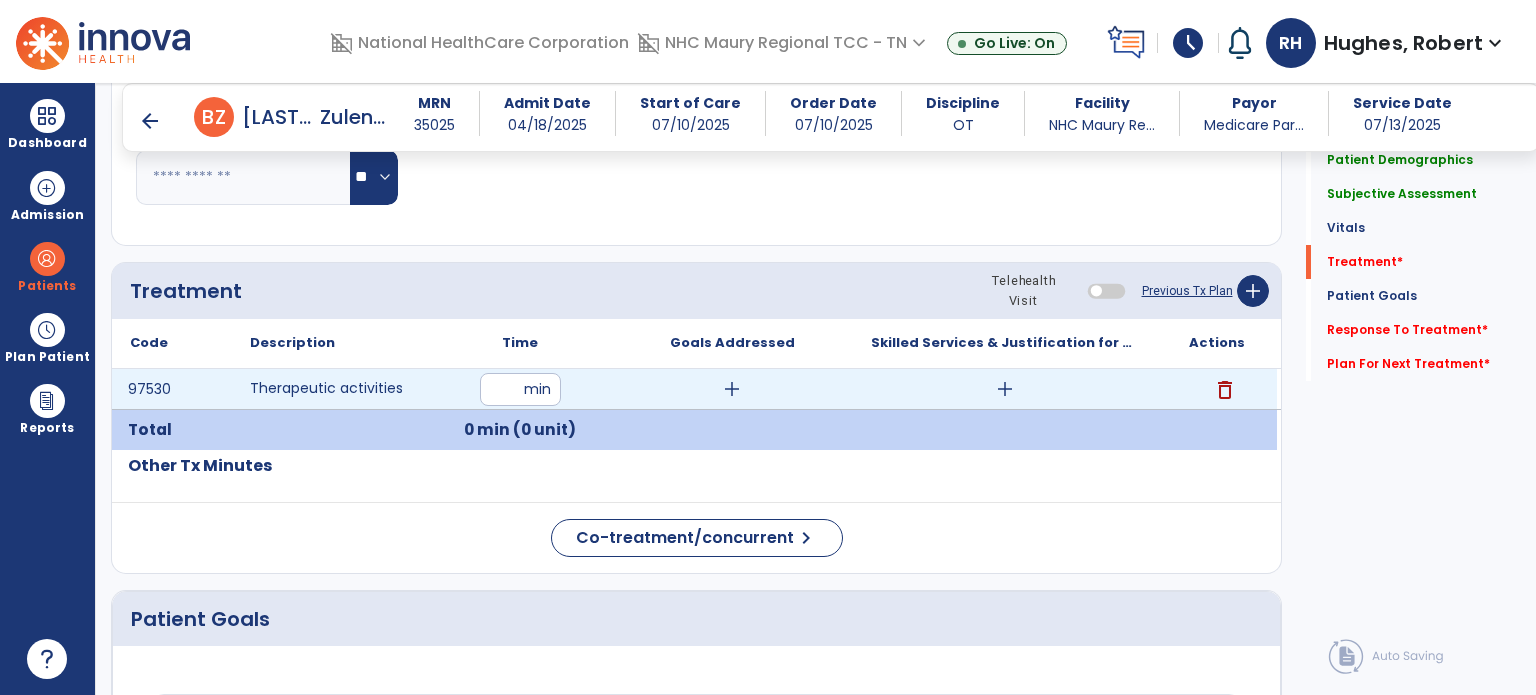 type on "**" 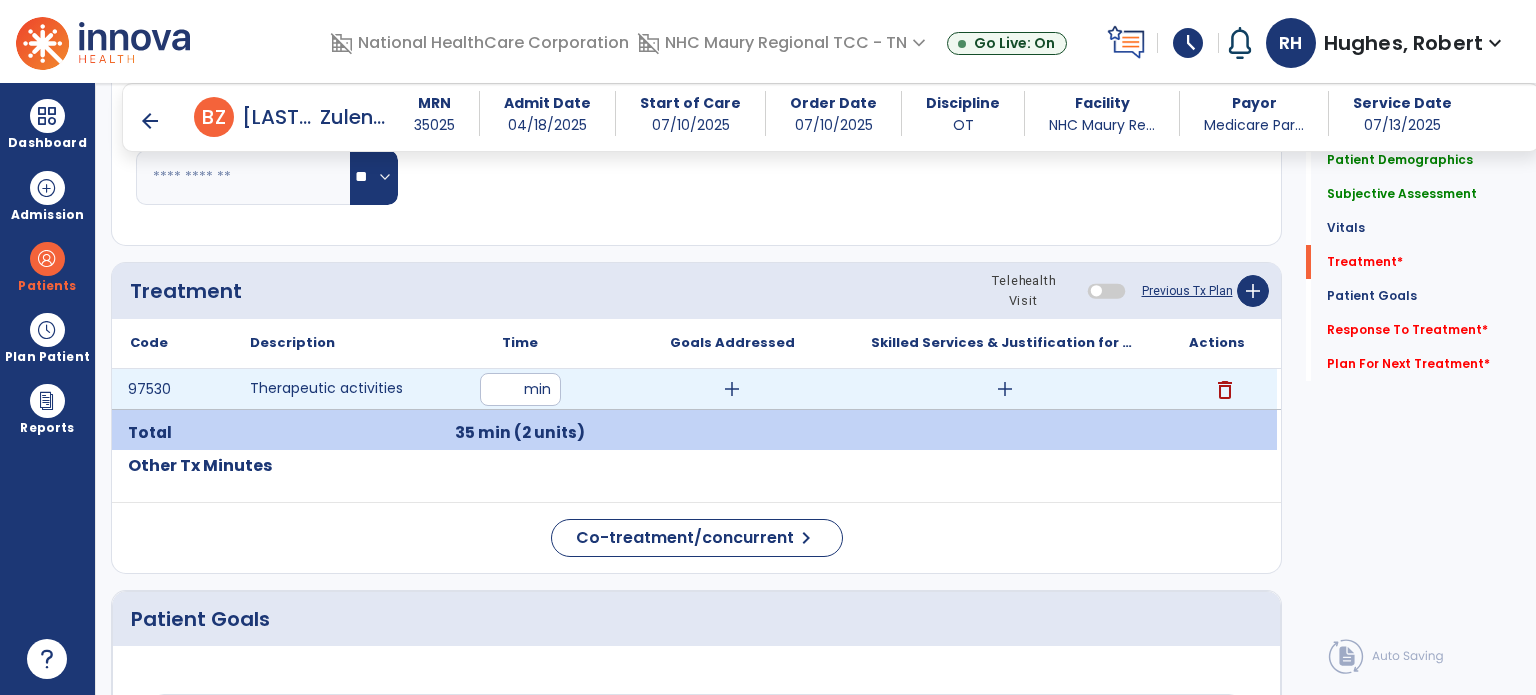 click on "add" at bounding box center (1005, 389) 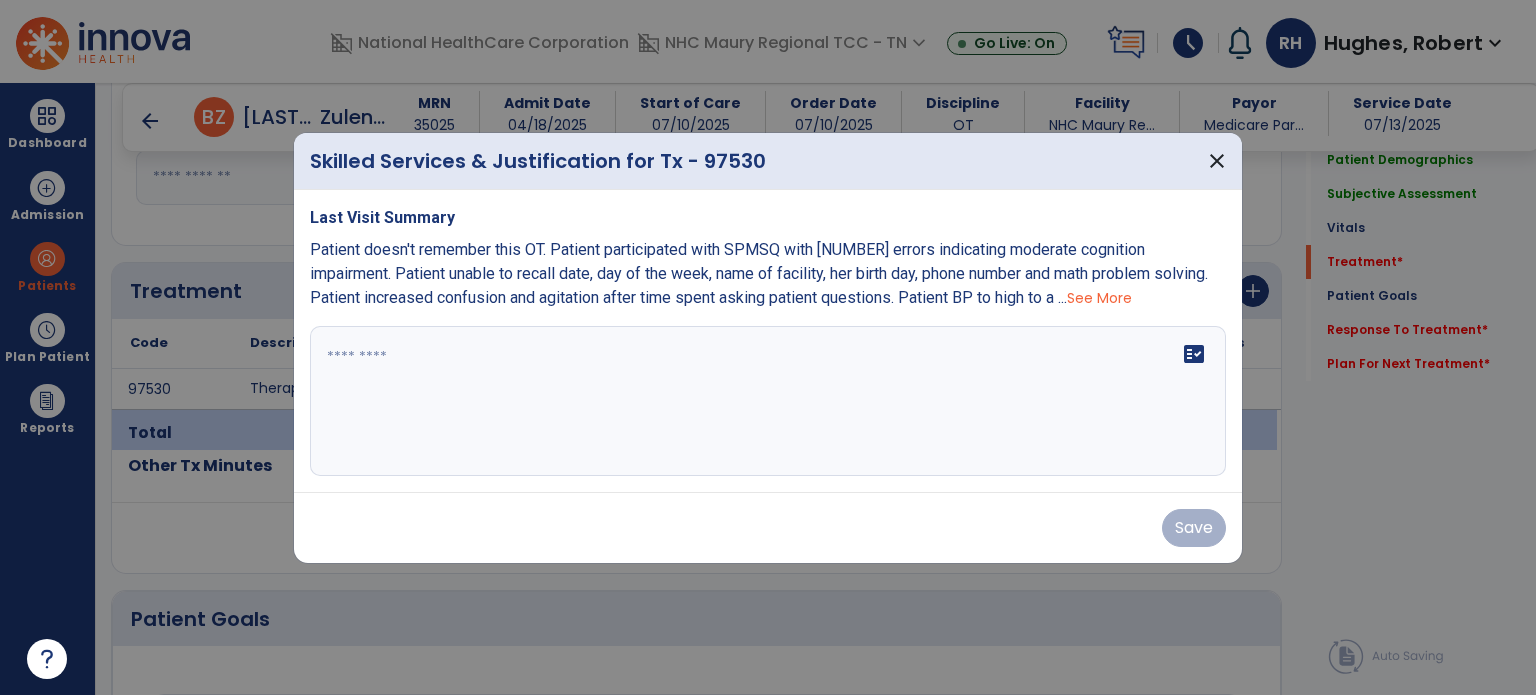 click on "fact_check" at bounding box center [768, 401] 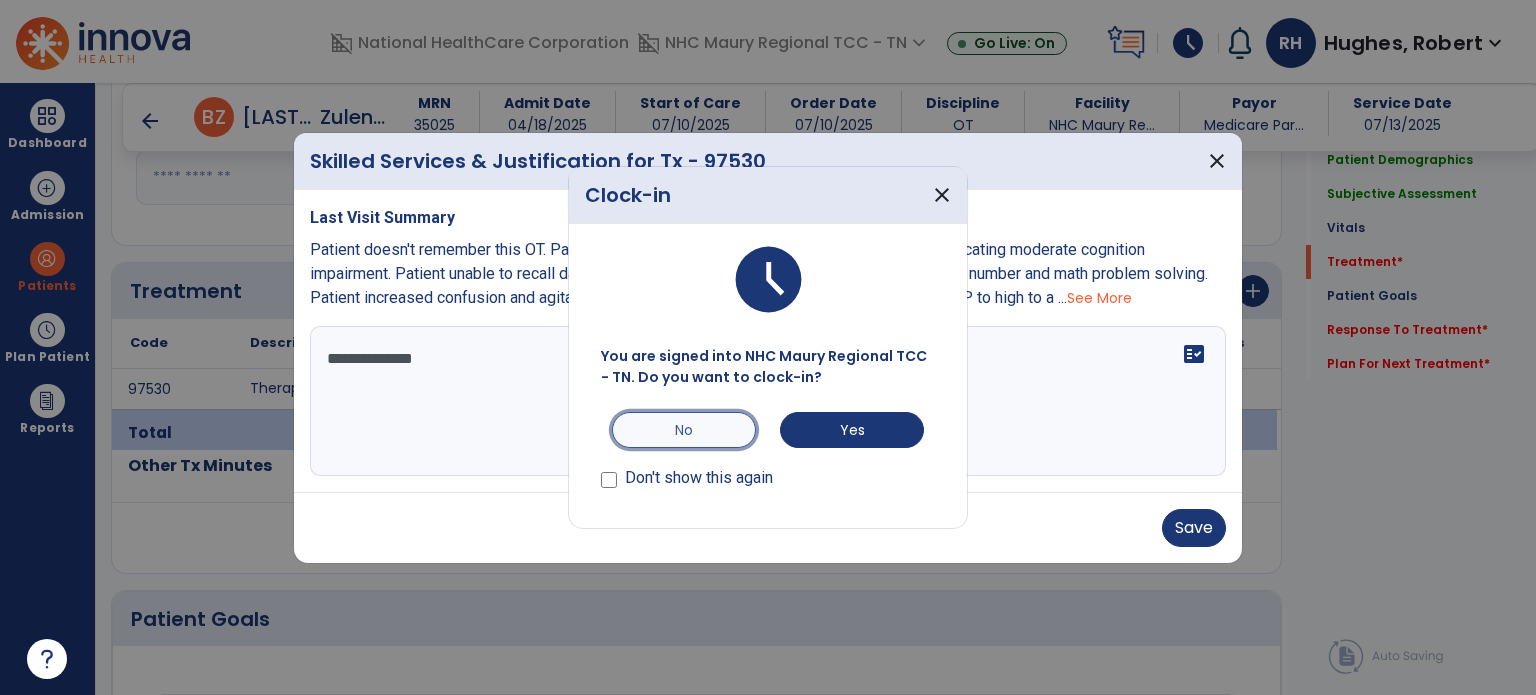 click on "No" at bounding box center (684, 430) 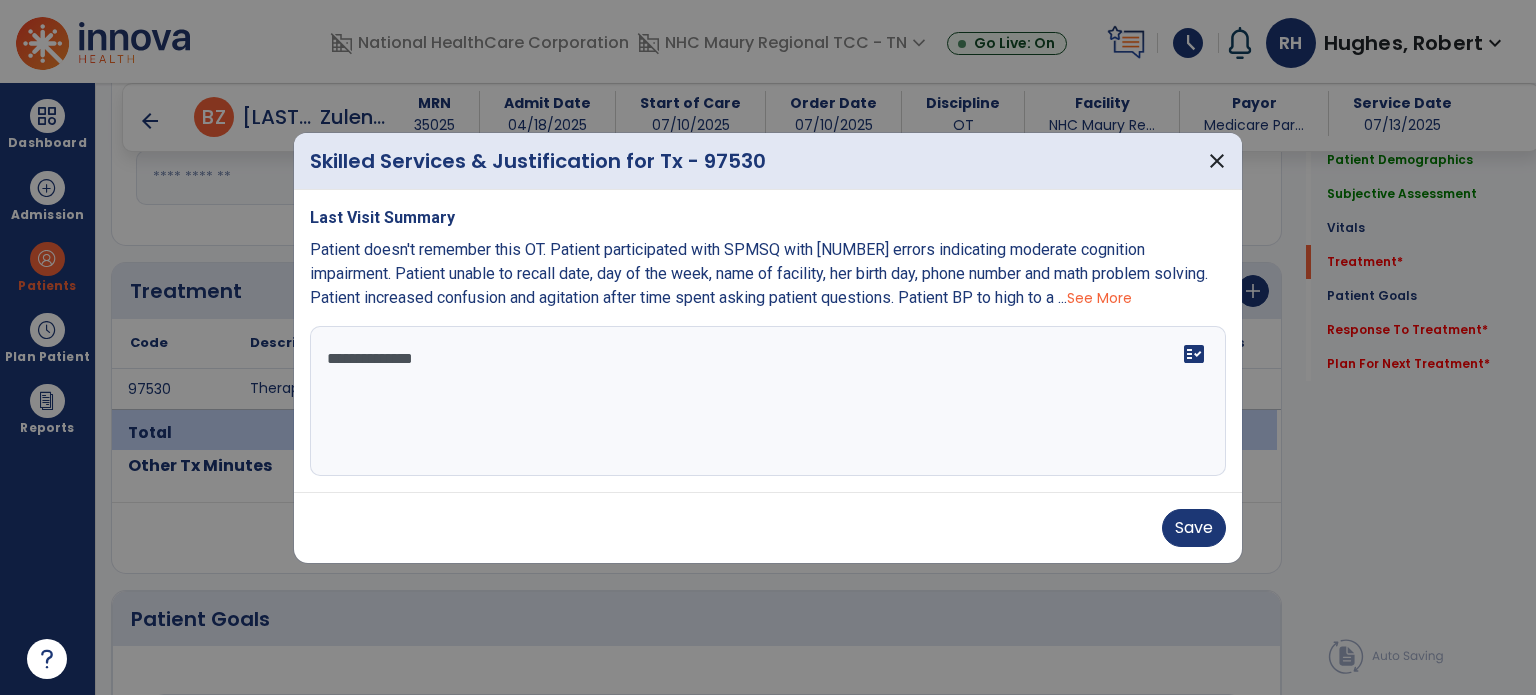 click on "**********" at bounding box center (768, 401) 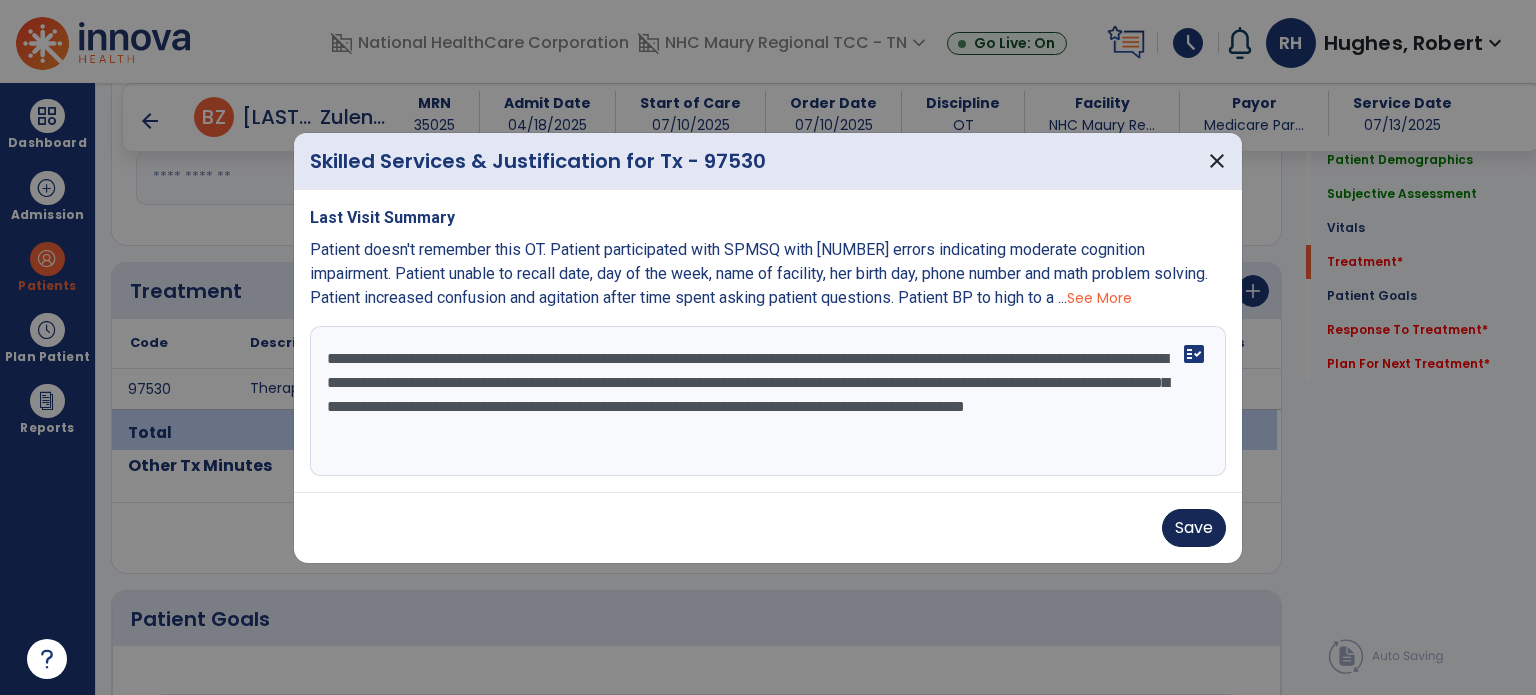 type on "**********" 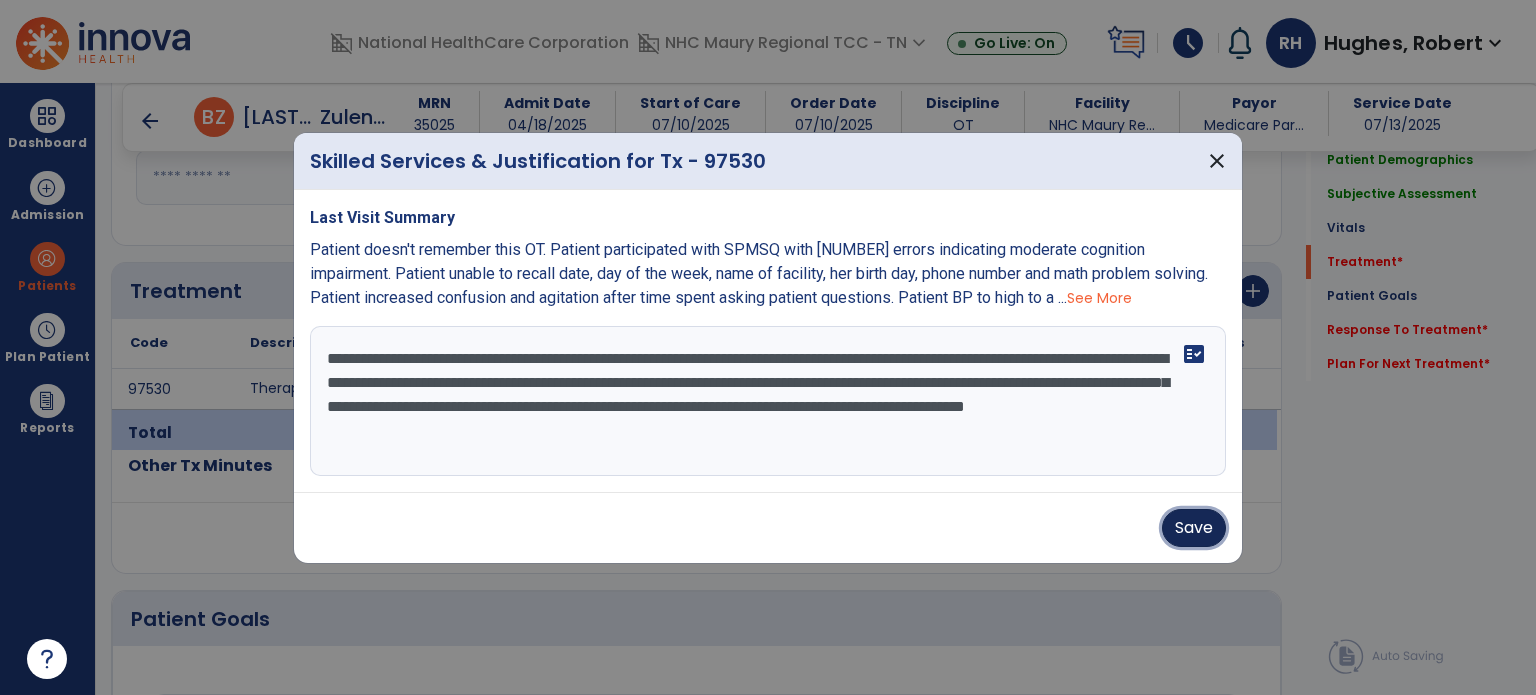 click on "Save" at bounding box center (1194, 528) 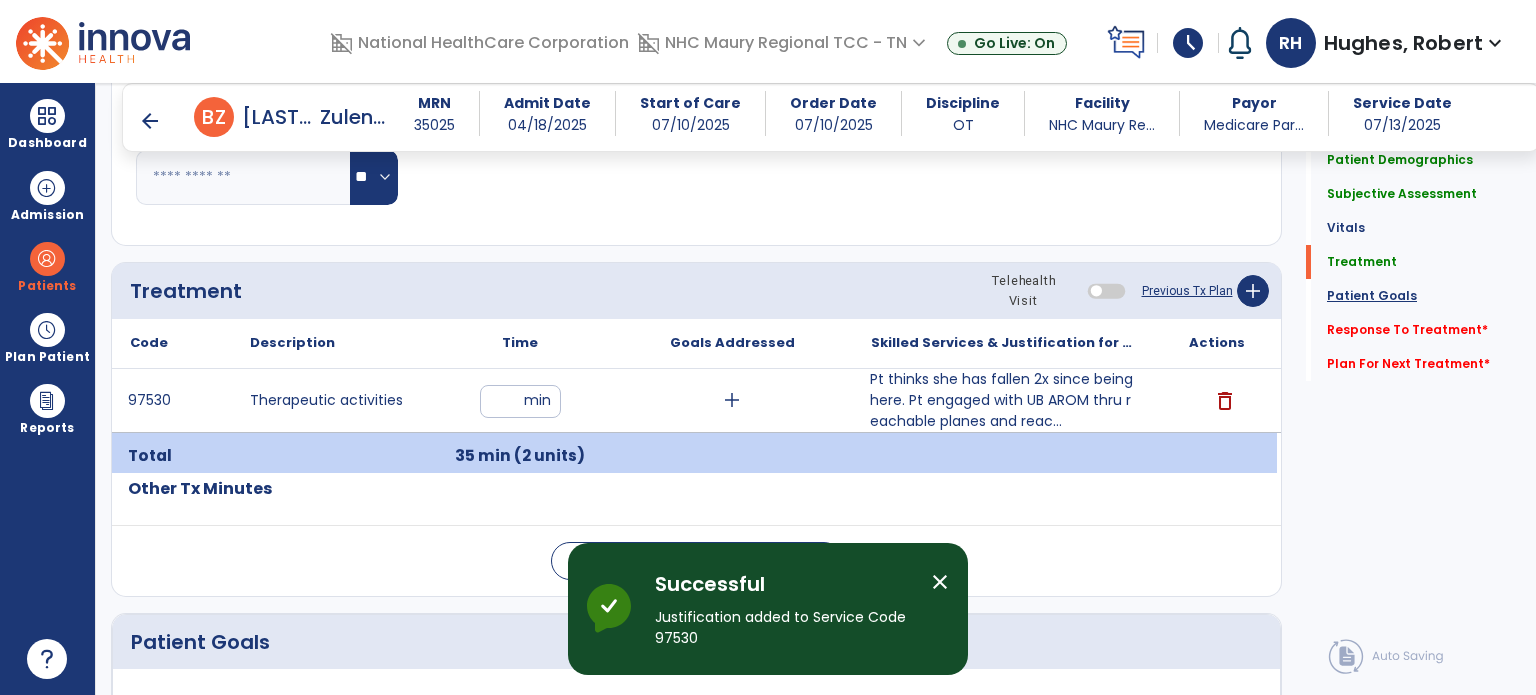 click on "Patient Goals" 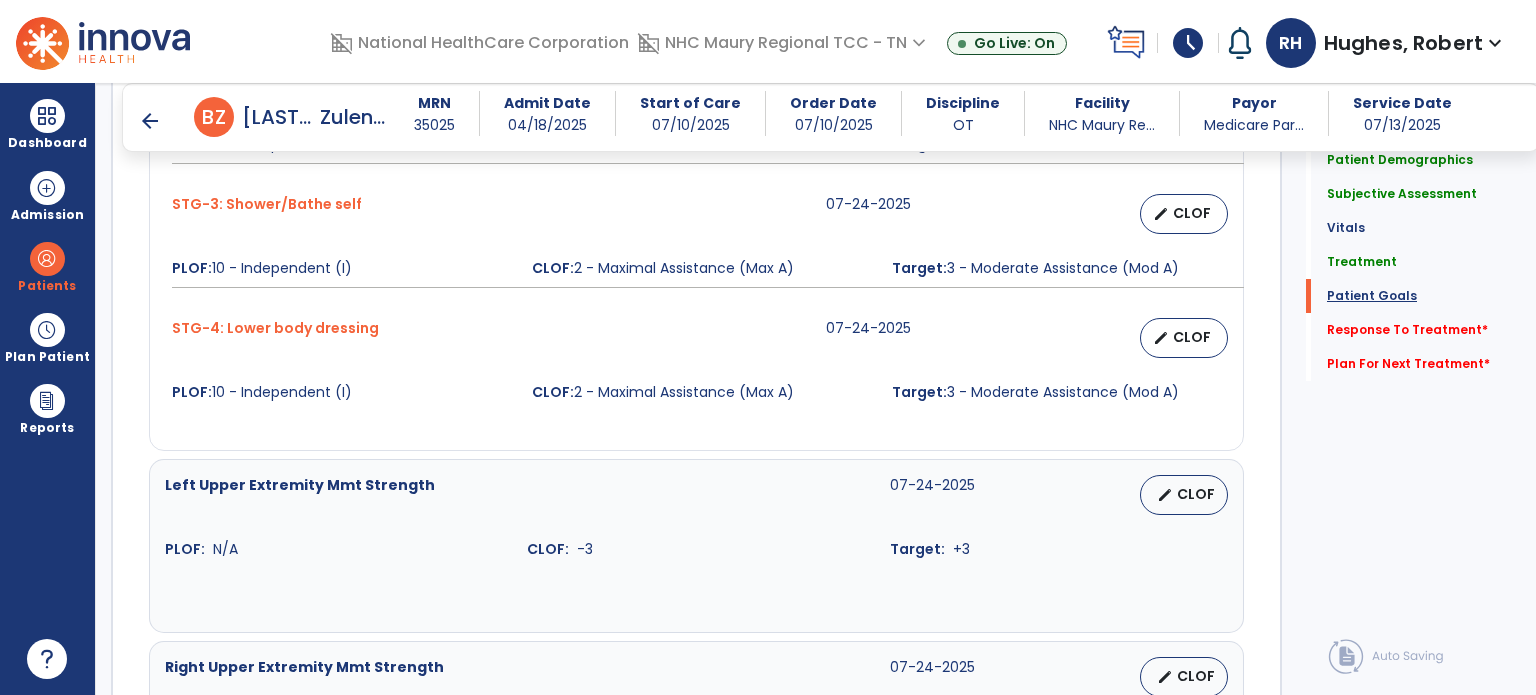 scroll, scrollTop: 1890, scrollLeft: 0, axis: vertical 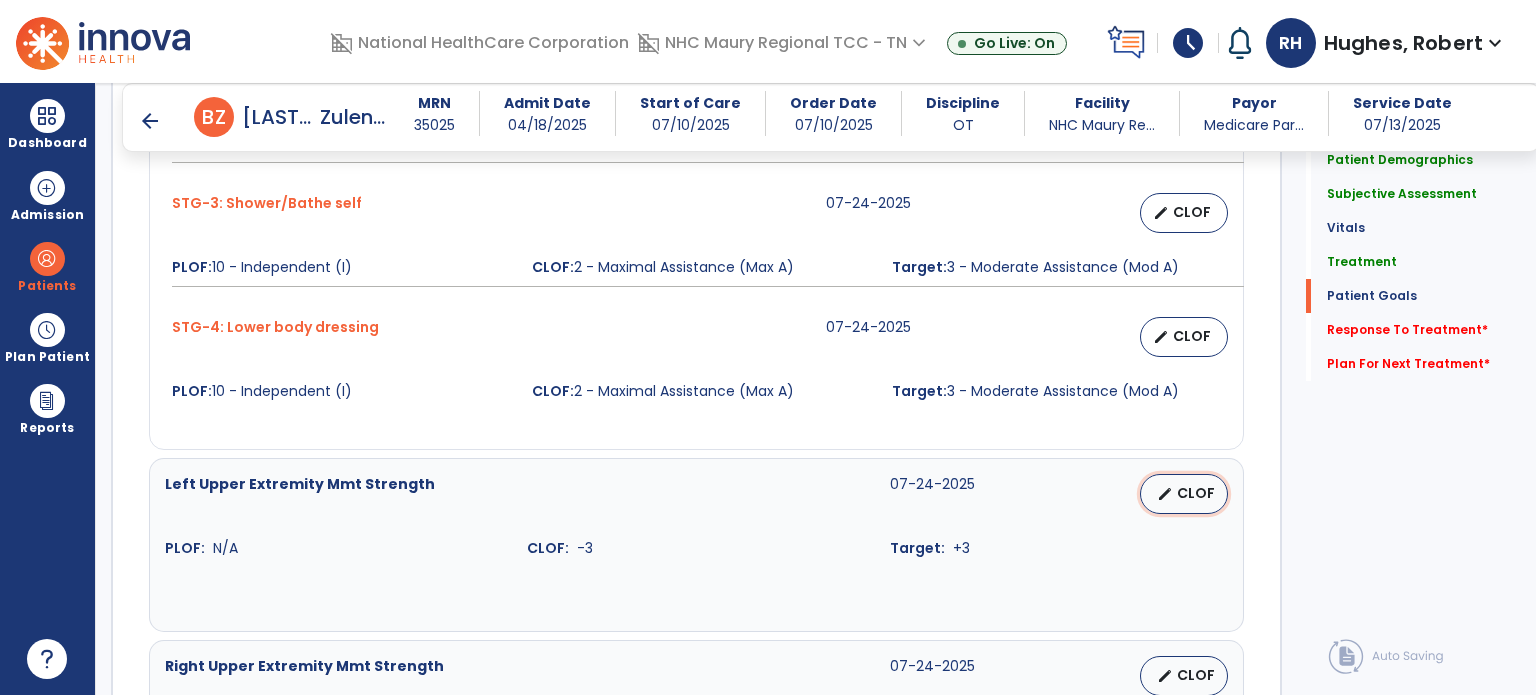 click on "CLOF" at bounding box center [1196, 493] 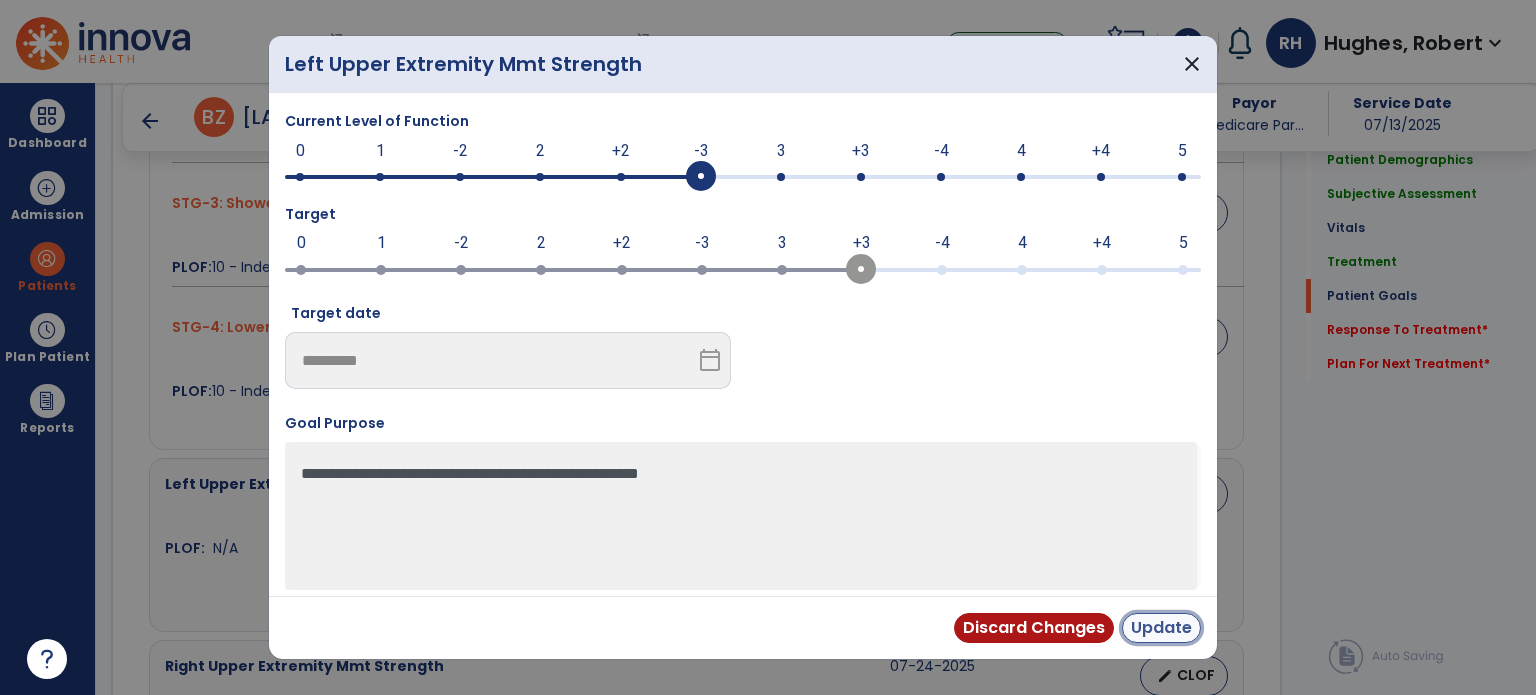 click on "Update" at bounding box center [1161, 628] 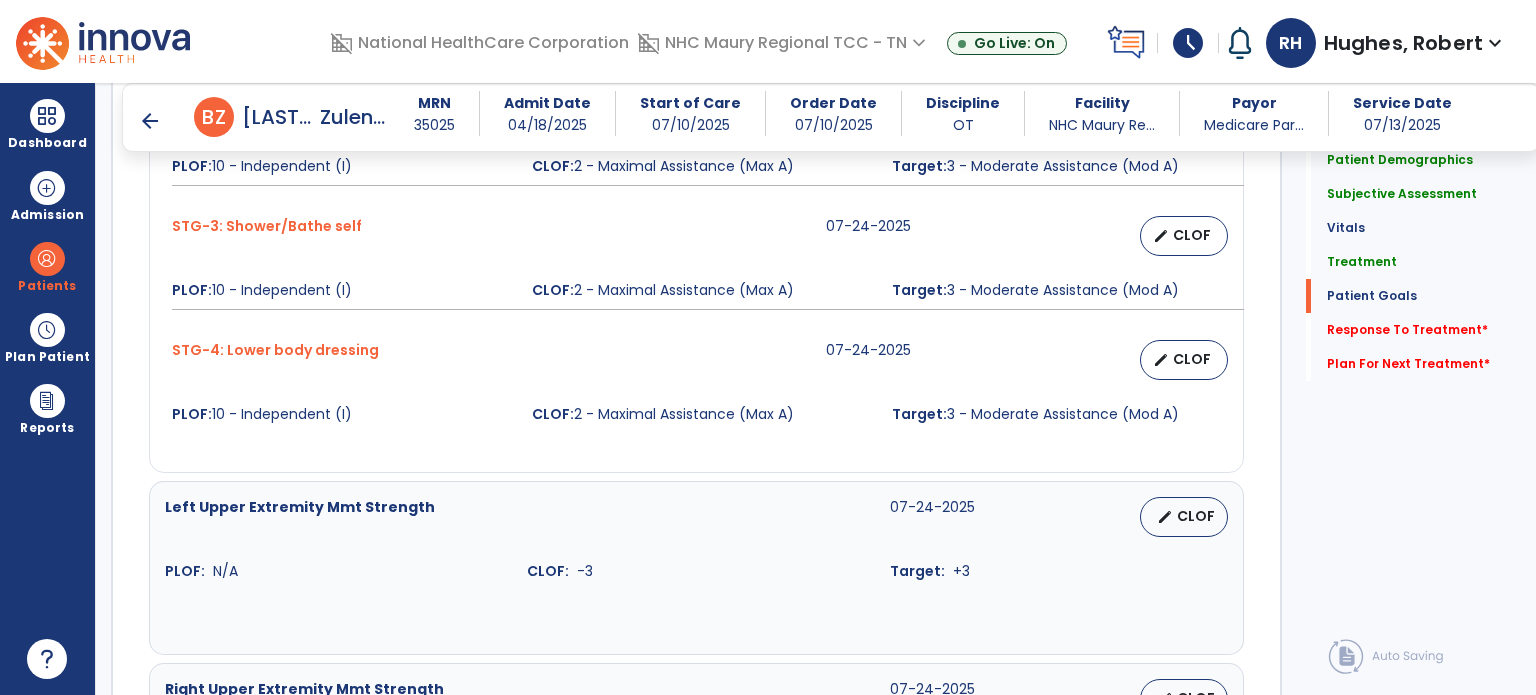 scroll, scrollTop: 1890, scrollLeft: 0, axis: vertical 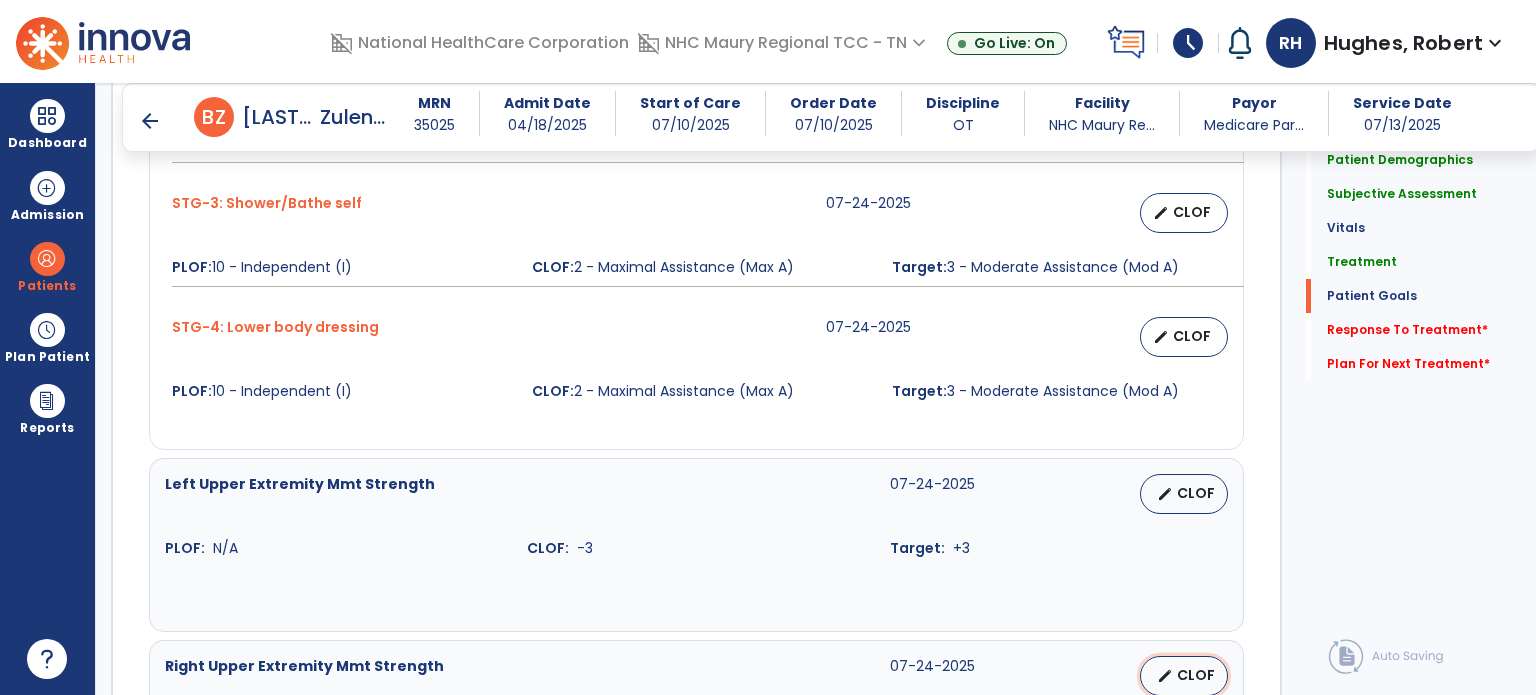 click on "edit   CLOF" at bounding box center [1184, 676] 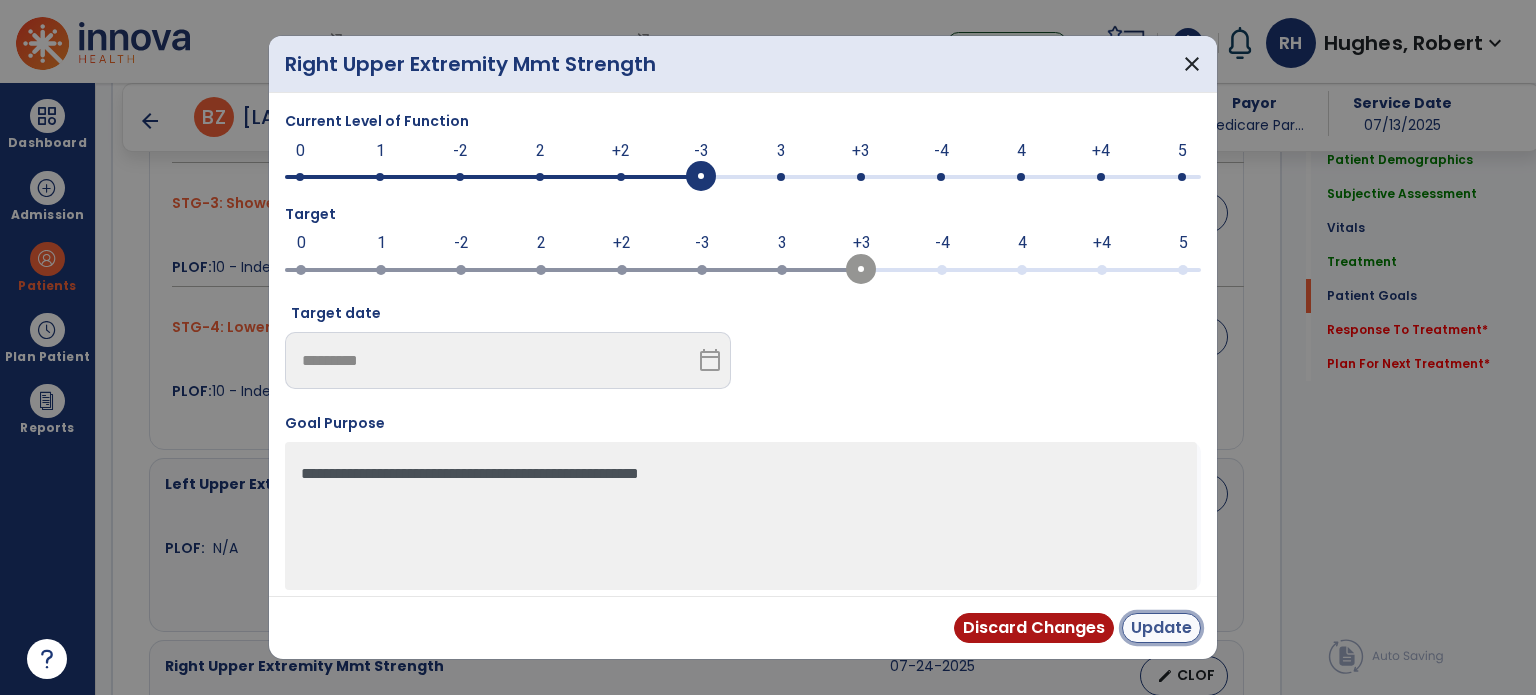 click on "Update" at bounding box center [1161, 628] 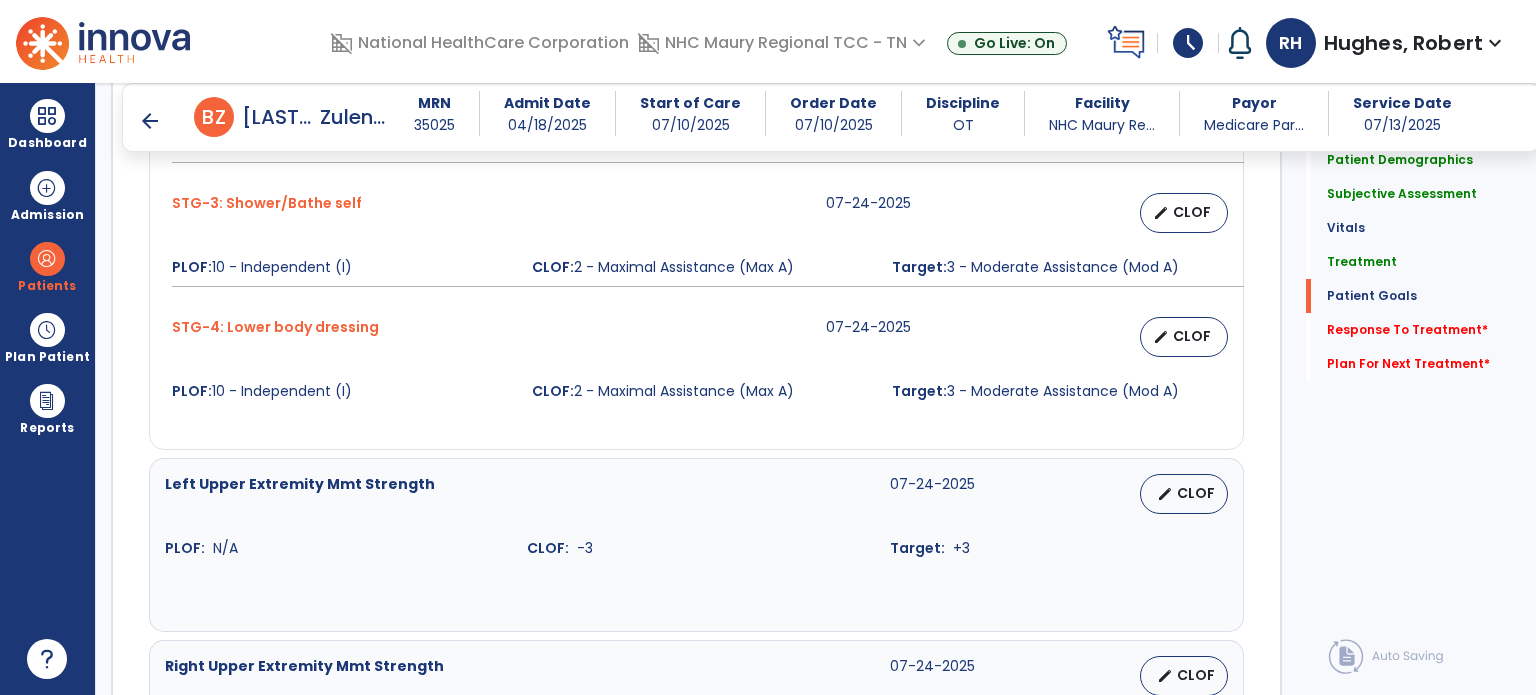 scroll, scrollTop: 1890, scrollLeft: 0, axis: vertical 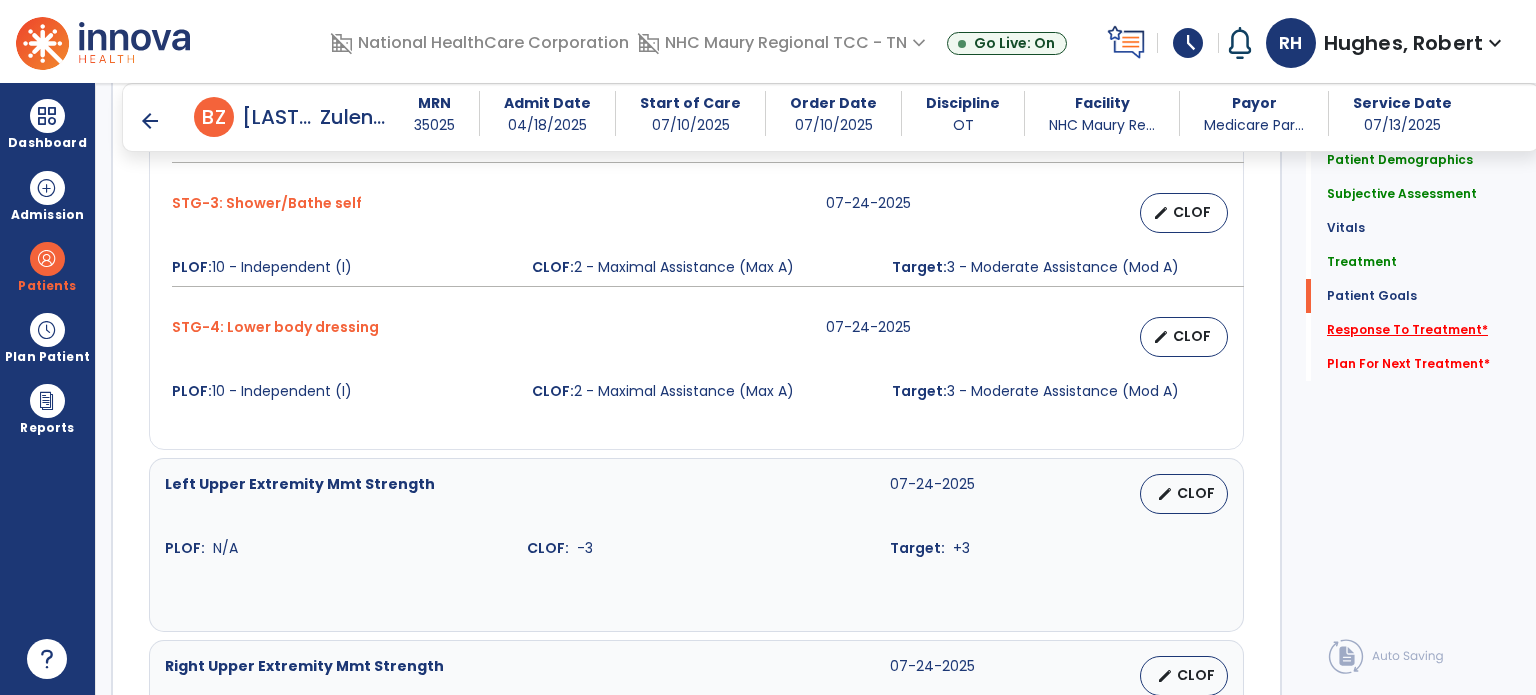 click on "Response To Treatment   *" 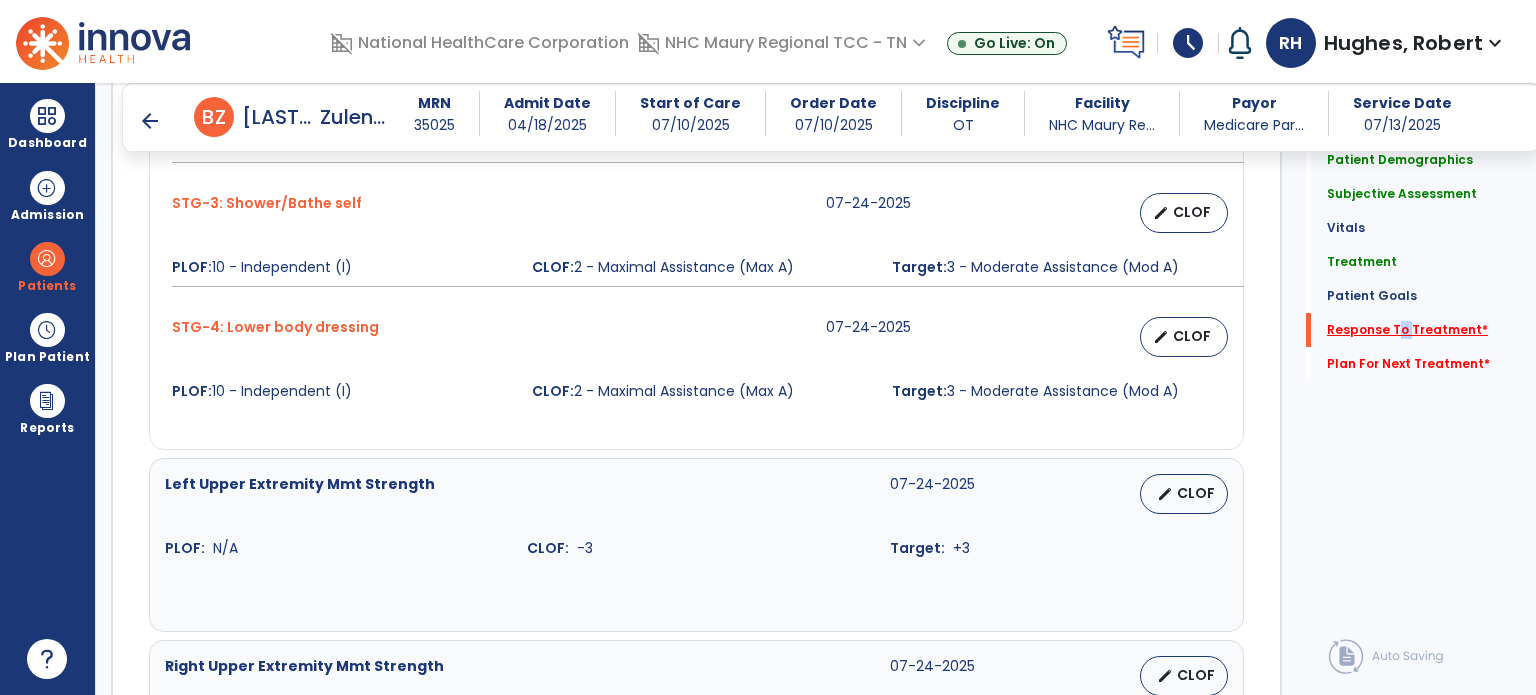 click on "Response To Treatment   *" 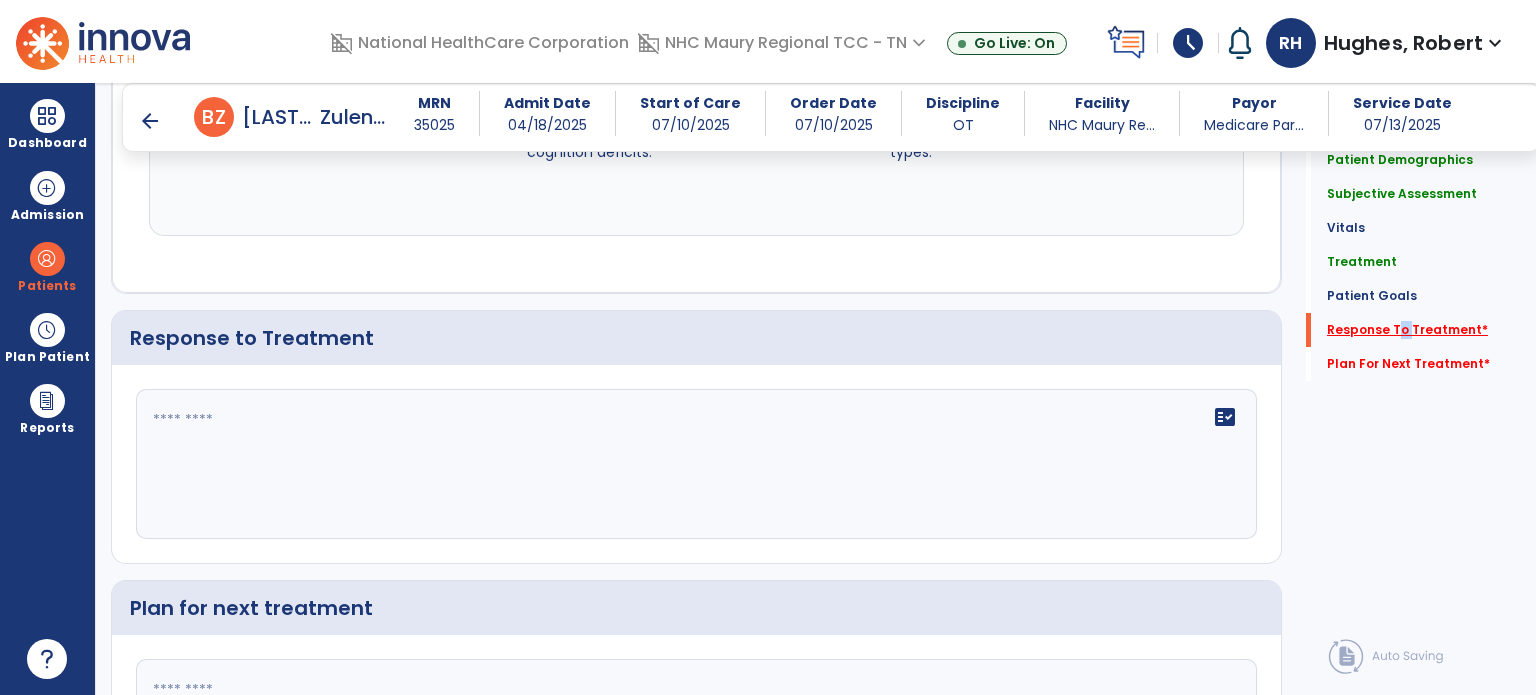 scroll, scrollTop: 2713, scrollLeft: 0, axis: vertical 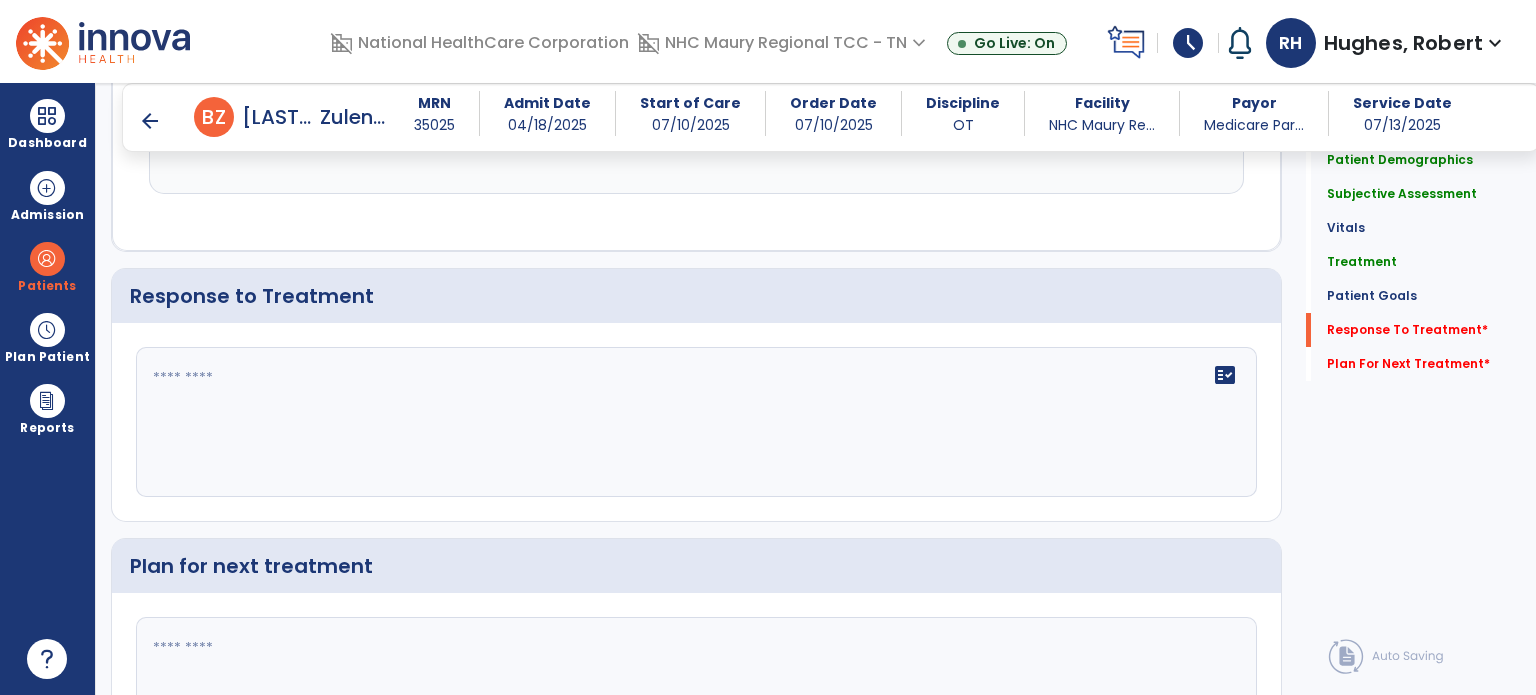 click on "fact_check" 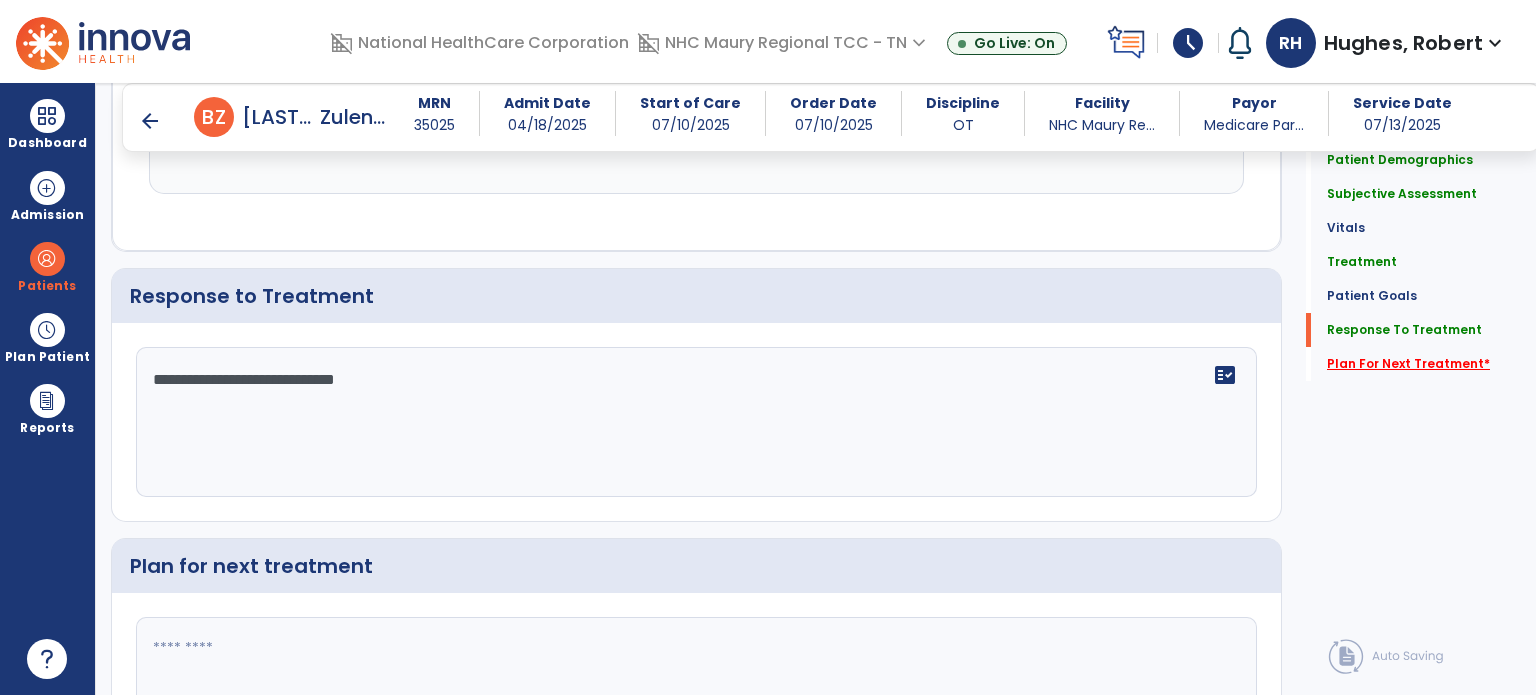 type on "**********" 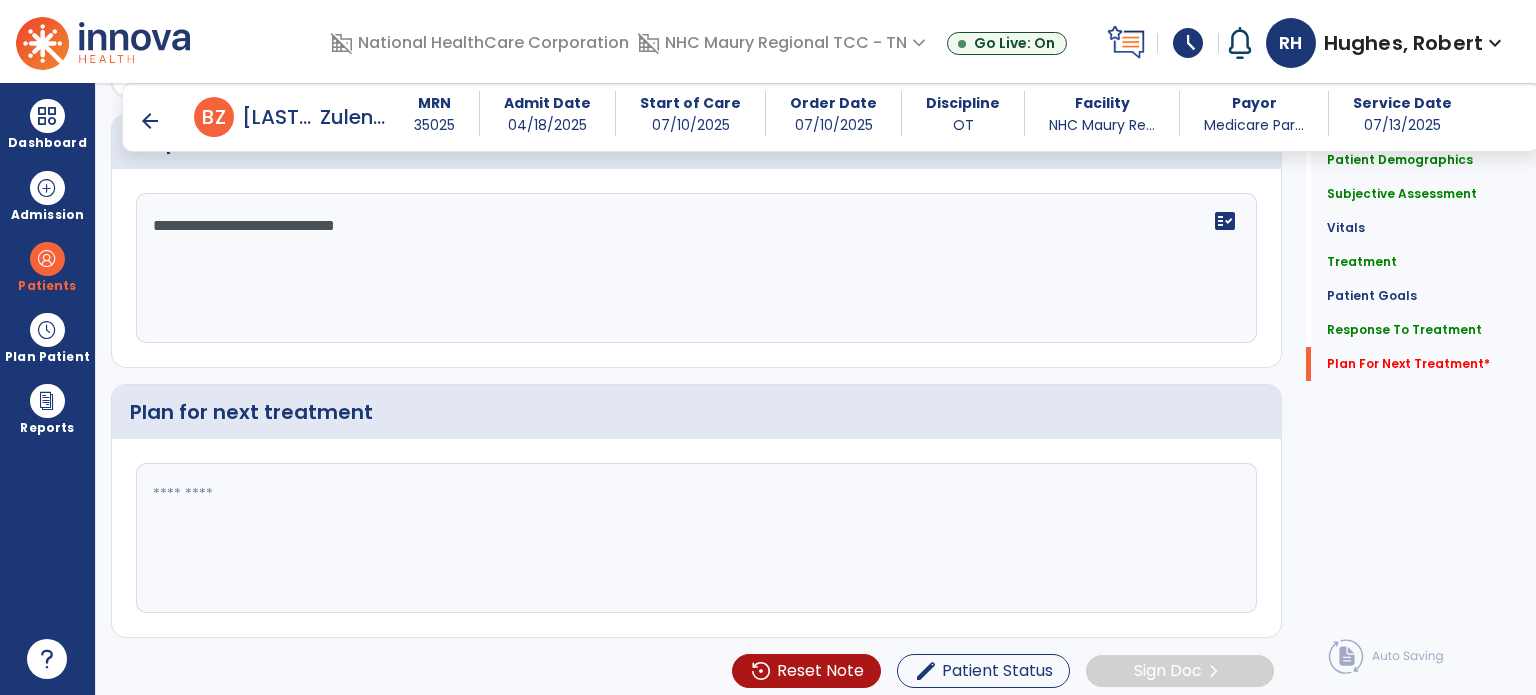 scroll, scrollTop: 2868, scrollLeft: 0, axis: vertical 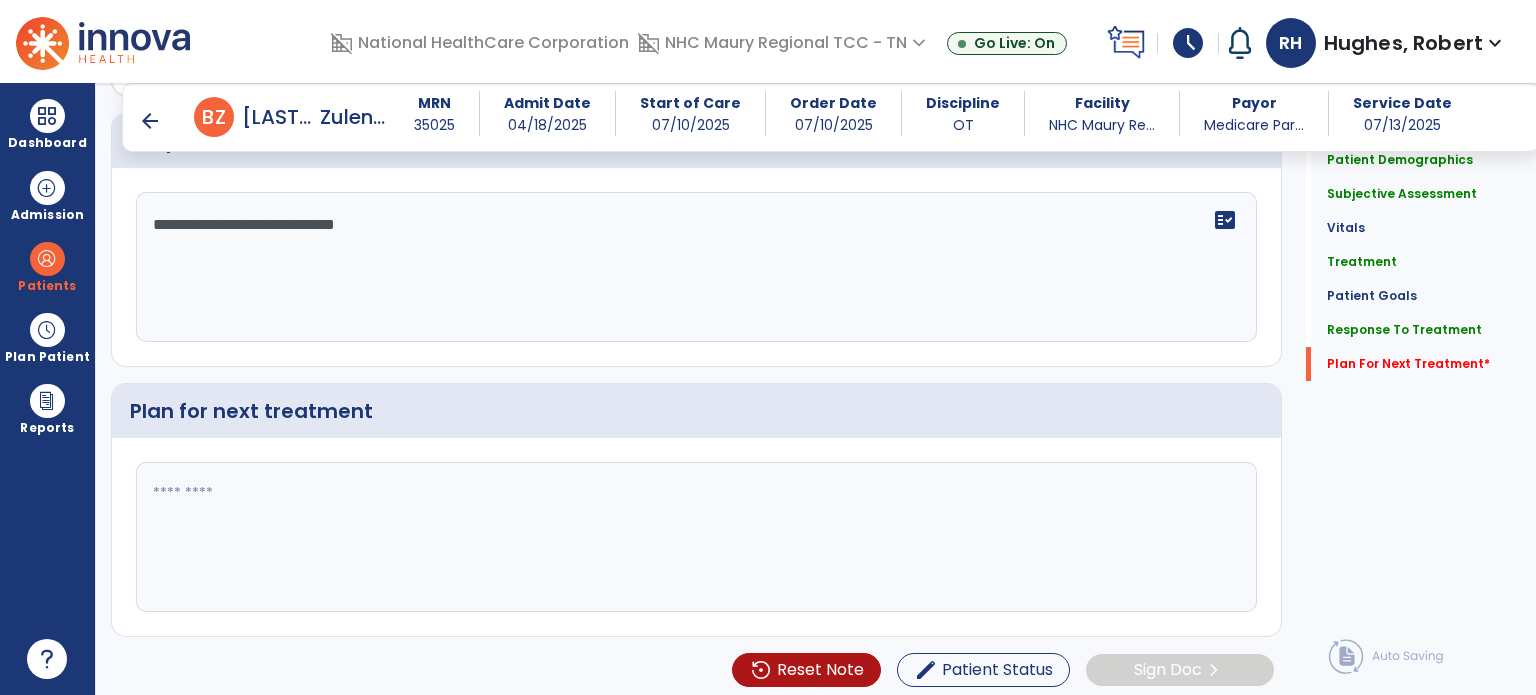 click 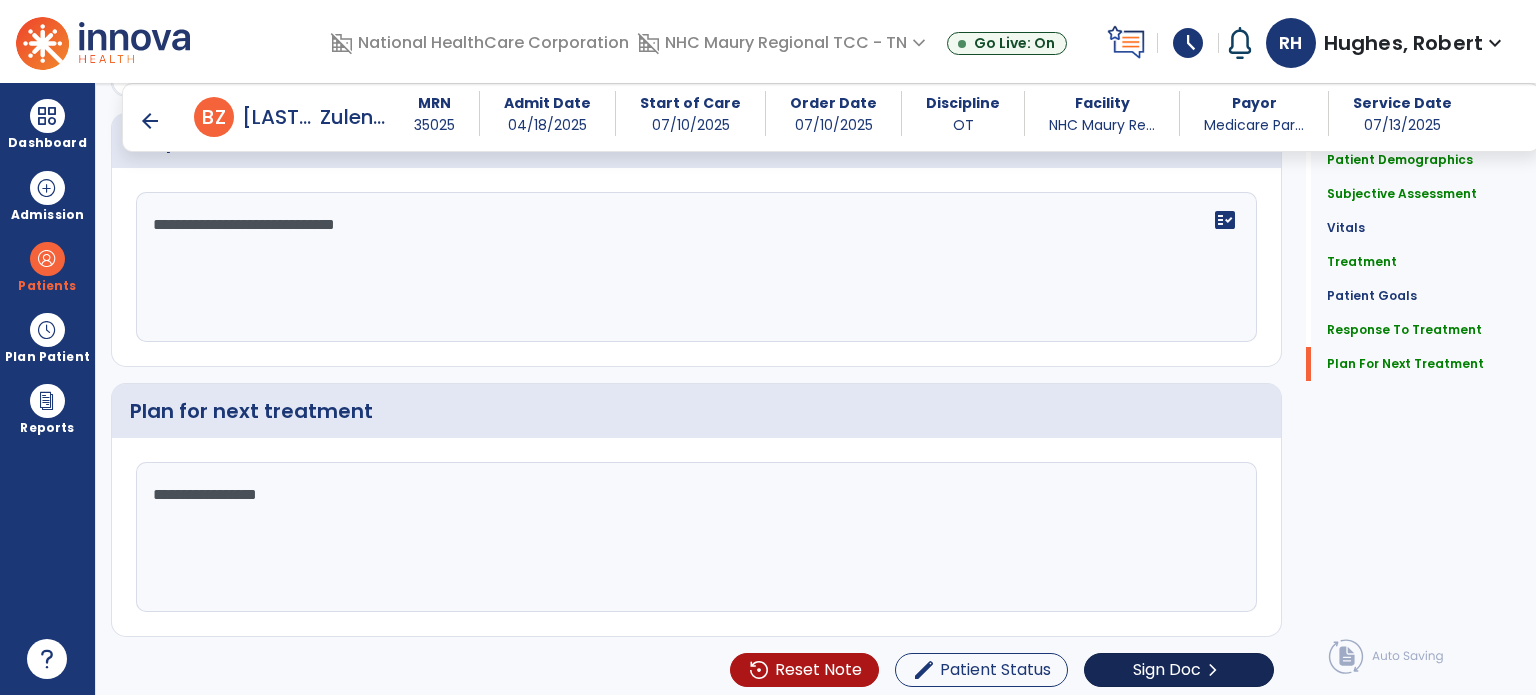 scroll, scrollTop: 2868, scrollLeft: 0, axis: vertical 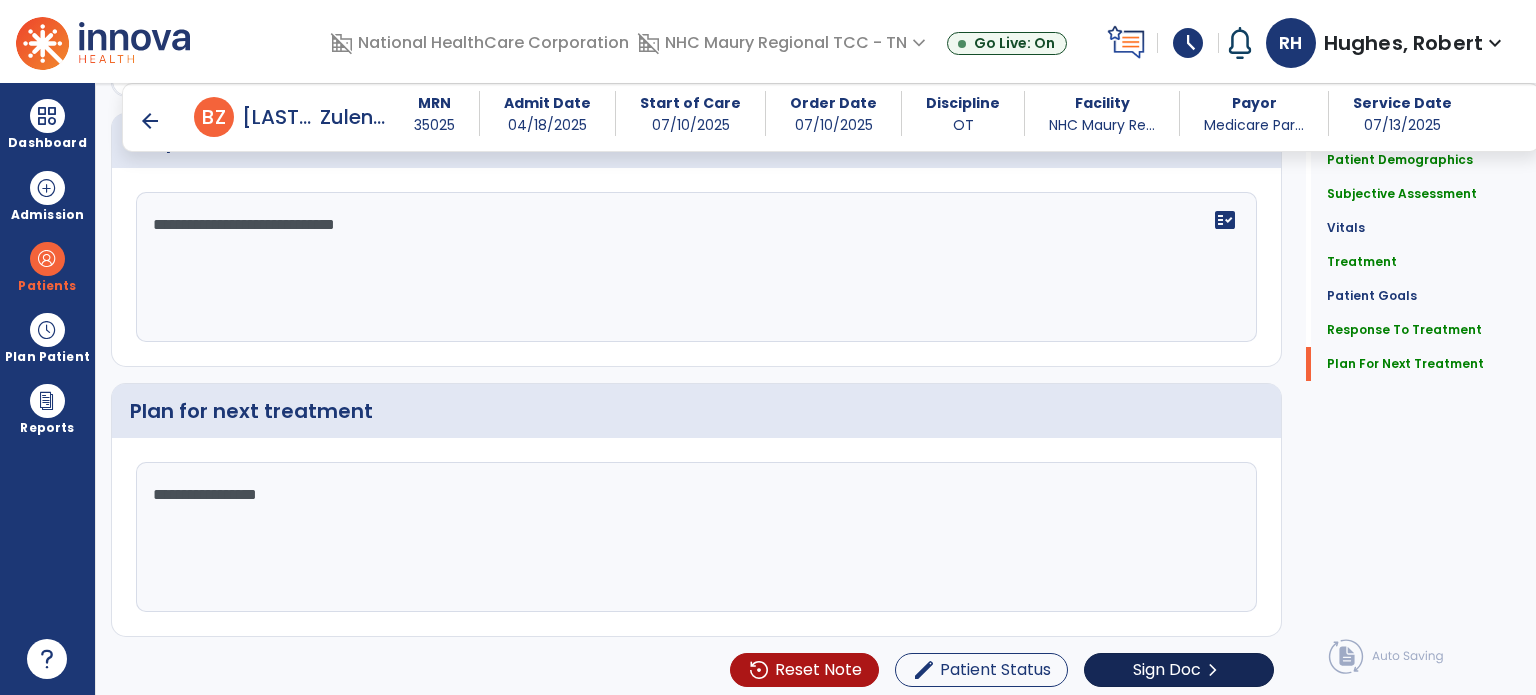 type on "**********" 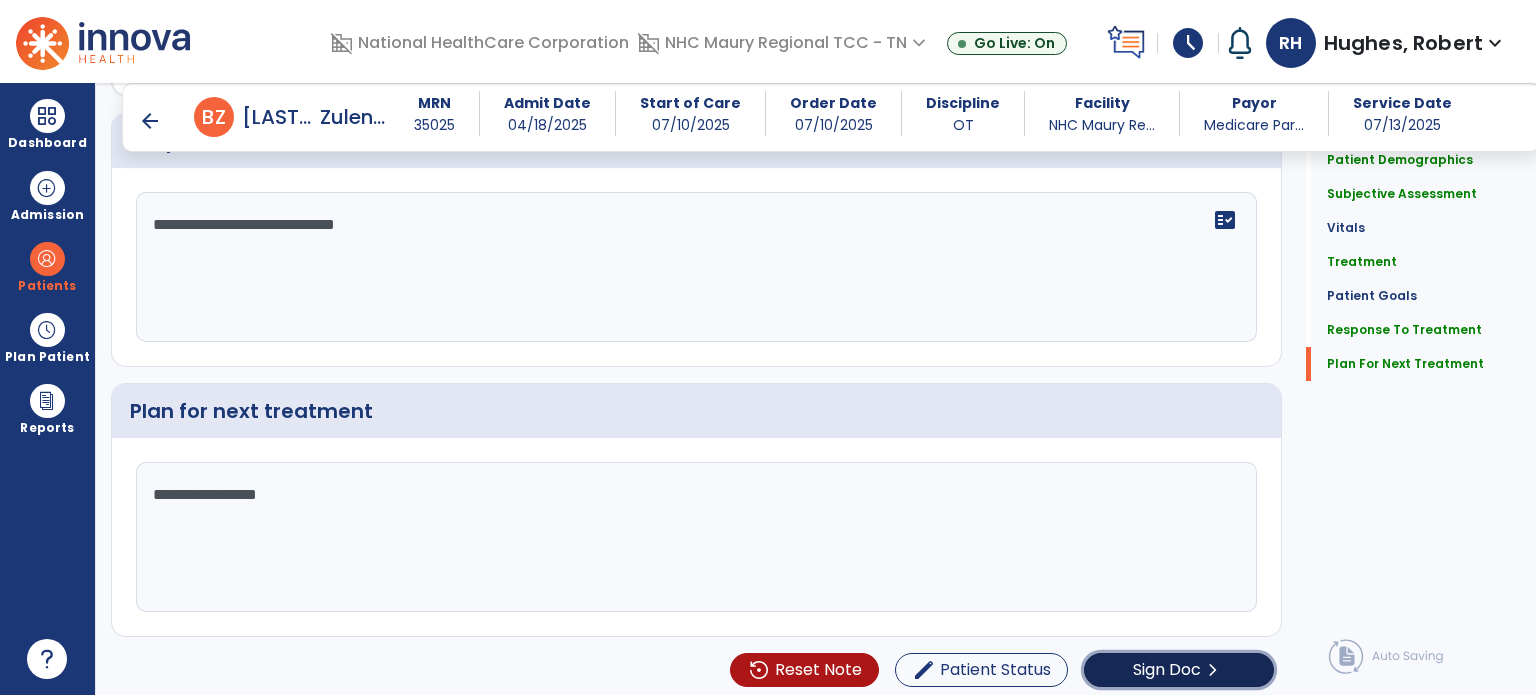 click on "Sign Doc  chevron_right" 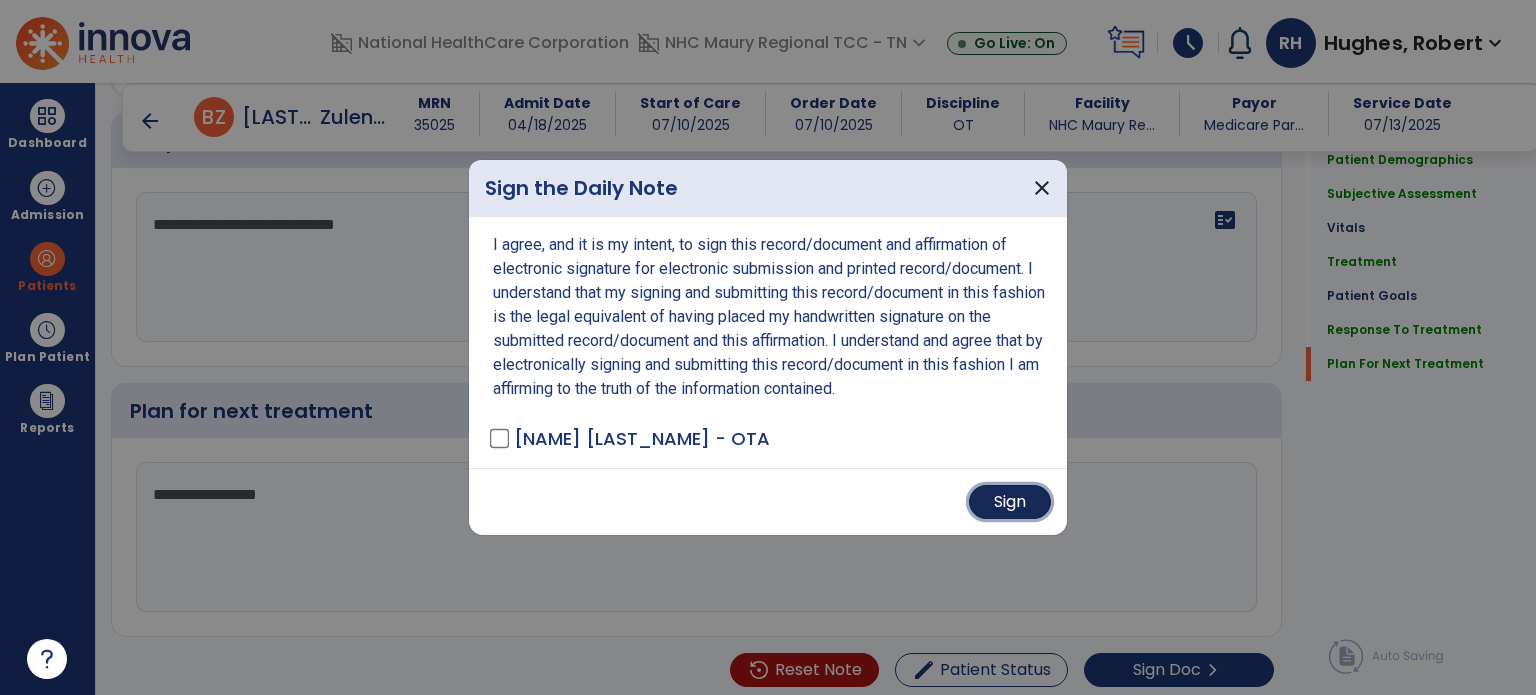 click on "Sign" at bounding box center [1010, 502] 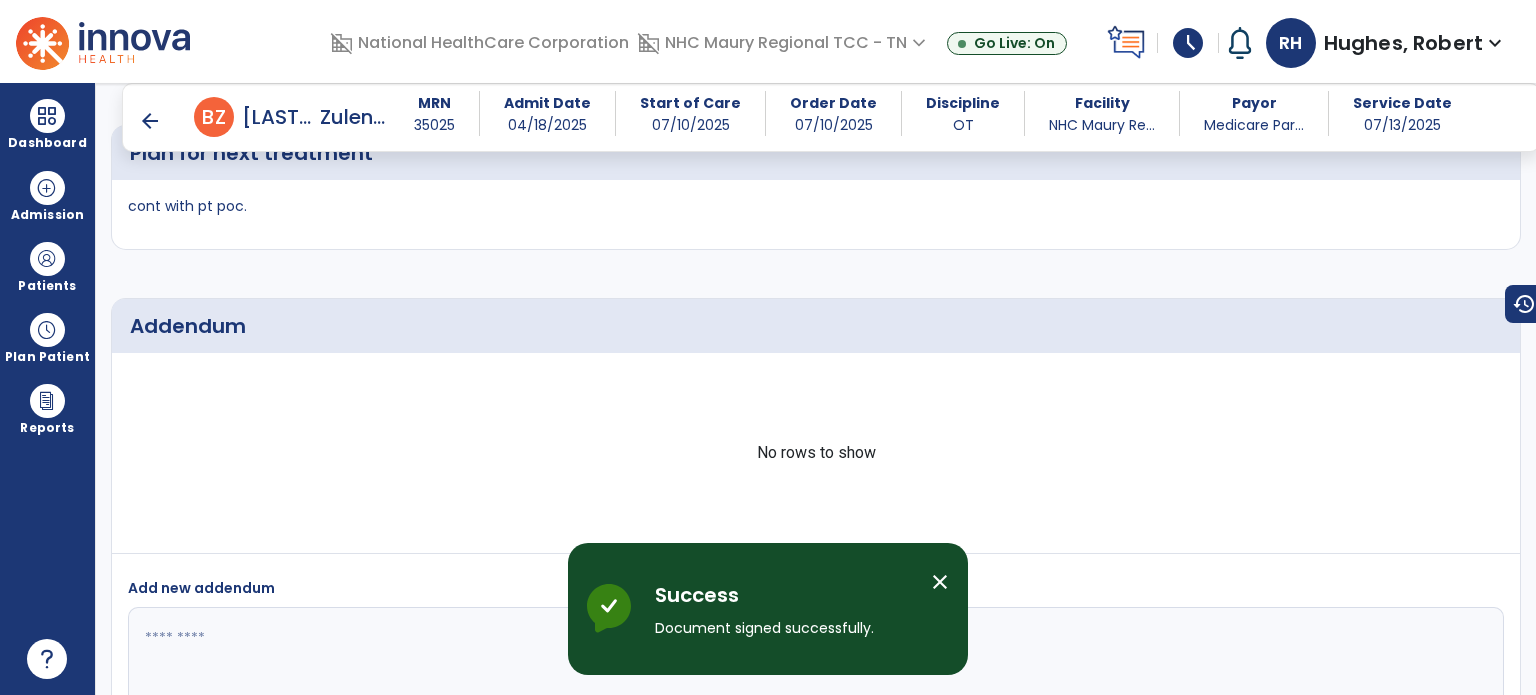 scroll, scrollTop: 3946, scrollLeft: 0, axis: vertical 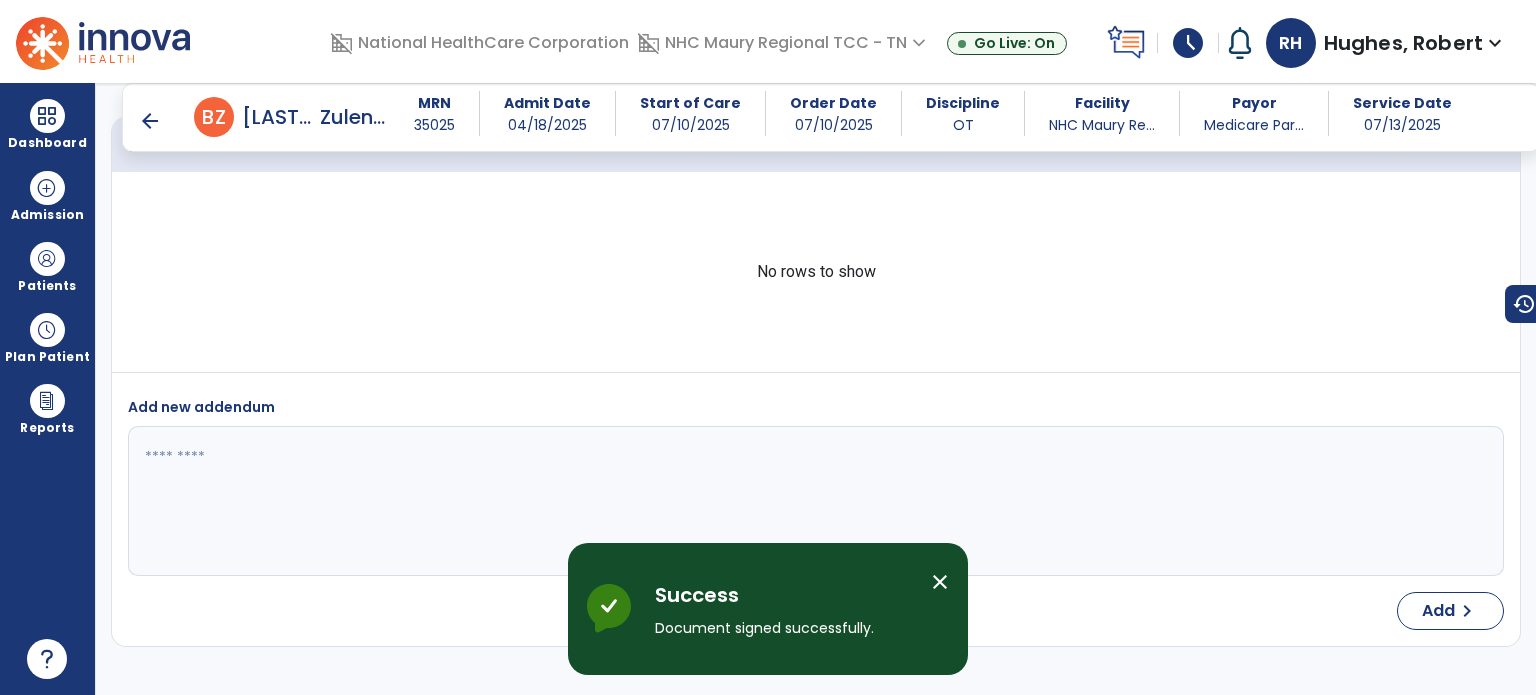 click on "arrow_back" at bounding box center (150, 121) 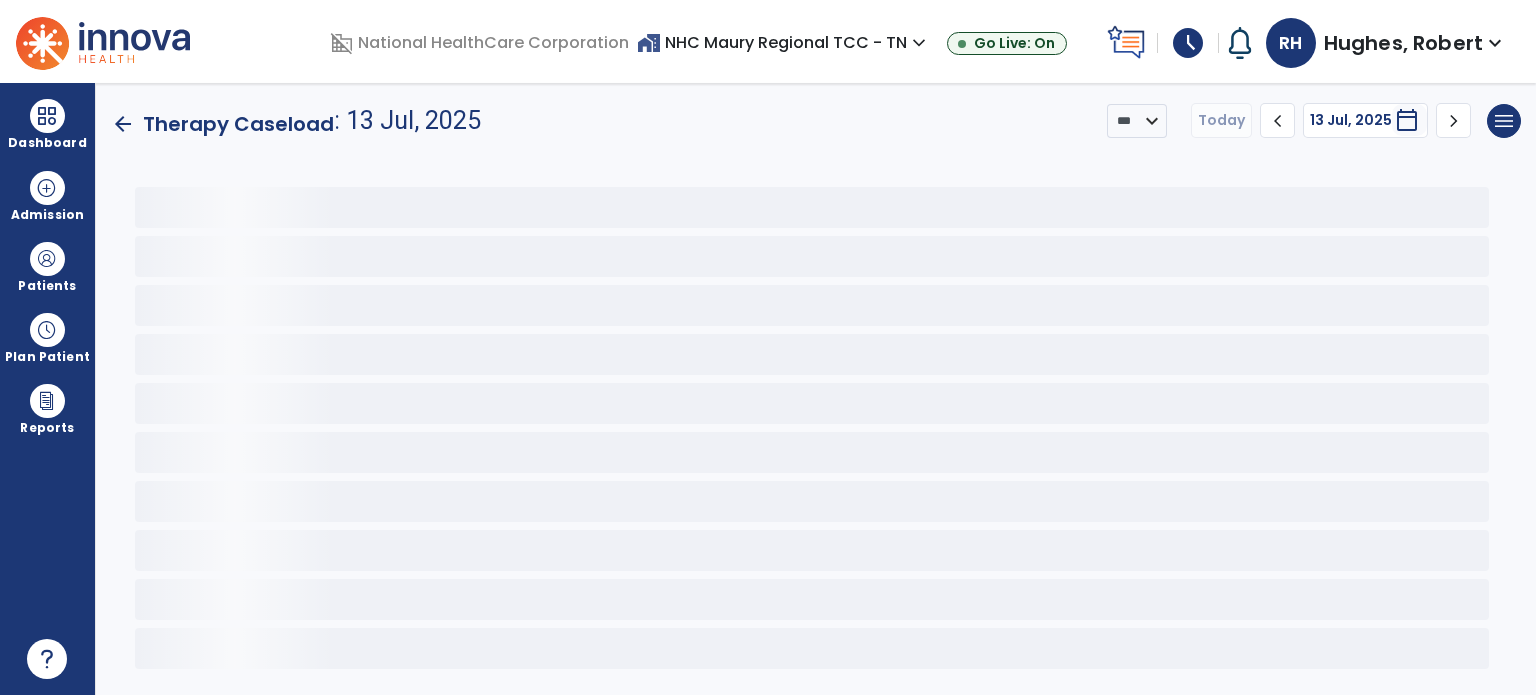 scroll, scrollTop: 0, scrollLeft: 0, axis: both 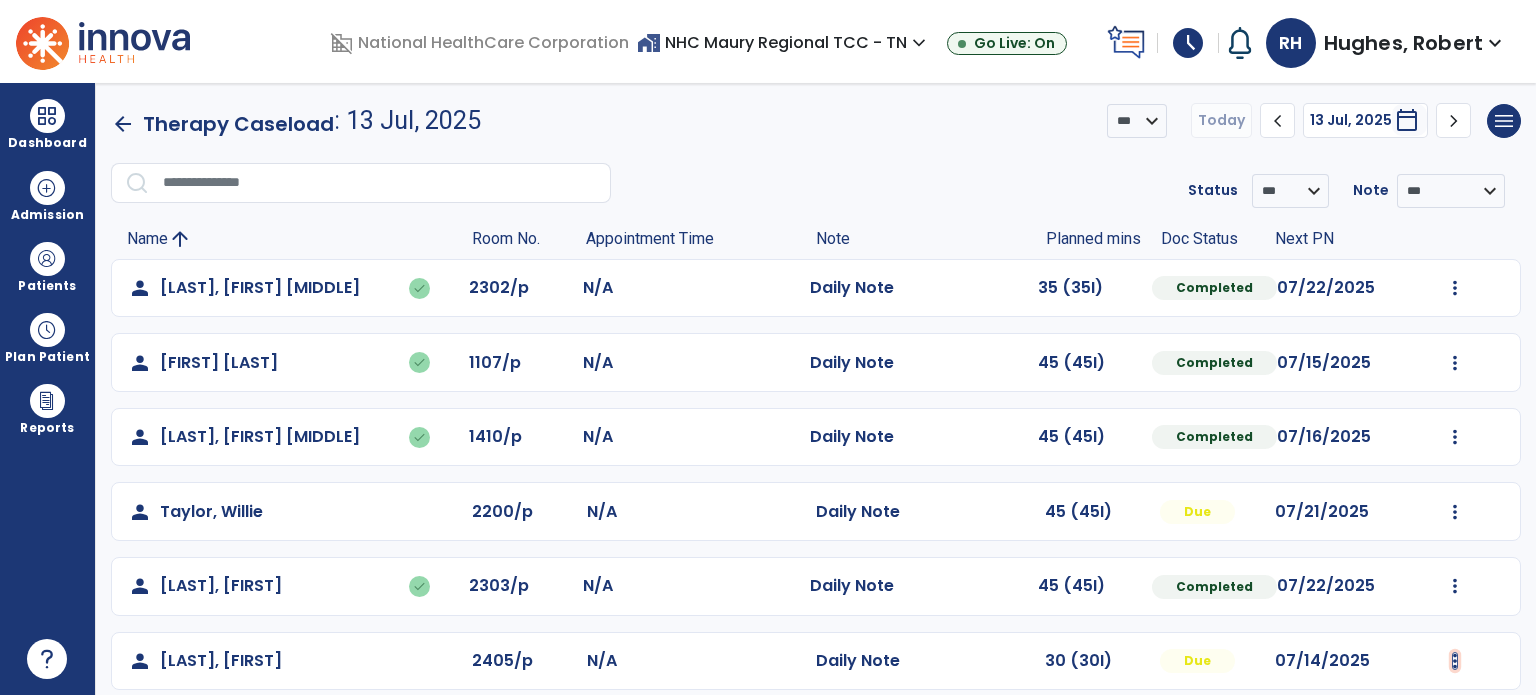 click at bounding box center (1455, 288) 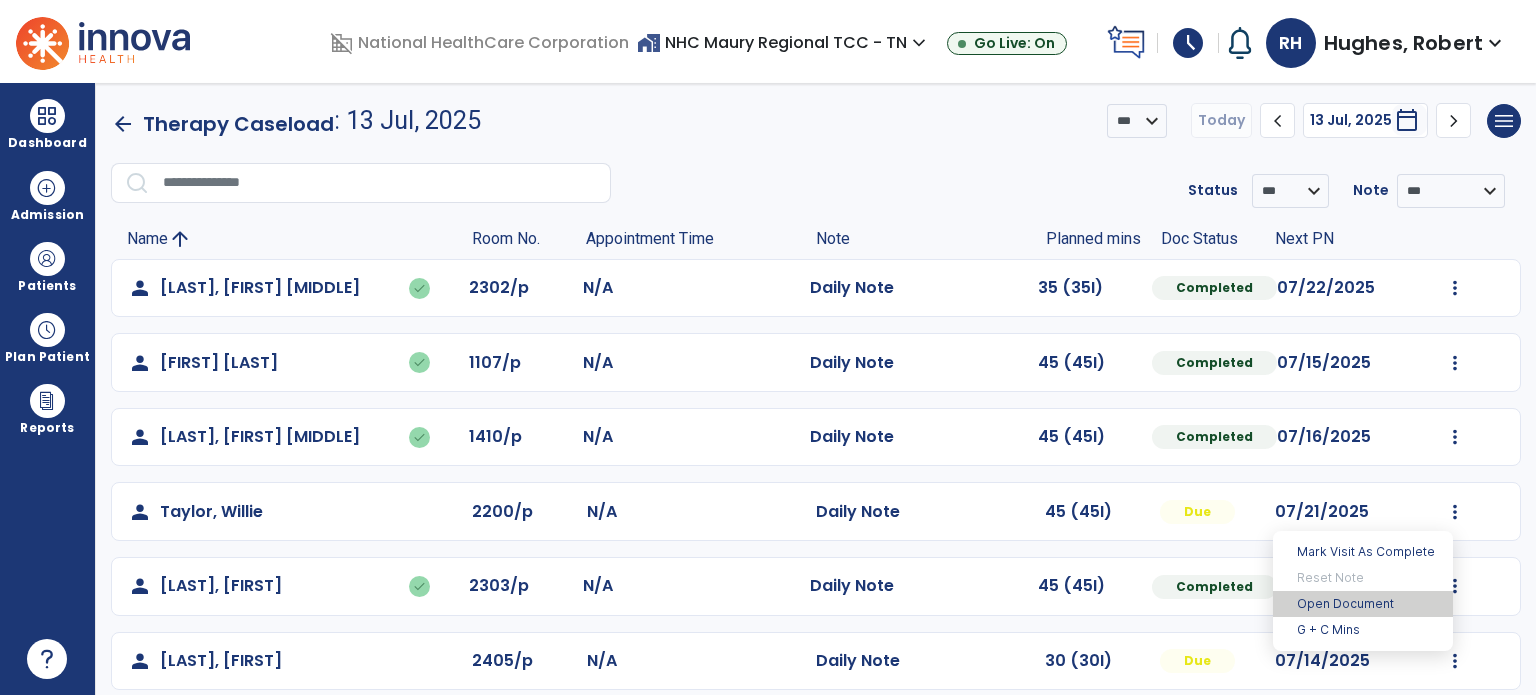 click on "Open Document" at bounding box center (1363, 604) 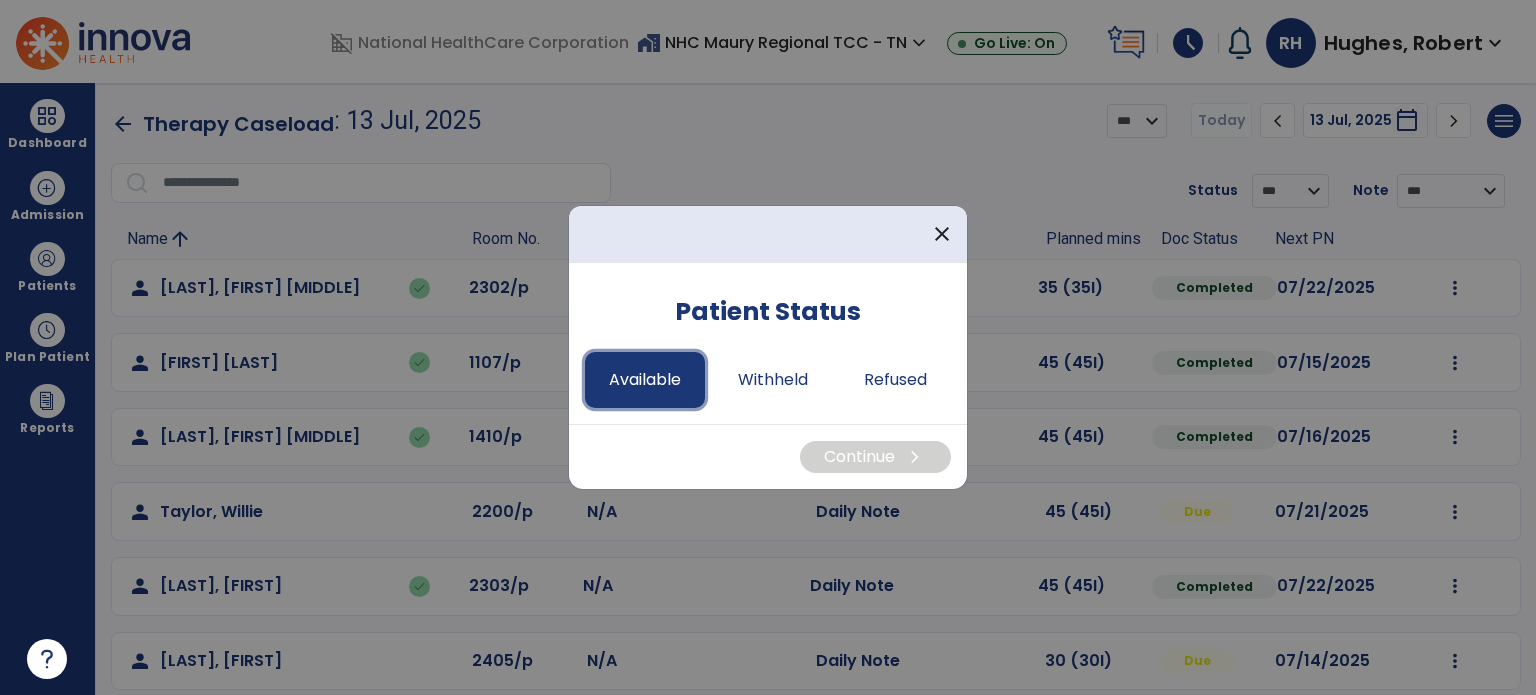 click on "Available" at bounding box center [645, 380] 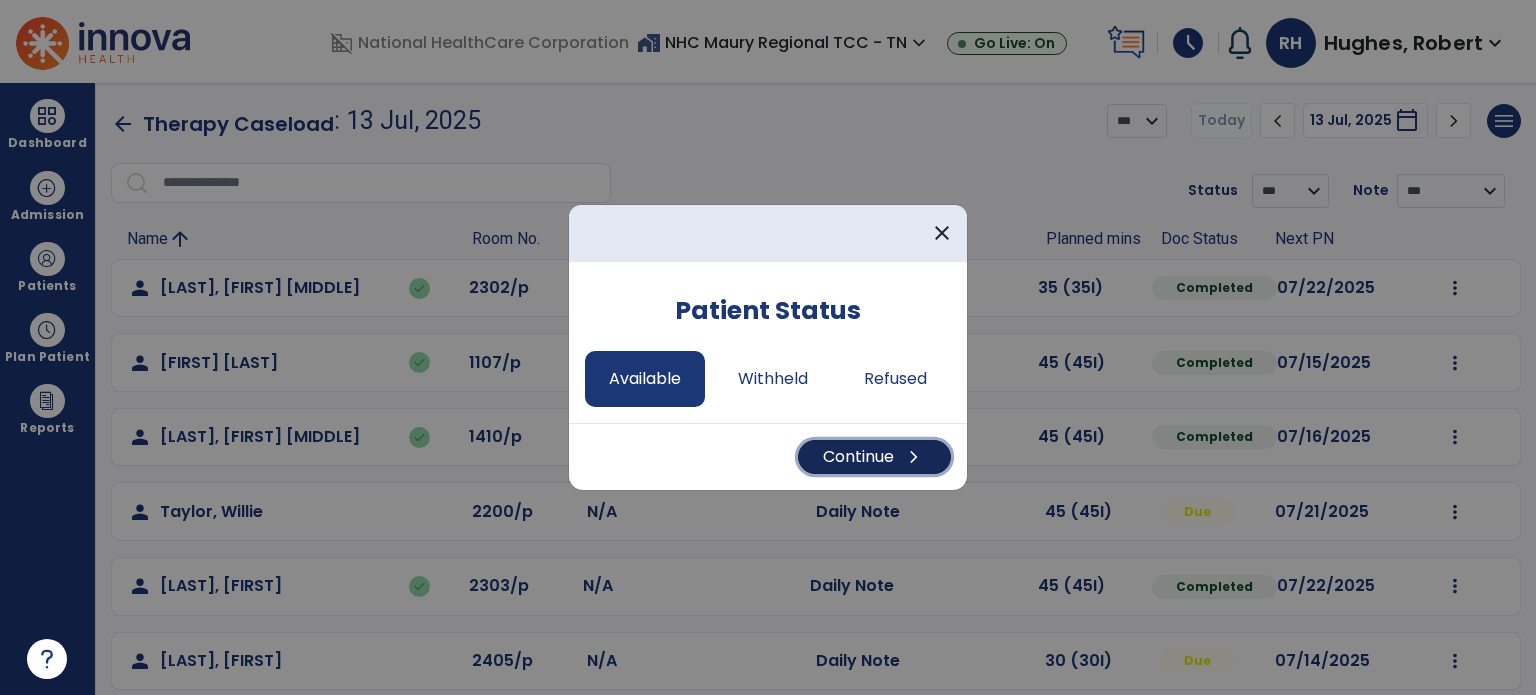 click on "Continue   chevron_right" at bounding box center [874, 457] 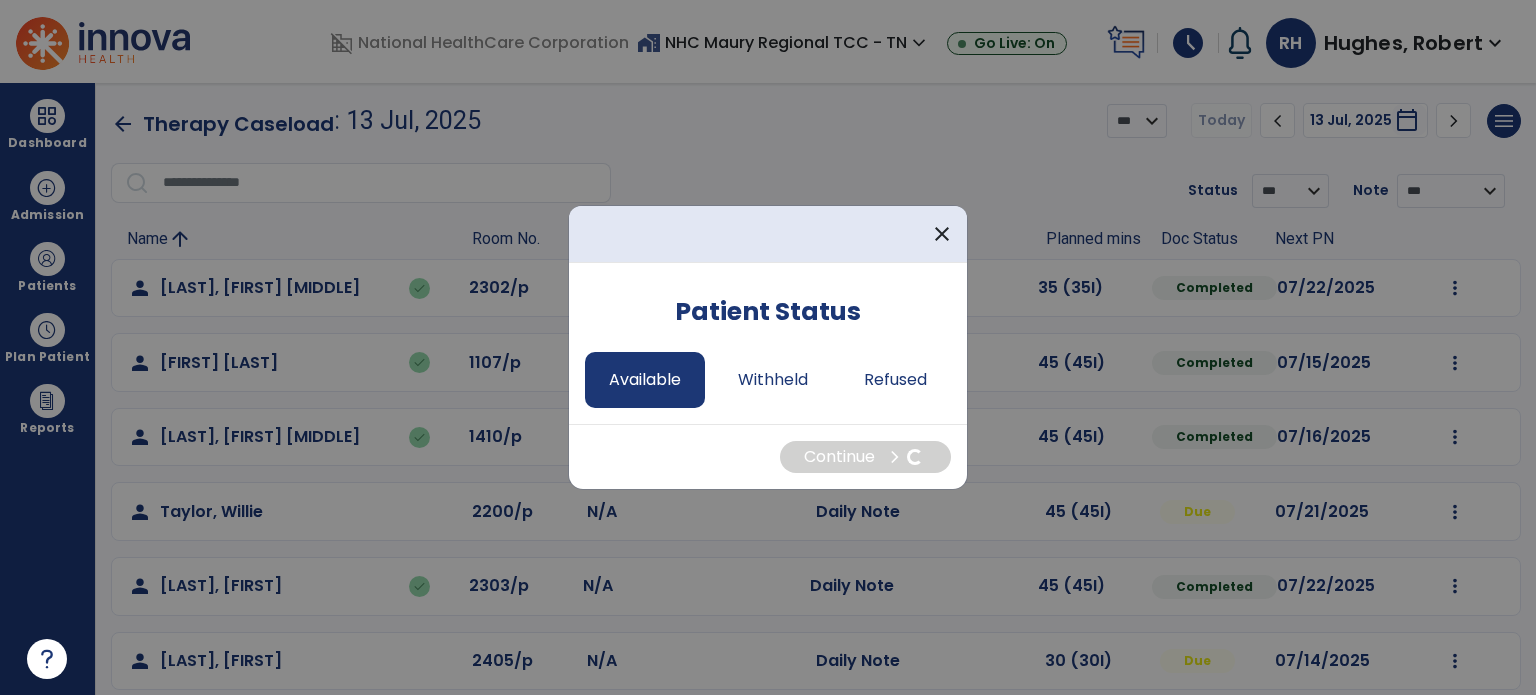 select on "*" 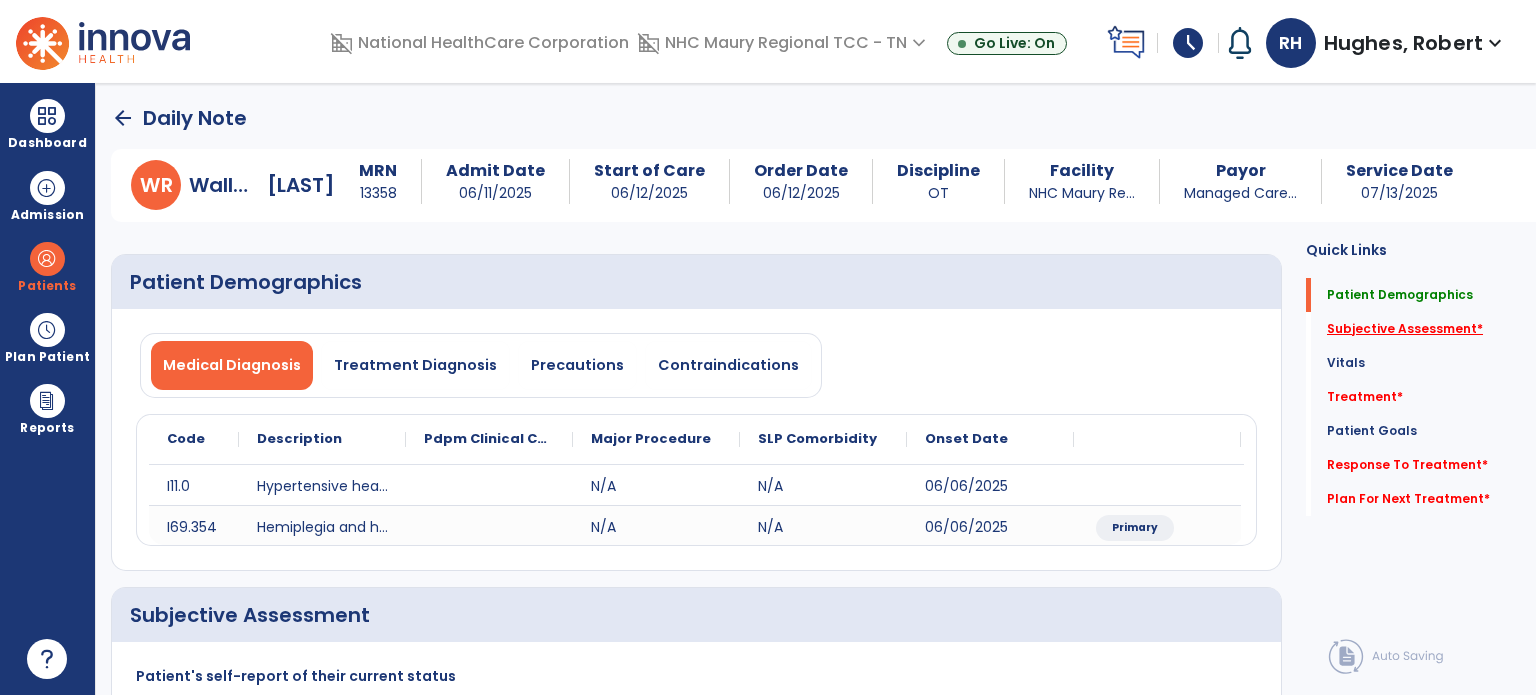 click on "Subjective Assessment   *" 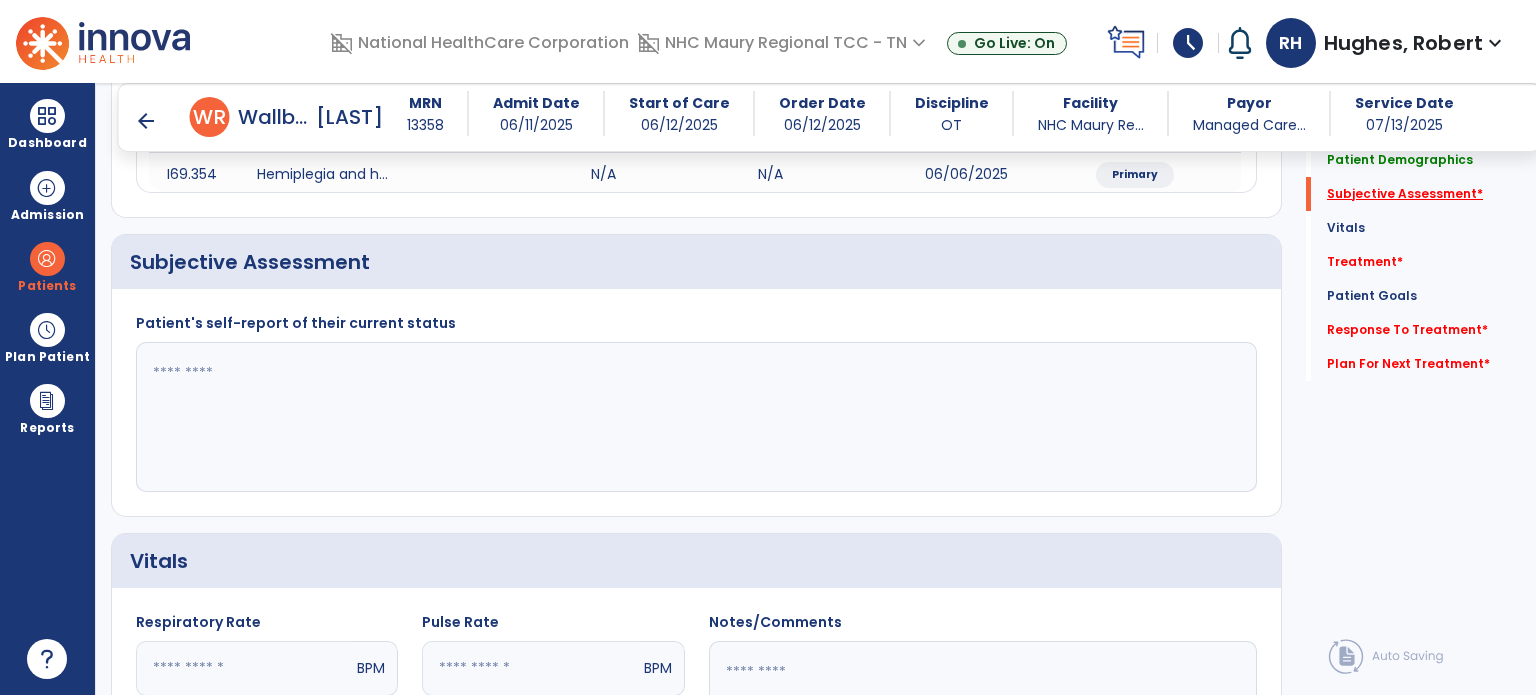 scroll, scrollTop: 338, scrollLeft: 0, axis: vertical 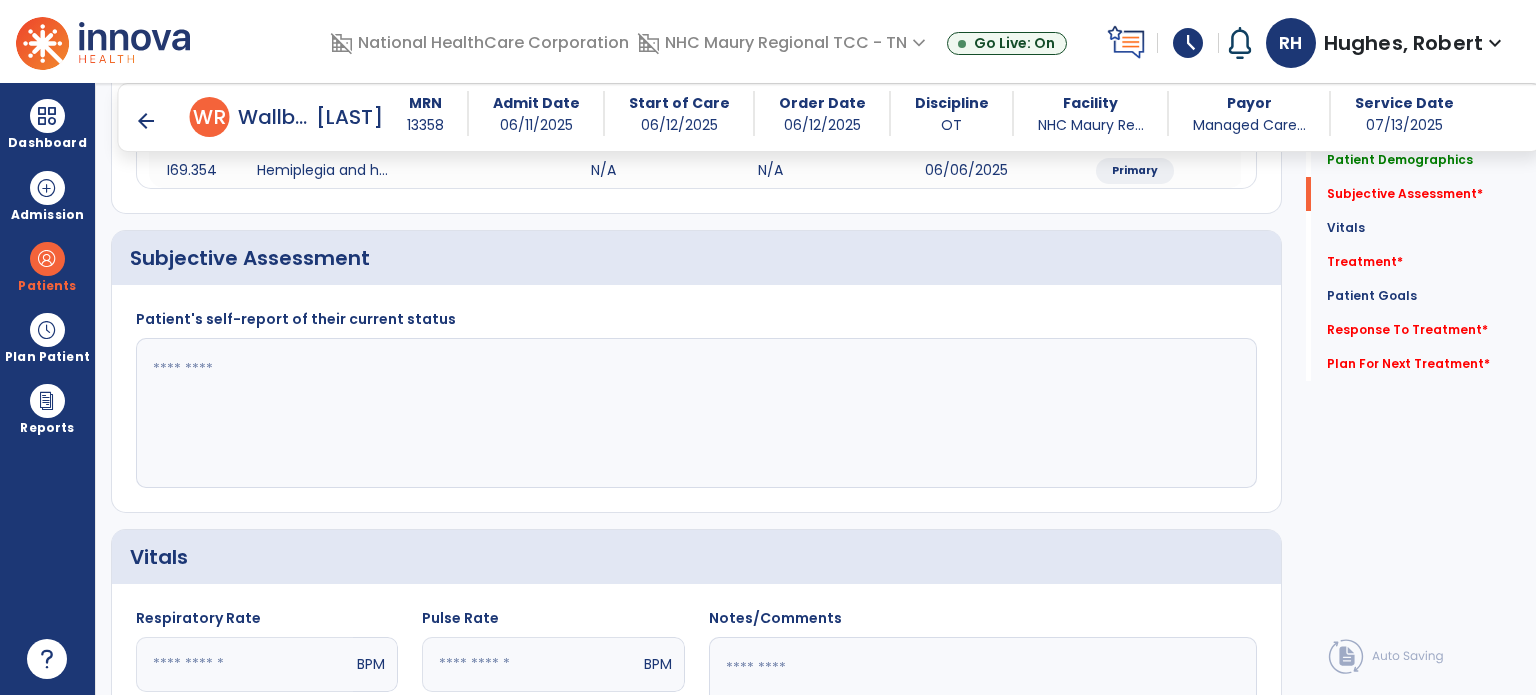 click 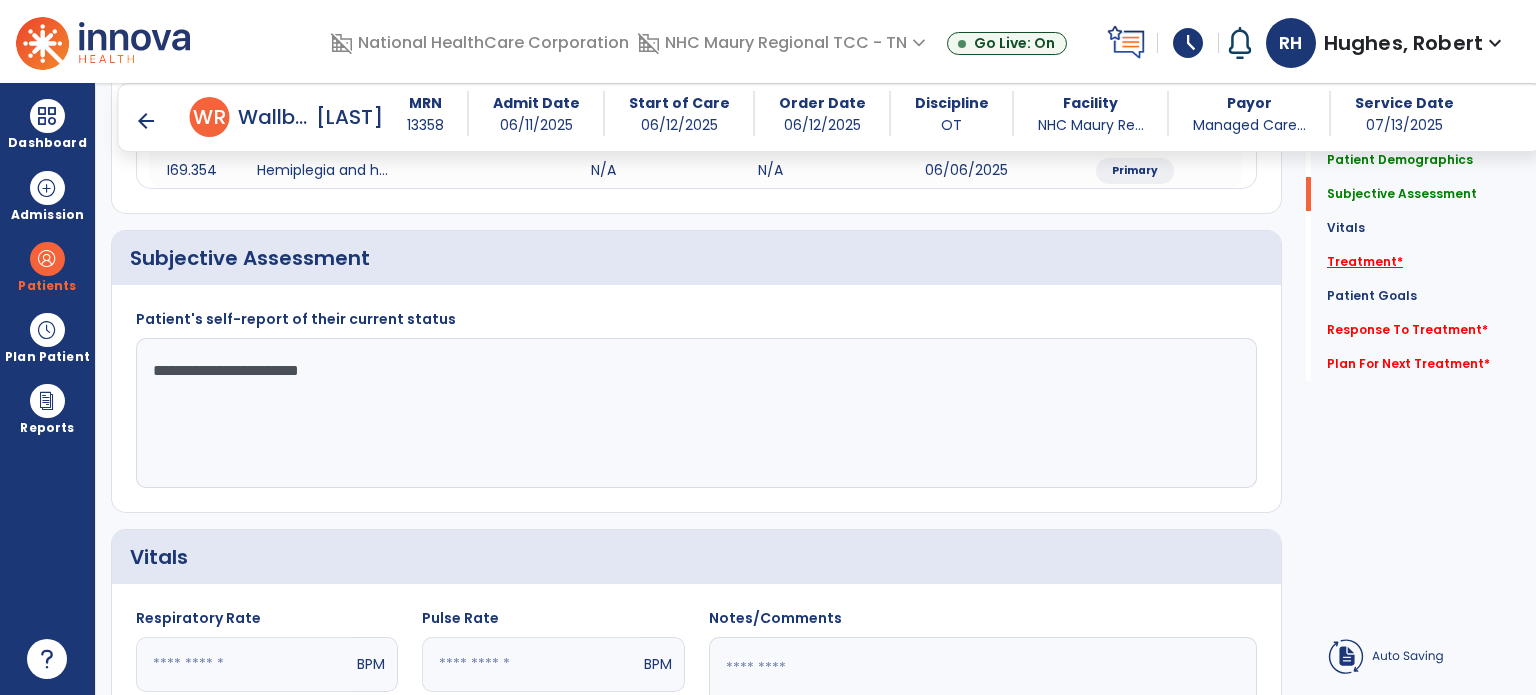 type on "**********" 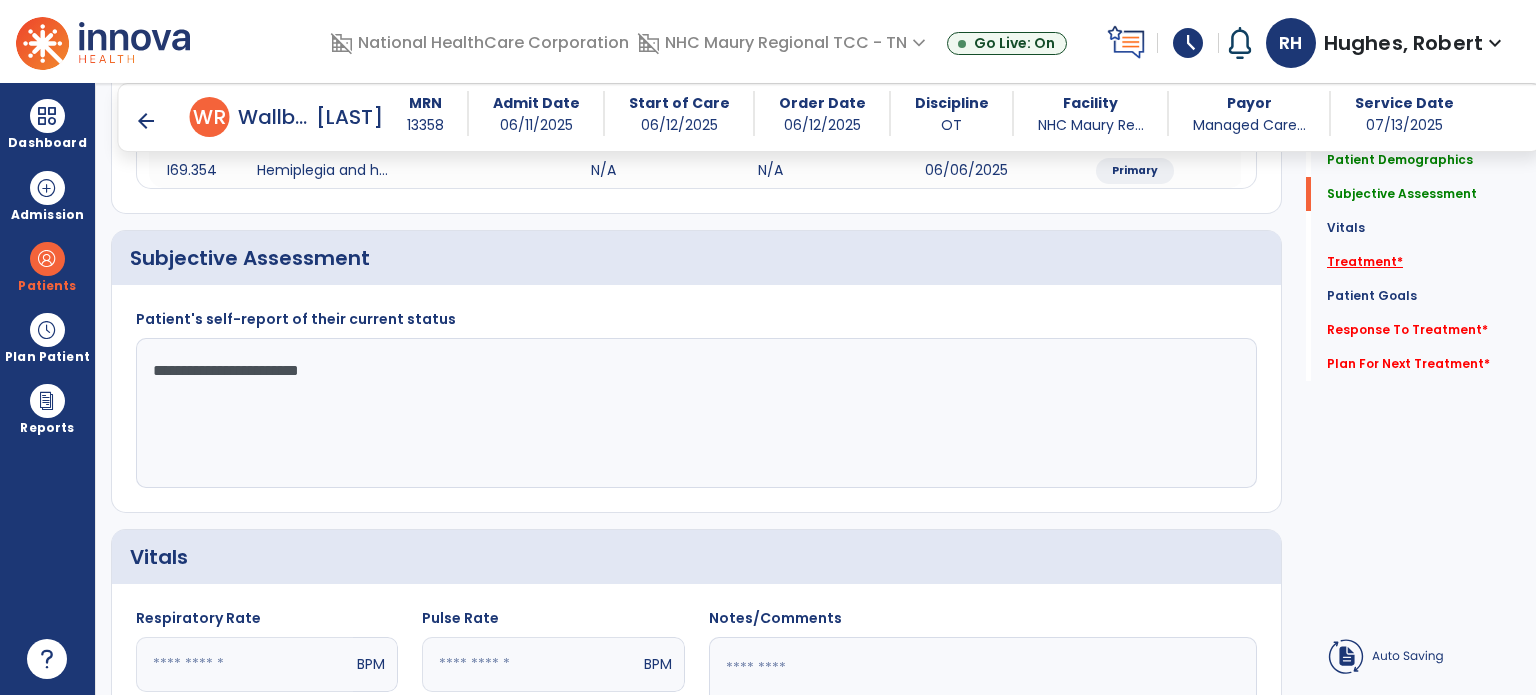 click on "Treatment   *" 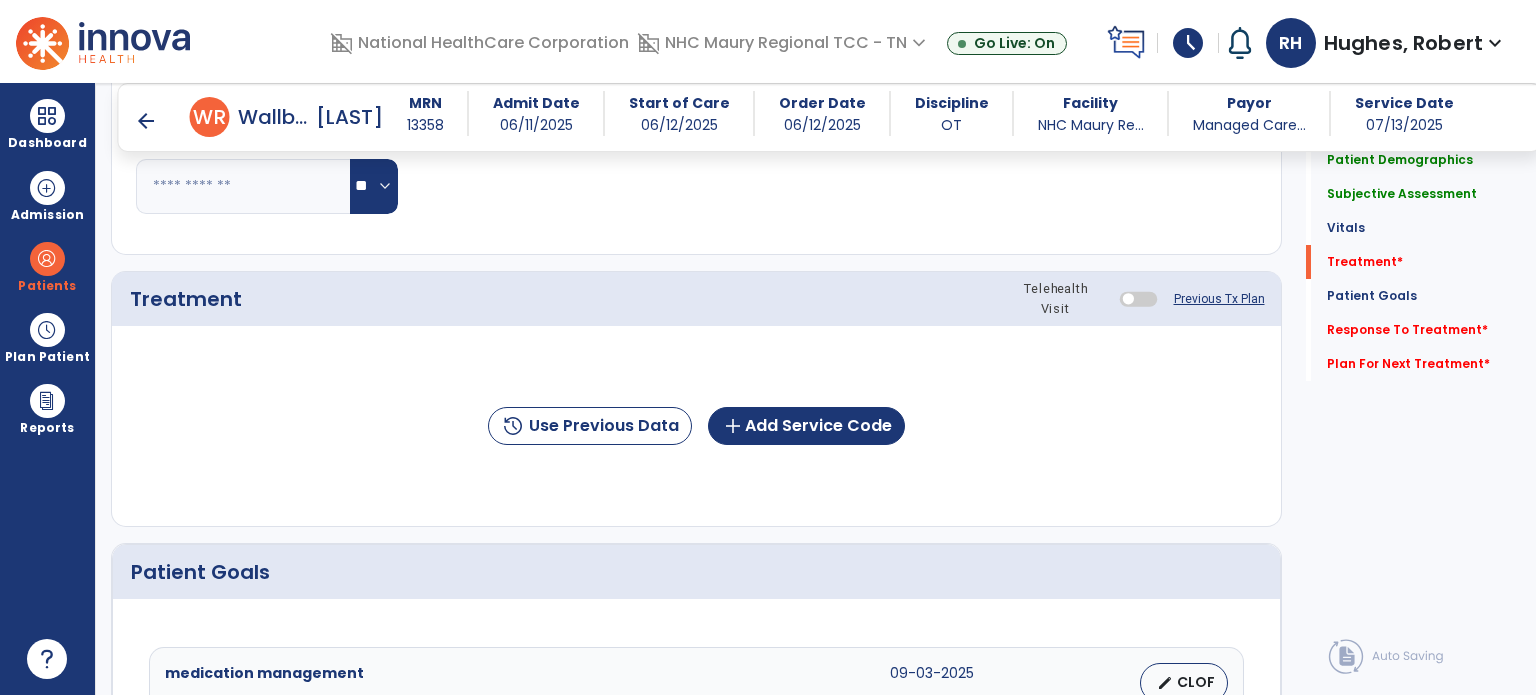 scroll, scrollTop: 1027, scrollLeft: 0, axis: vertical 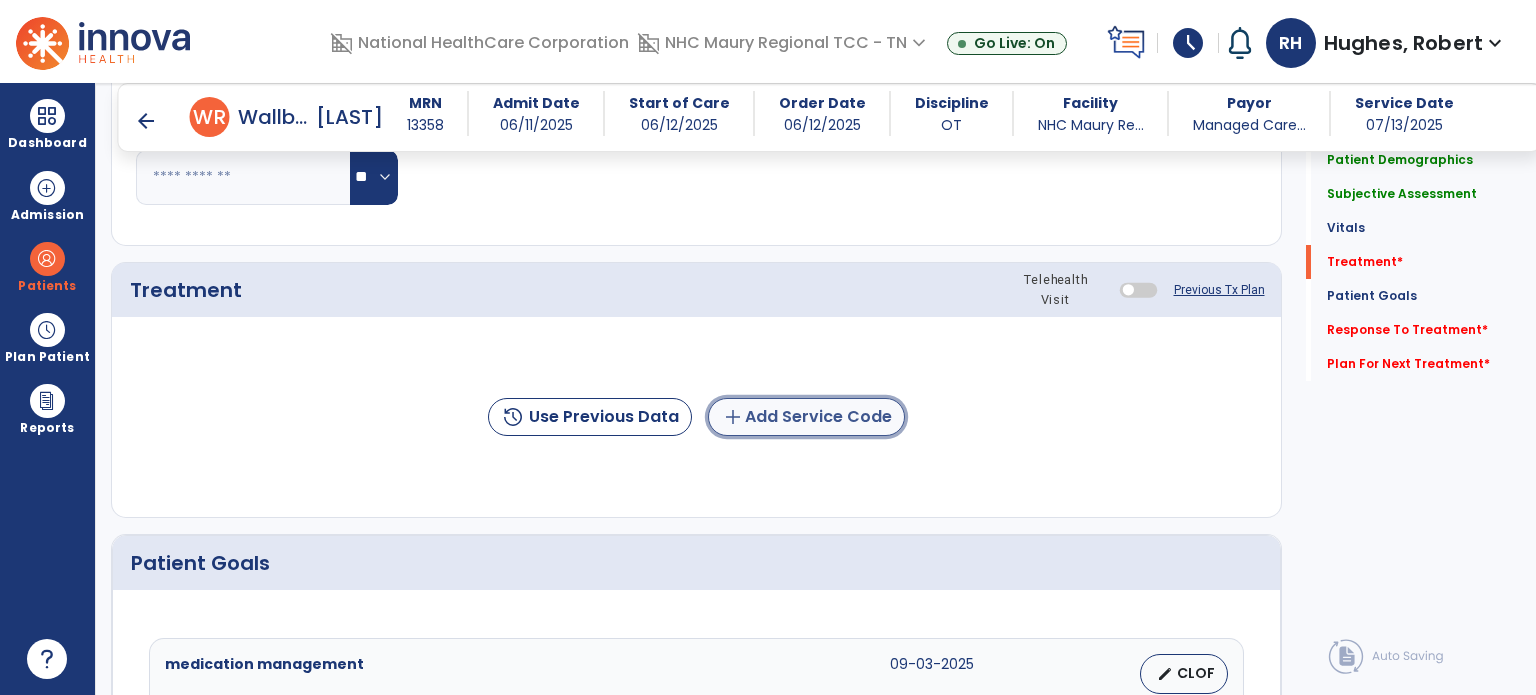 click on "add  Add Service Code" 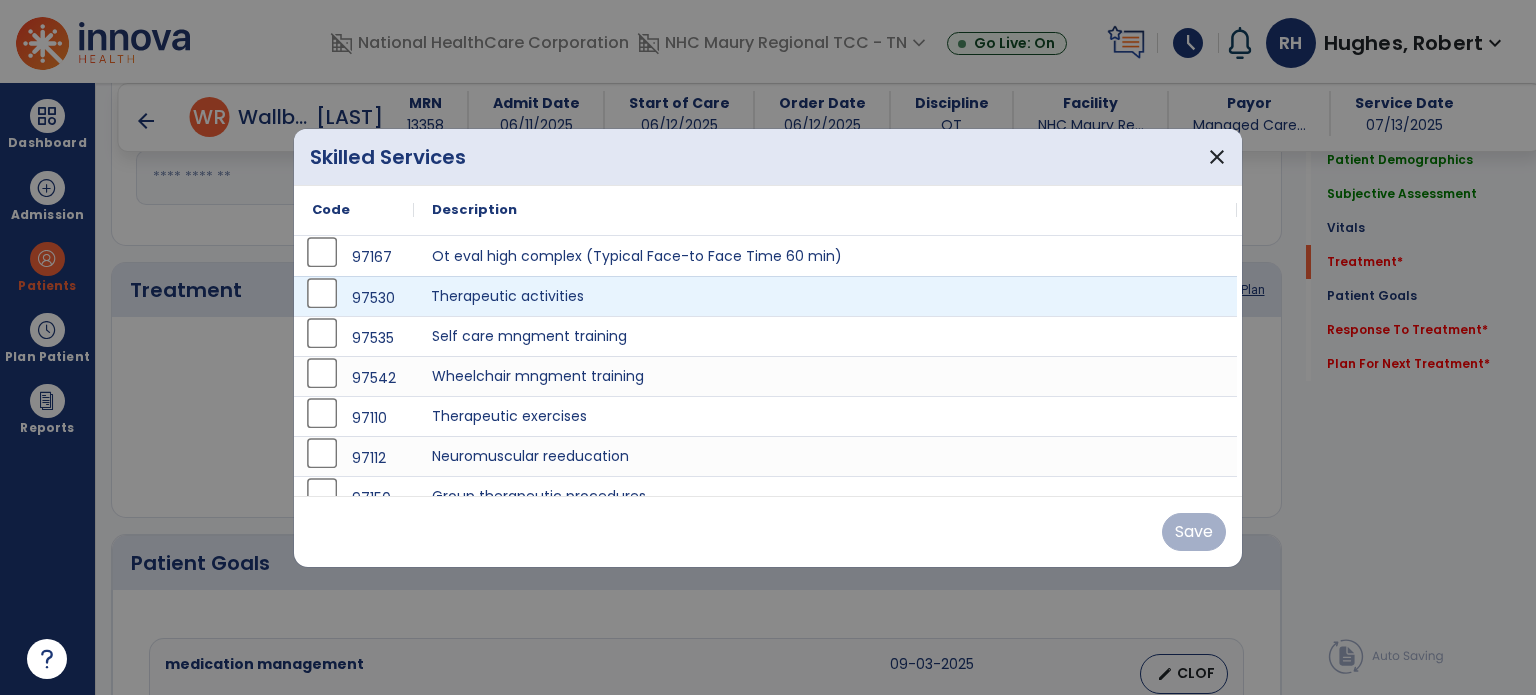 click on "Therapeutic activities" at bounding box center (825, 296) 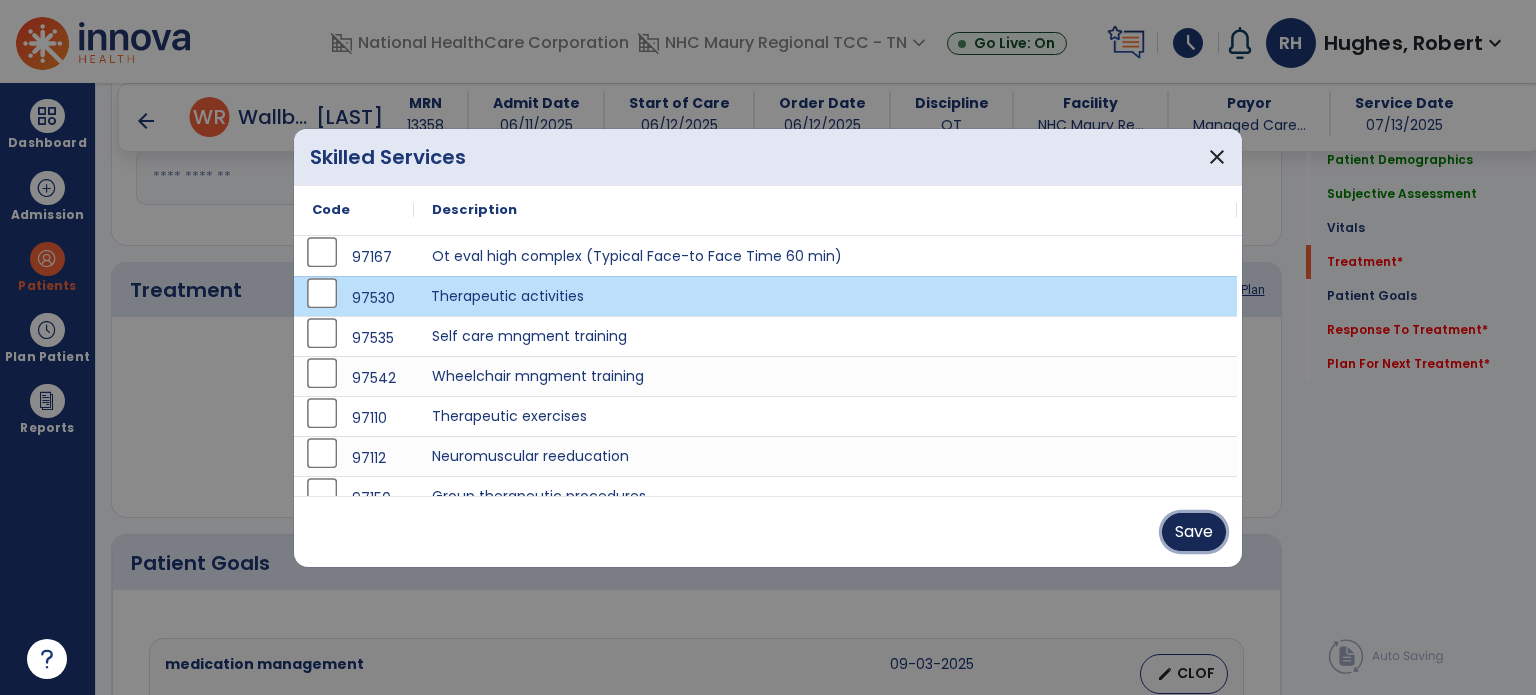 click on "Save" at bounding box center (1194, 532) 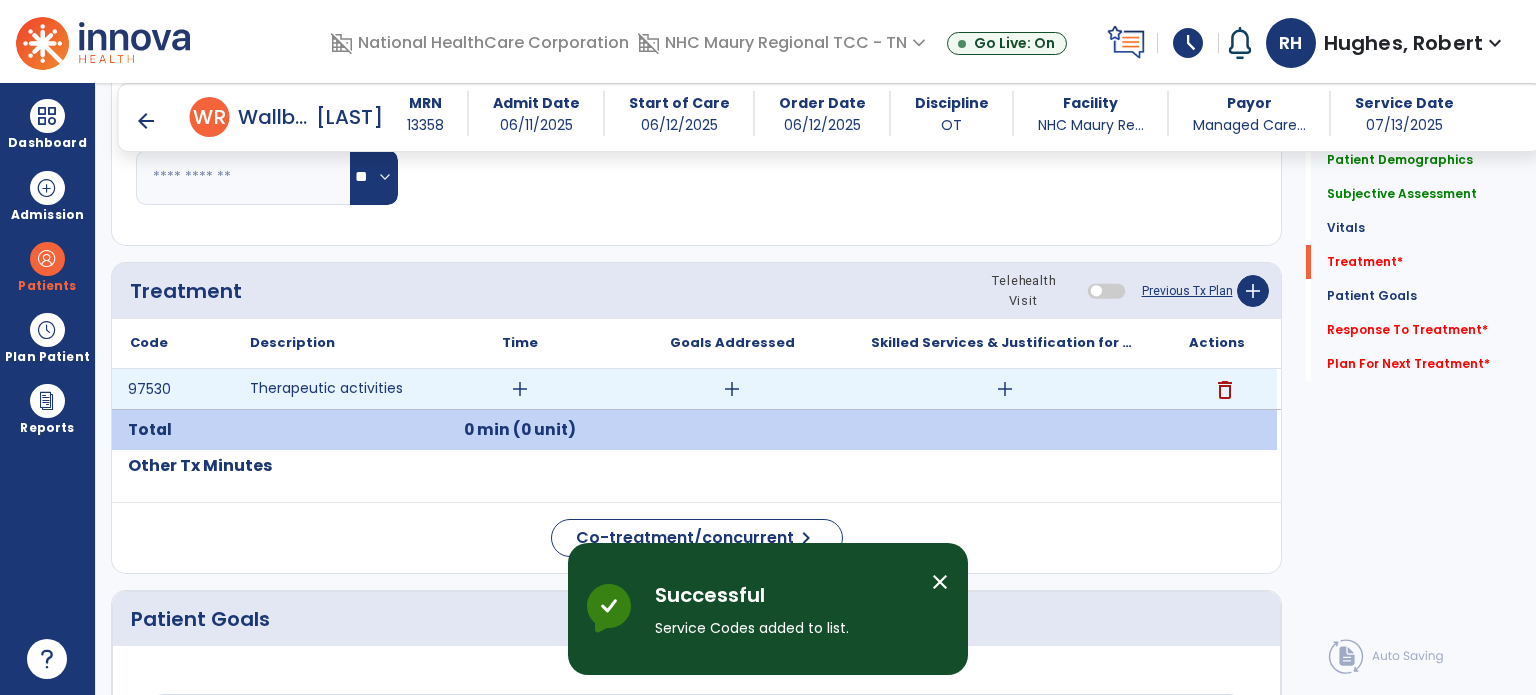 click on "add" at bounding box center (520, 389) 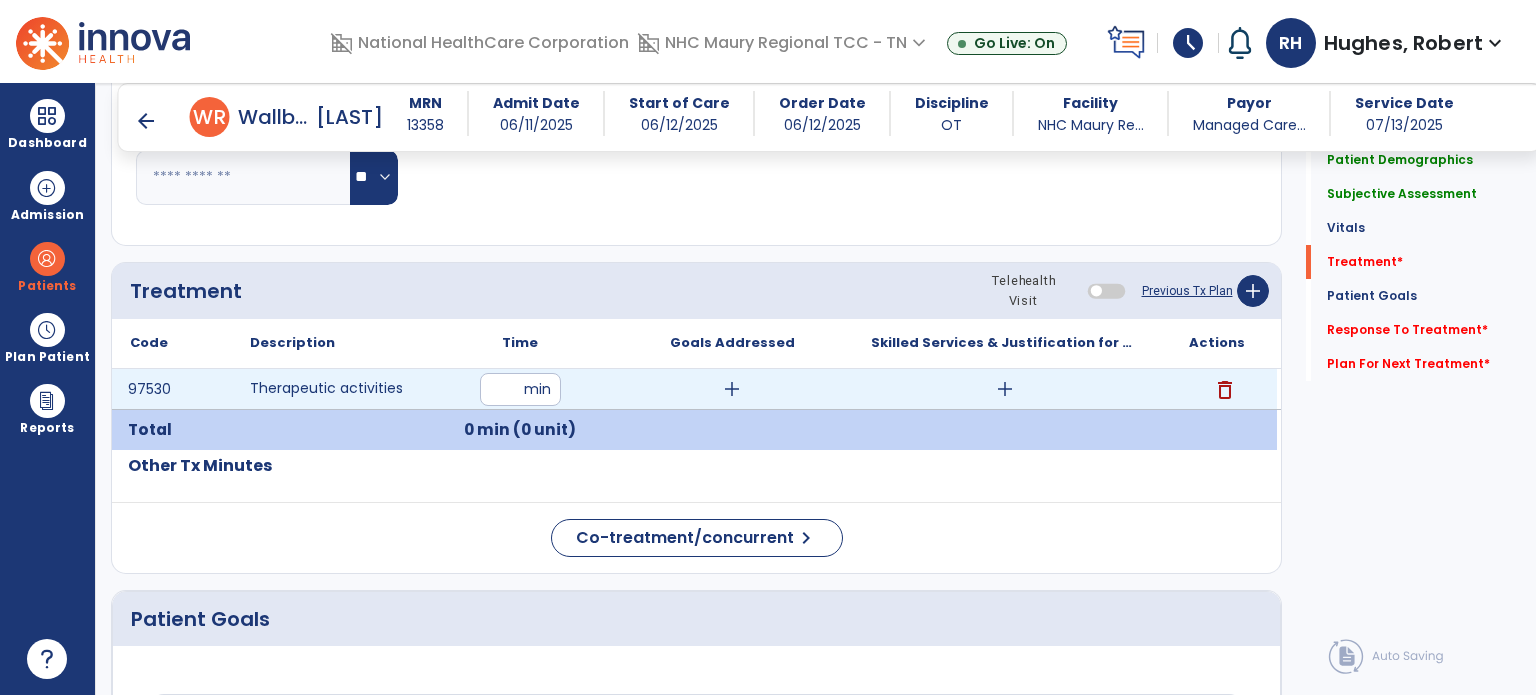 type on "**" 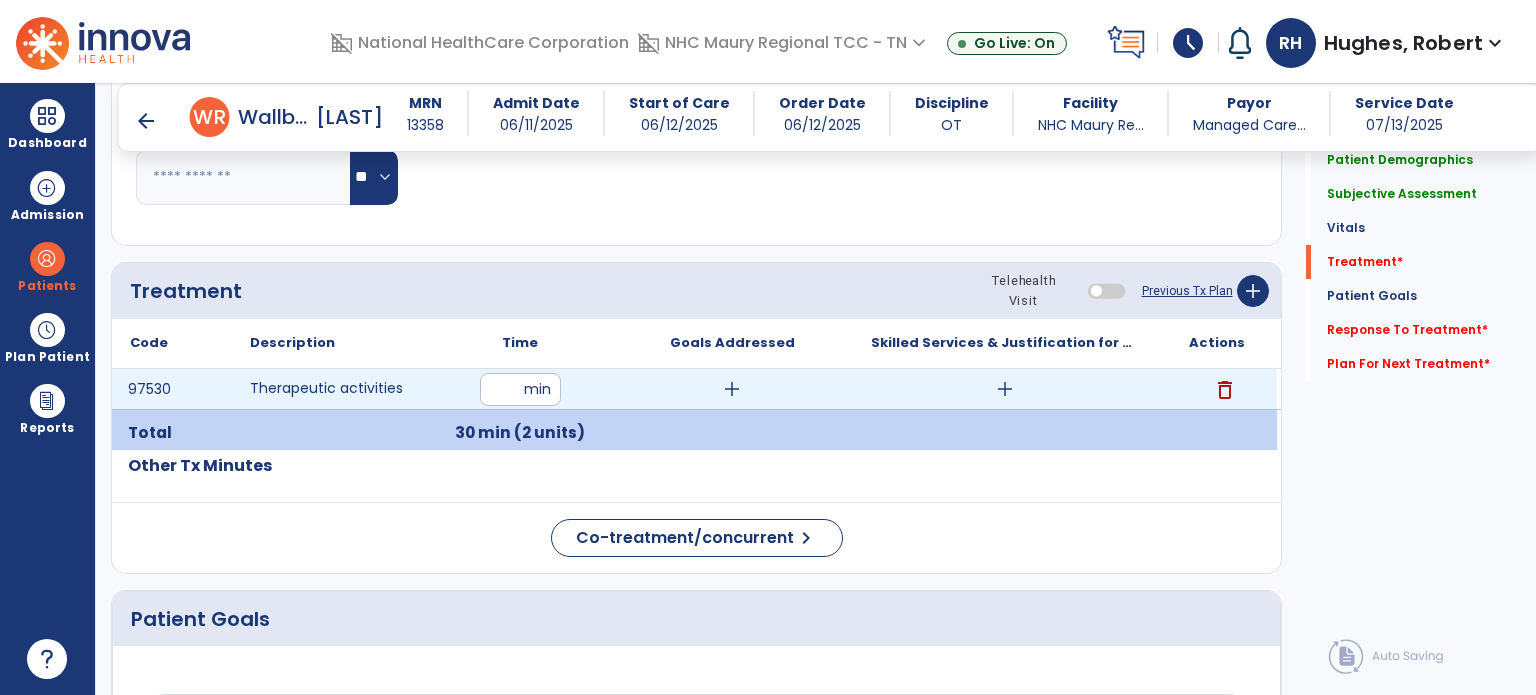 click on "add" at bounding box center [1005, 389] 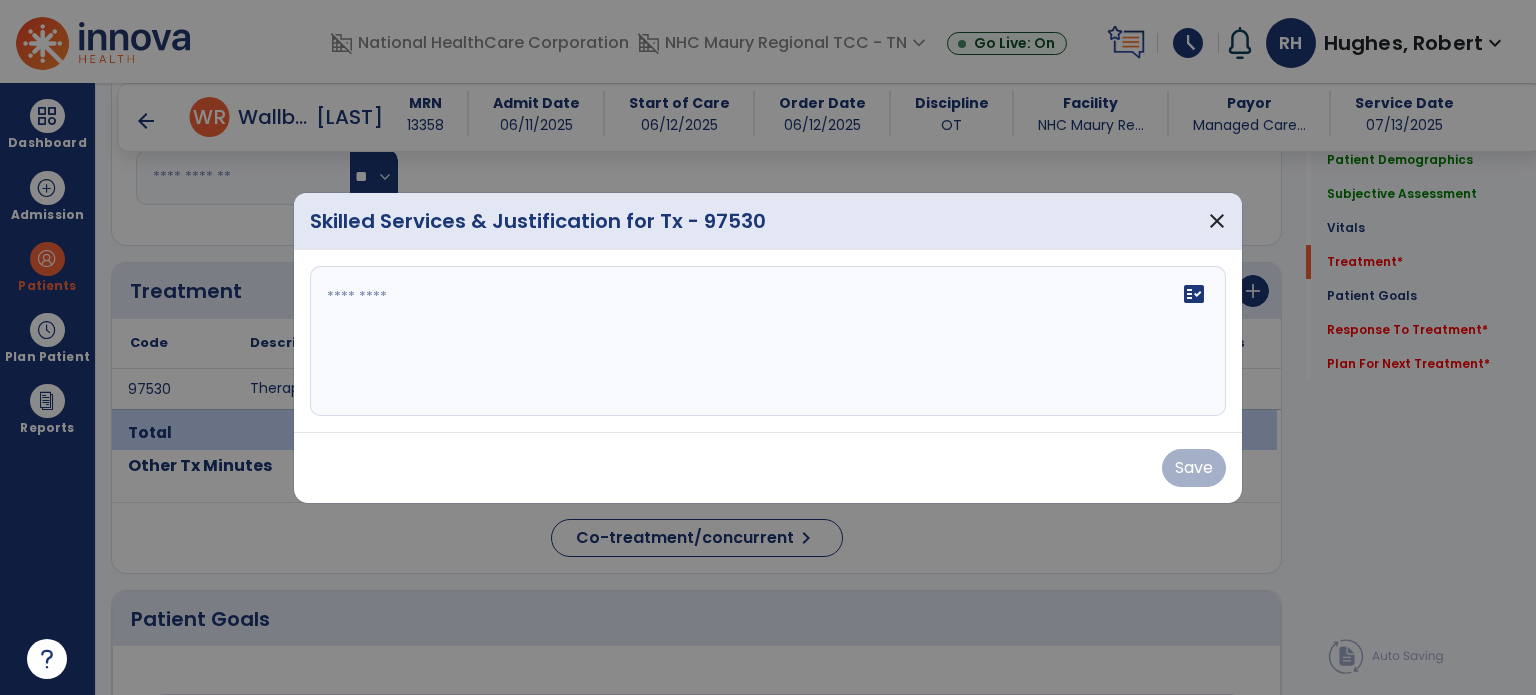click on "fact_check" at bounding box center (768, 341) 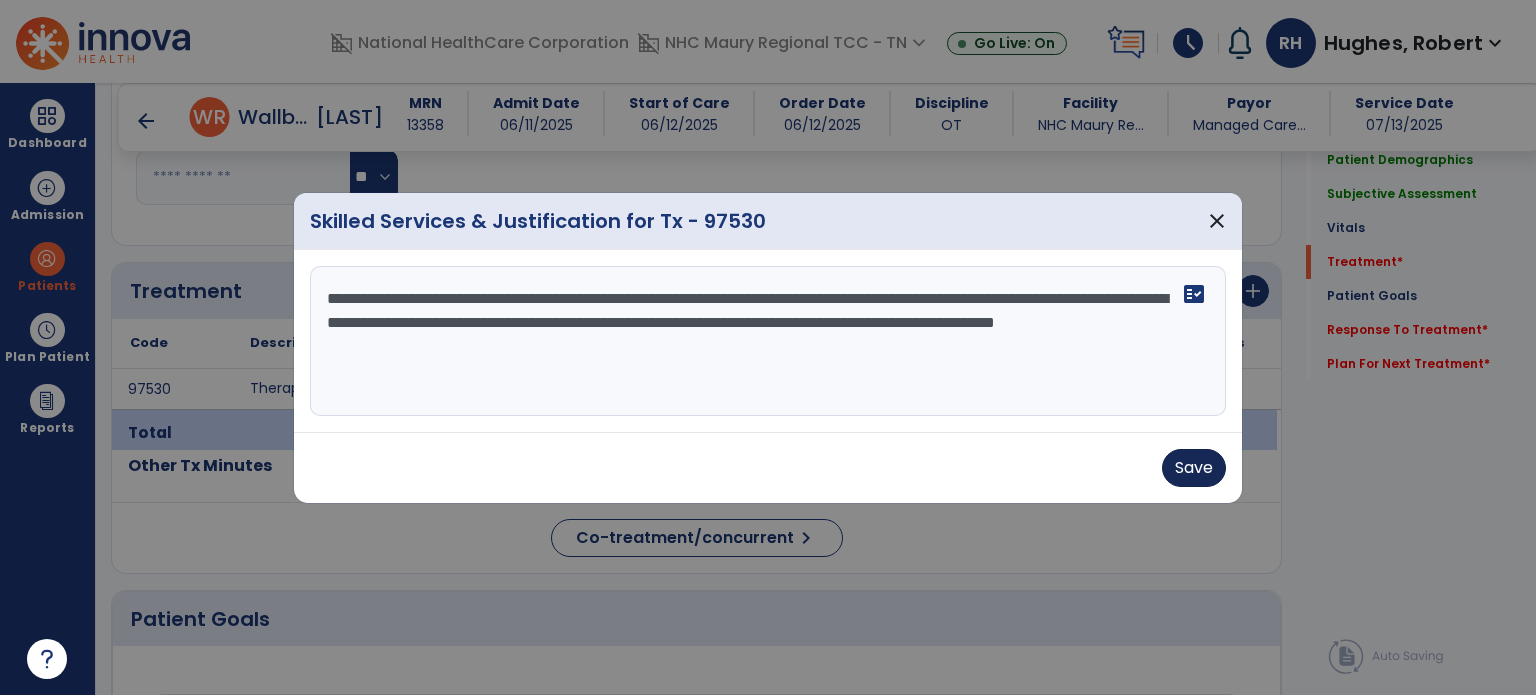 type on "**********" 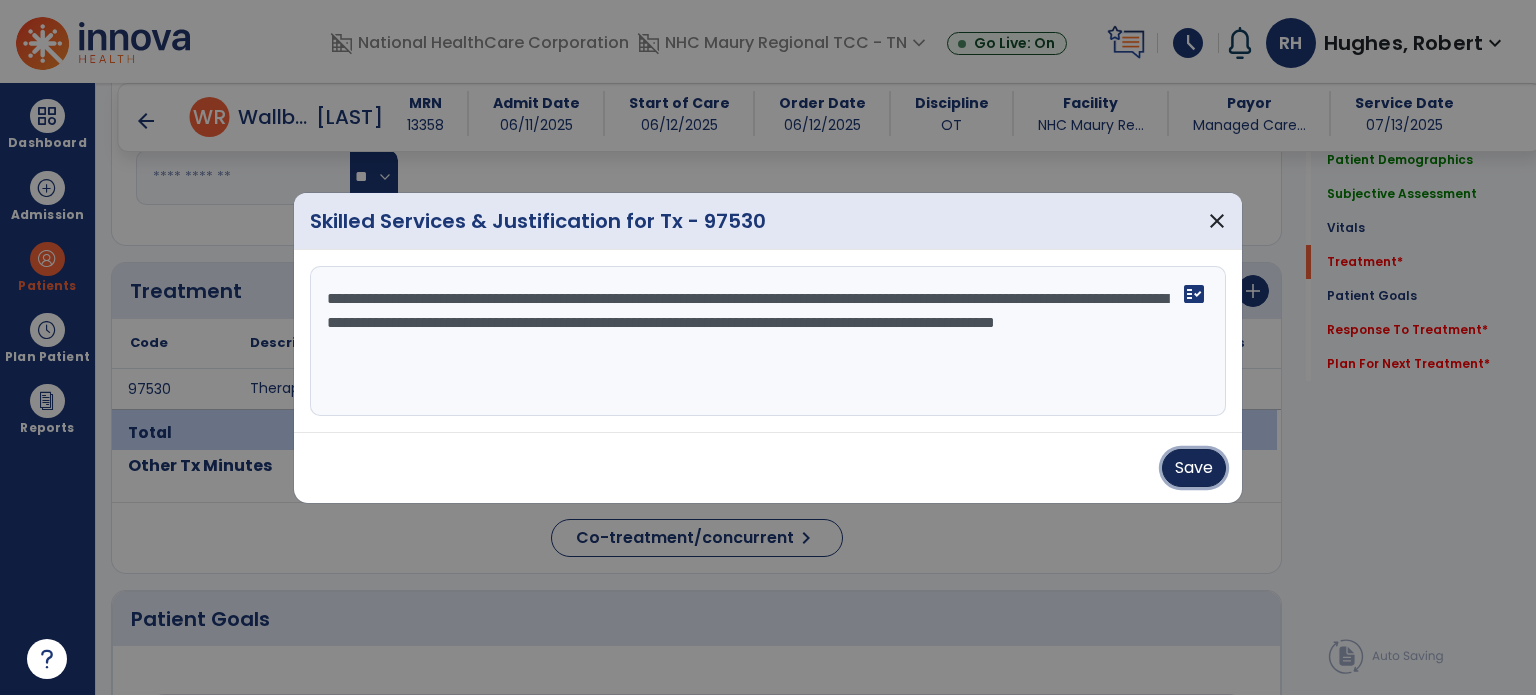 click on "Save" at bounding box center [1194, 468] 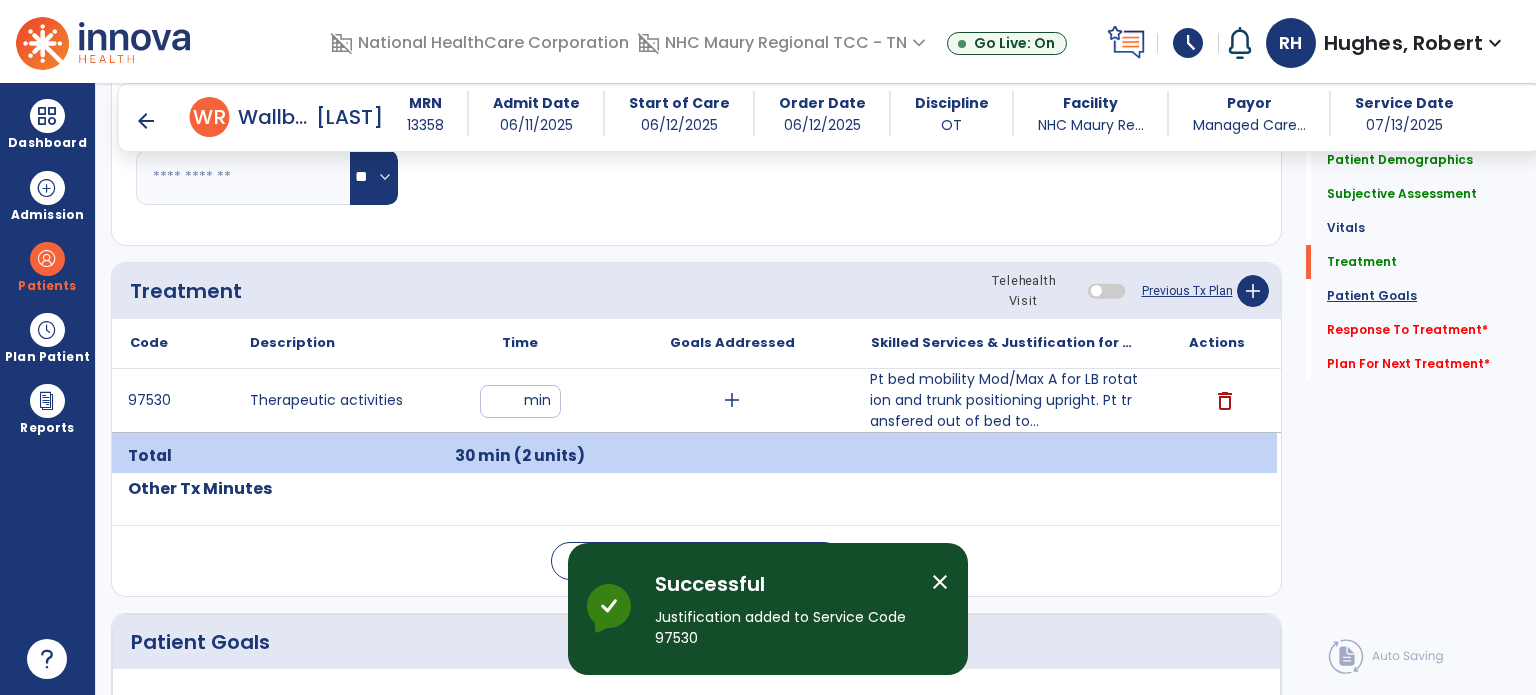 click on "Patient Goals" 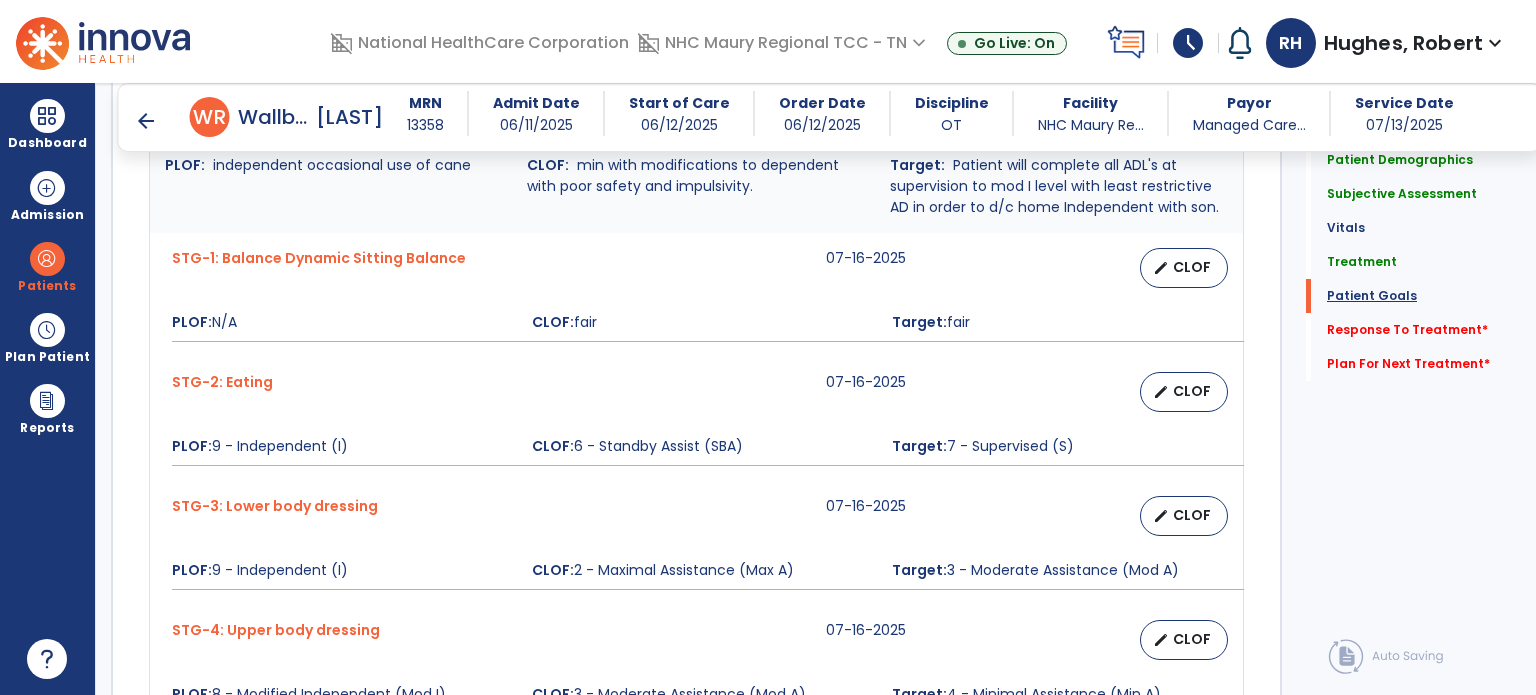 scroll, scrollTop: 1899, scrollLeft: 0, axis: vertical 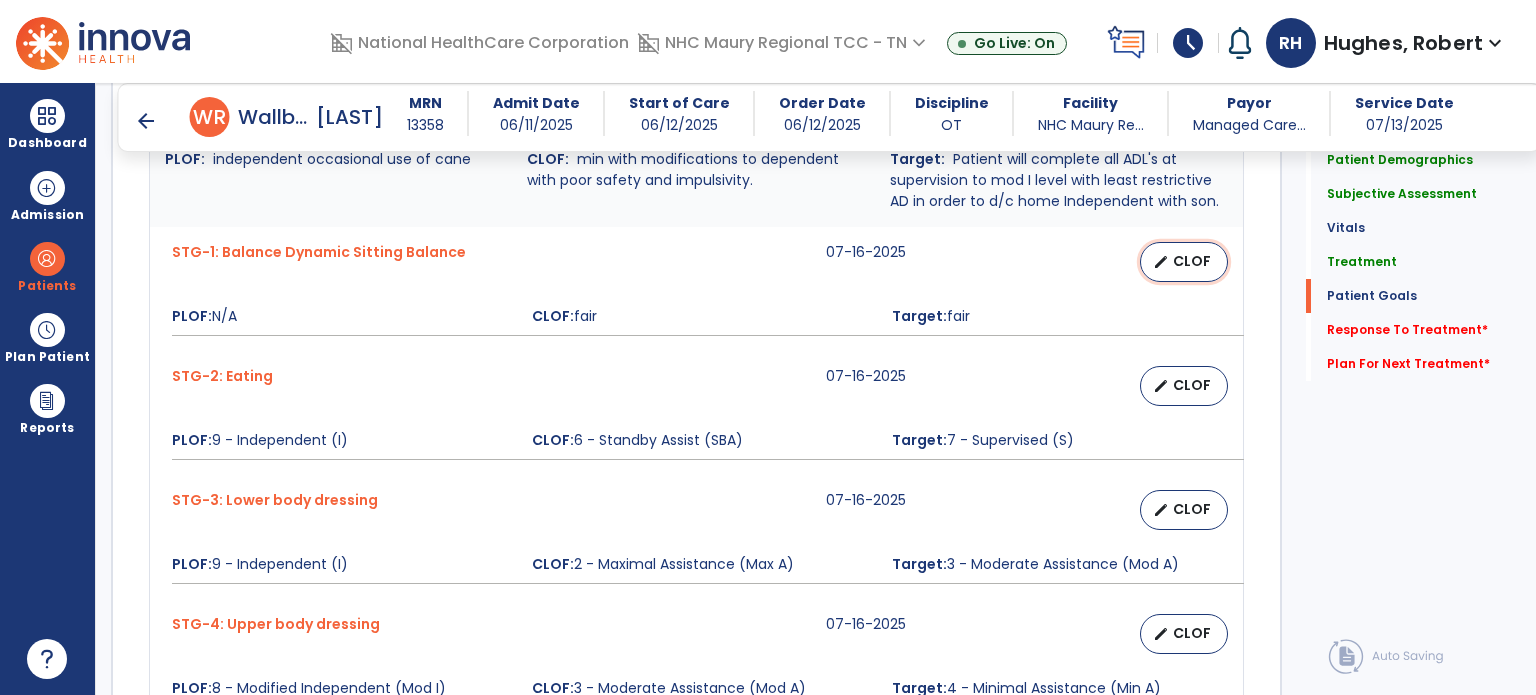 click on "CLOF" at bounding box center [1192, 261] 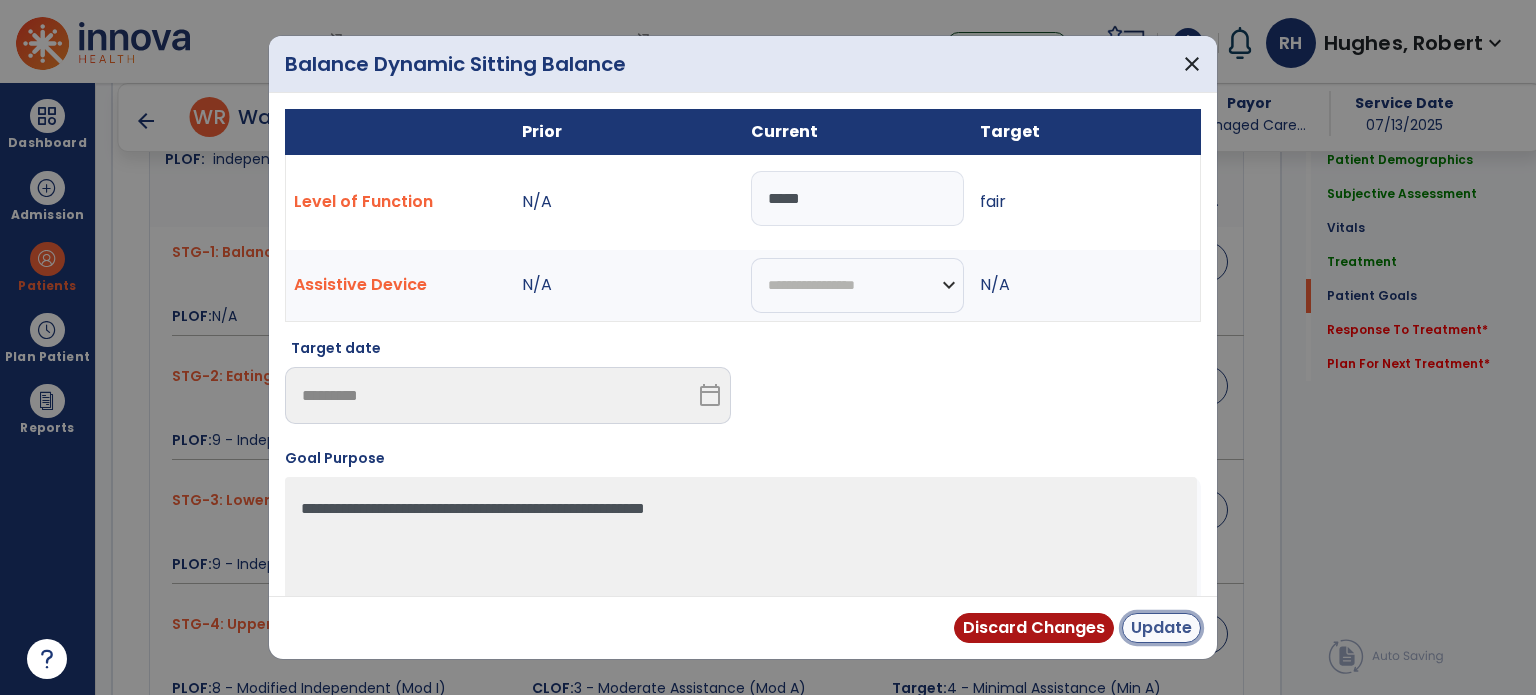click on "Update" at bounding box center (1161, 628) 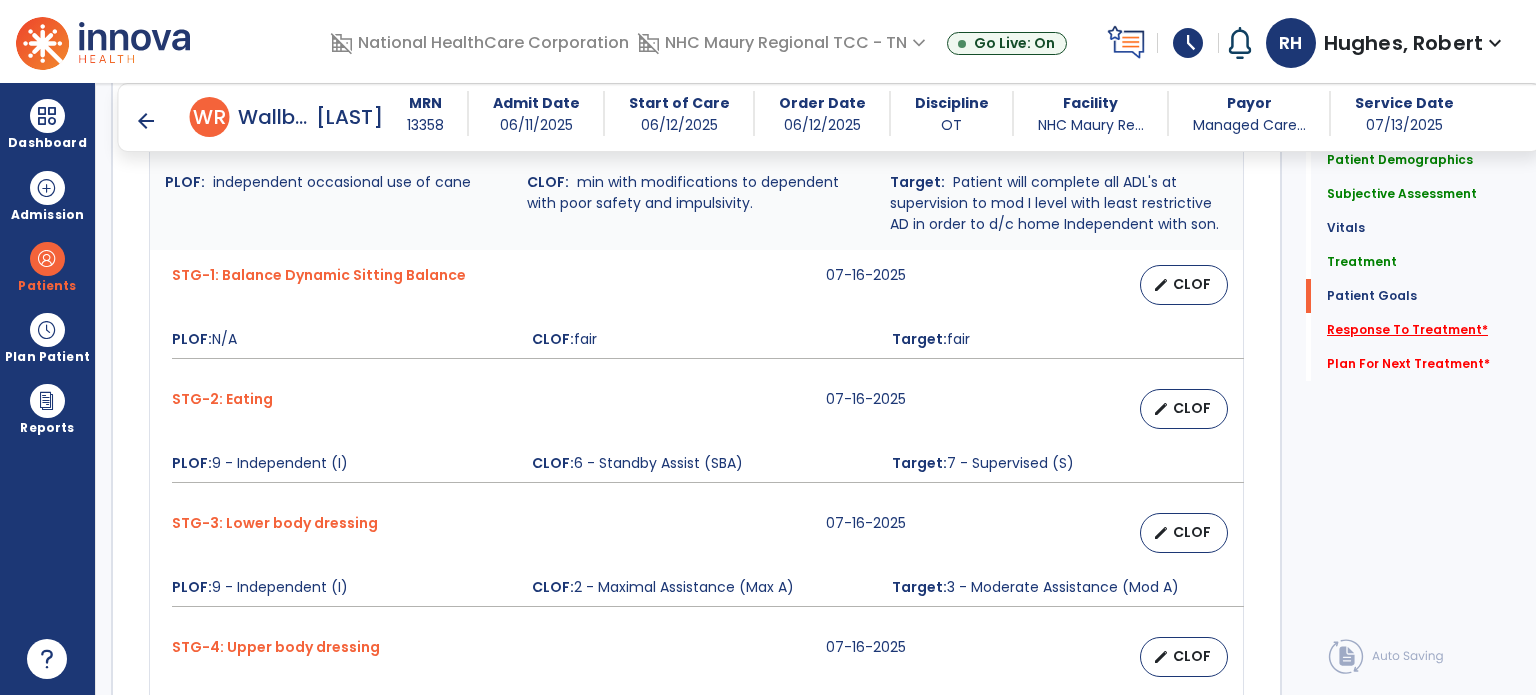 scroll, scrollTop: 1899, scrollLeft: 0, axis: vertical 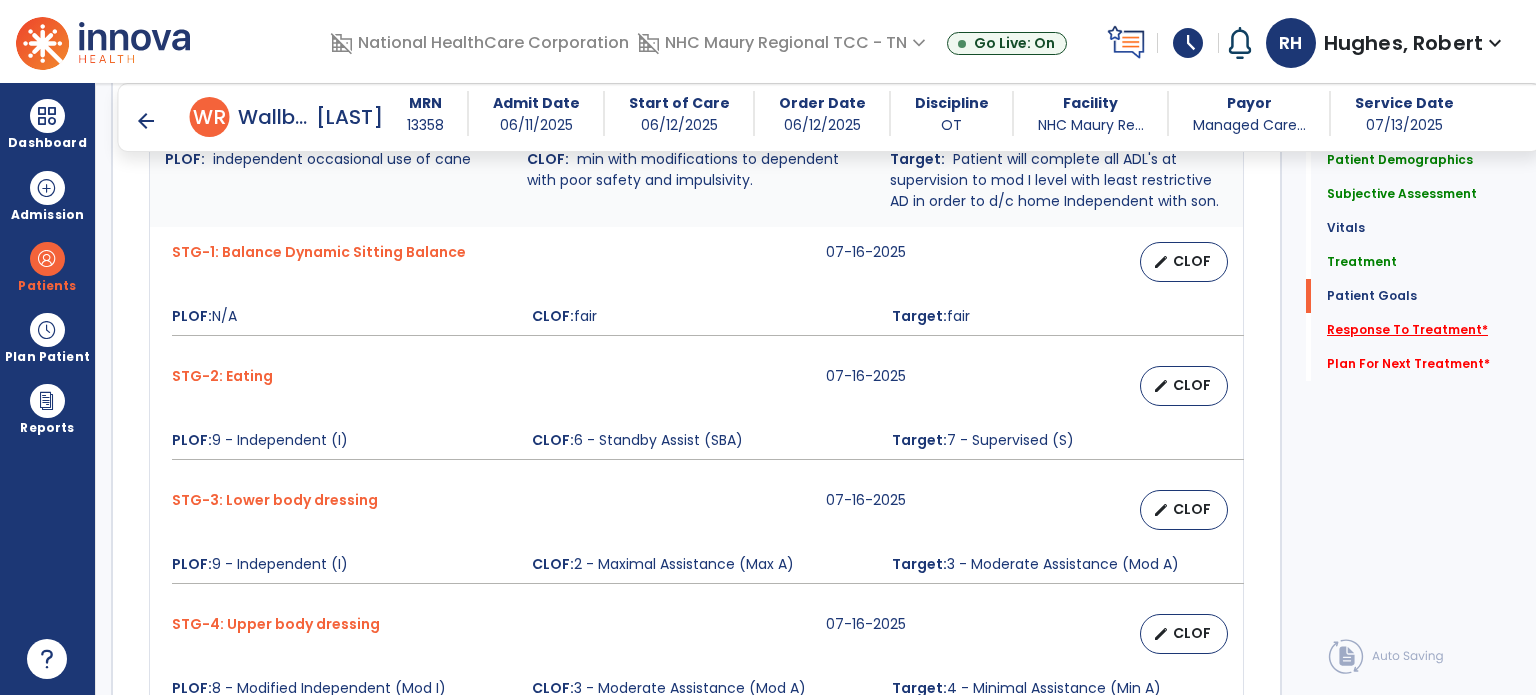 click on "Response To Treatment   *" 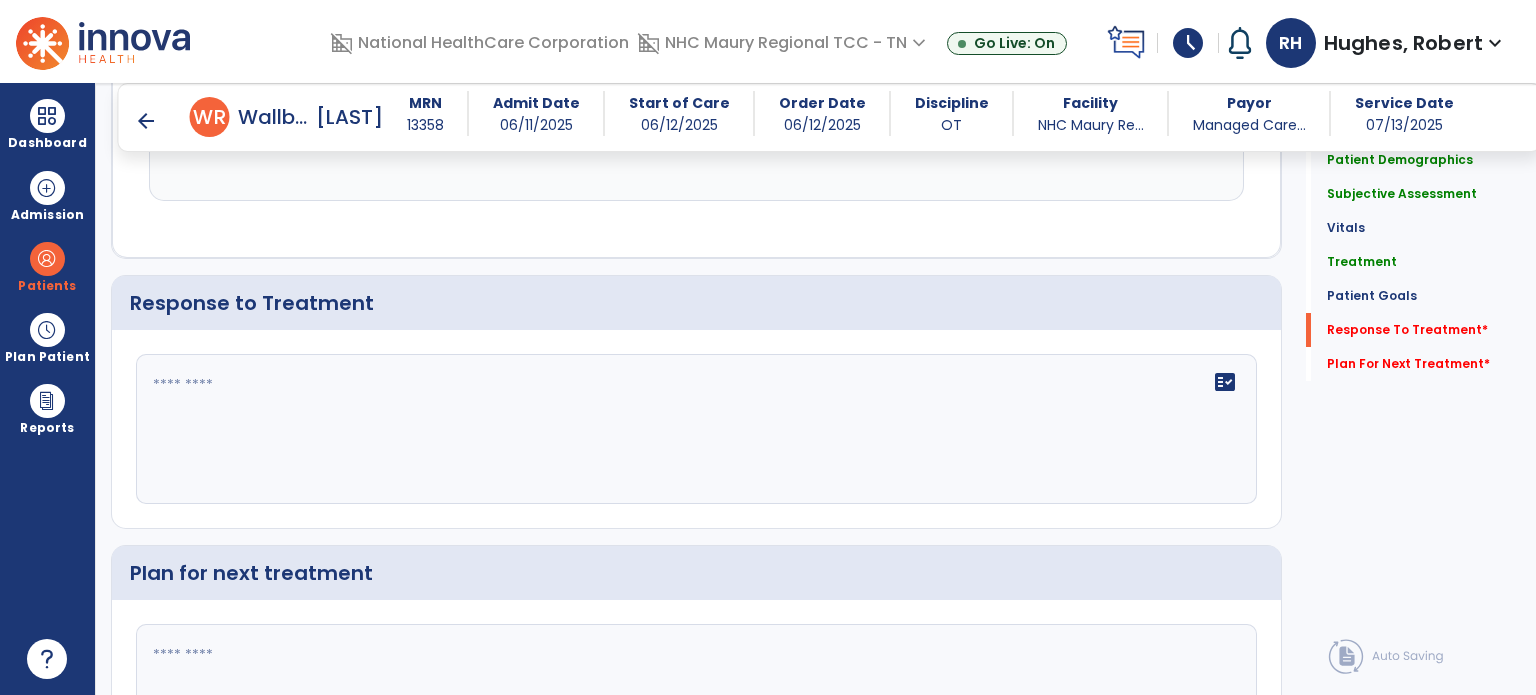 scroll, scrollTop: 3320, scrollLeft: 0, axis: vertical 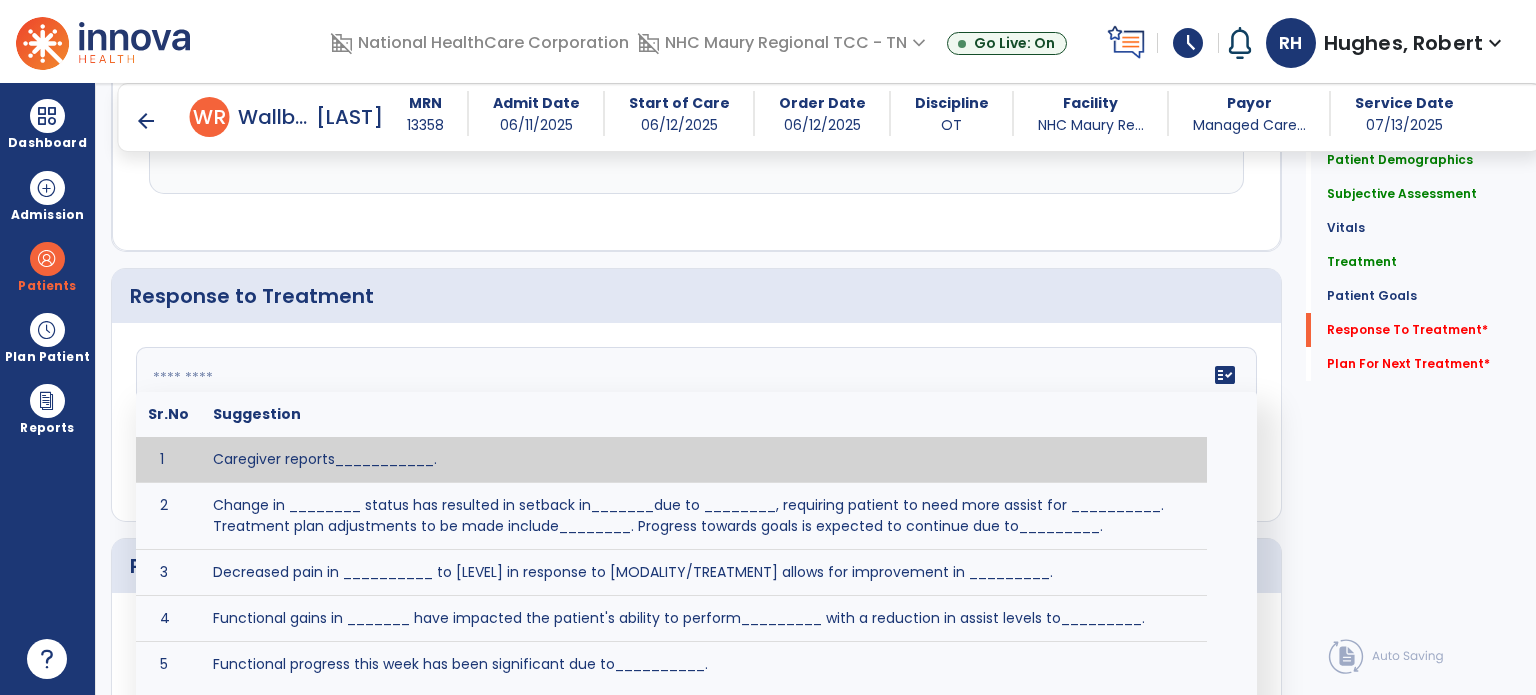 click on "fact_check  Sr.No Suggestion 1 Caregiver reports___________. 2 Change in ________ status has resulted in setback in_______due to ________, requiring patient to need more assist for __________.   Treatment plan adjustments to be made include________.  Progress towards goals is expected to continue due to_________. 3 Decreased pain in __________ to [LEVEL] in response to [MODALITY/TREATMENT] allows for improvement in _________. 4 Functional gains in _______ have impacted the patient's ability to perform_________ with a reduction in assist levels to_________. 5 Functional progress this week has been significant due to__________. 6 Gains in ________ have improved the patient's ability to perform ______with decreased levels of assist to___________. 7 Improvement in ________allows patient to tolerate higher levels of challenges in_________. 8 Pain in [AREA] has decreased to [LEVEL] in response to [TREATMENT/MODALITY], allowing fore ease in completing__________. 9 10 11 12 13 14 15 16 17 18 19 20 21" 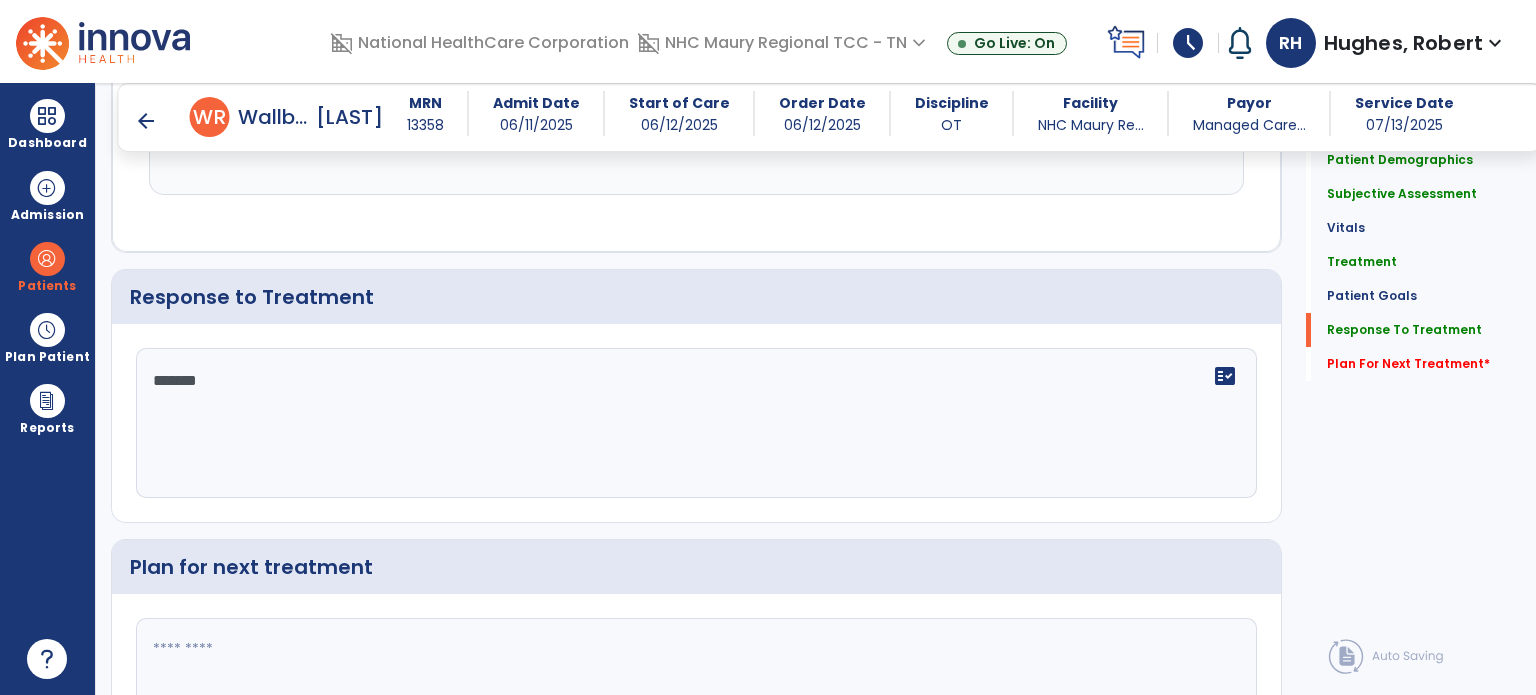 scroll, scrollTop: 3320, scrollLeft: 0, axis: vertical 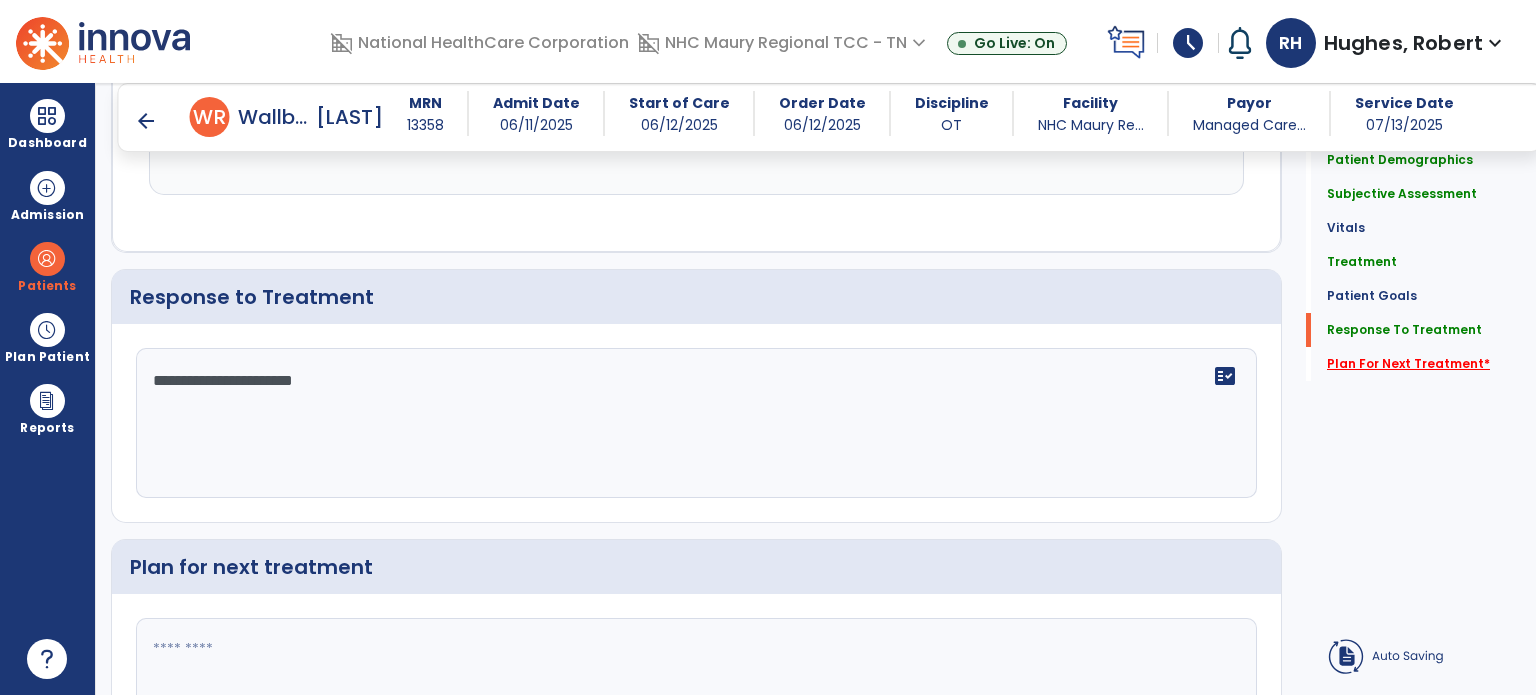 type on "**********" 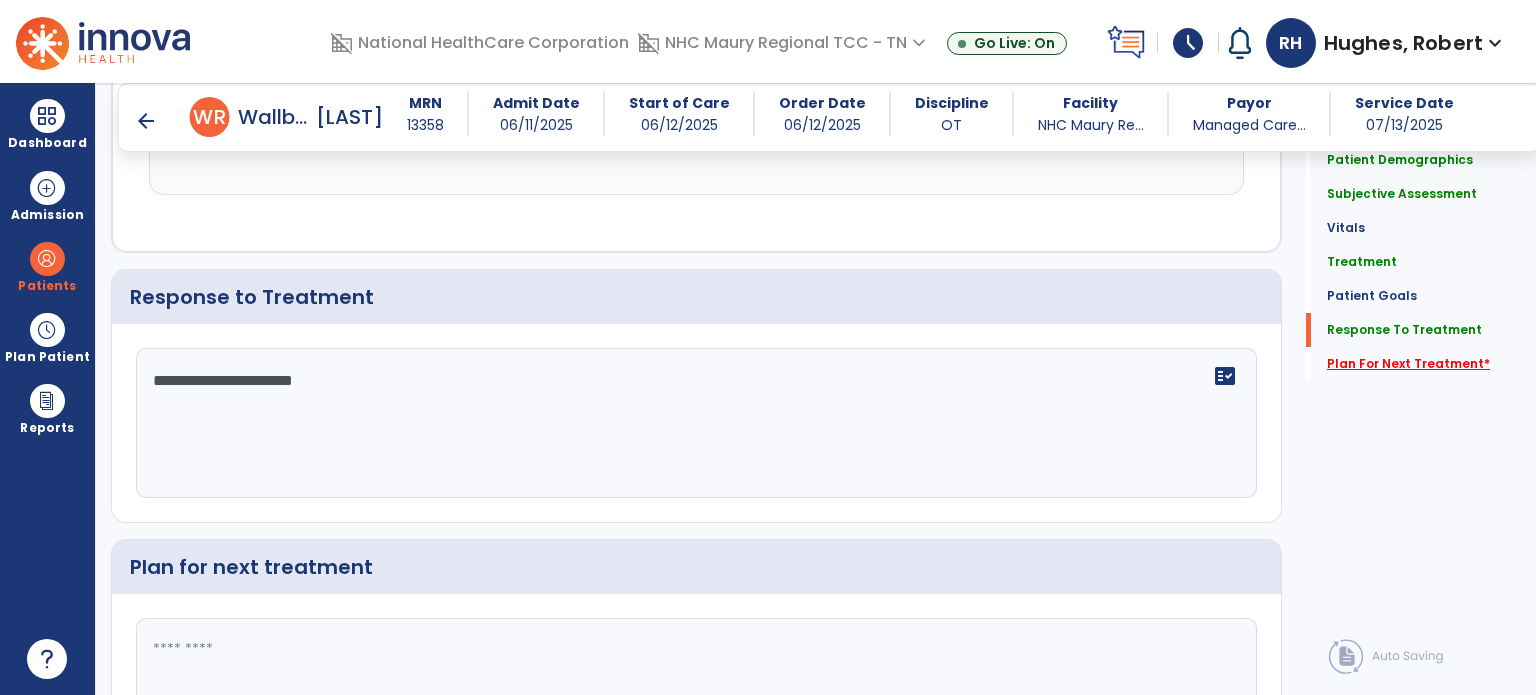 click on "Plan For Next Treatment   *" 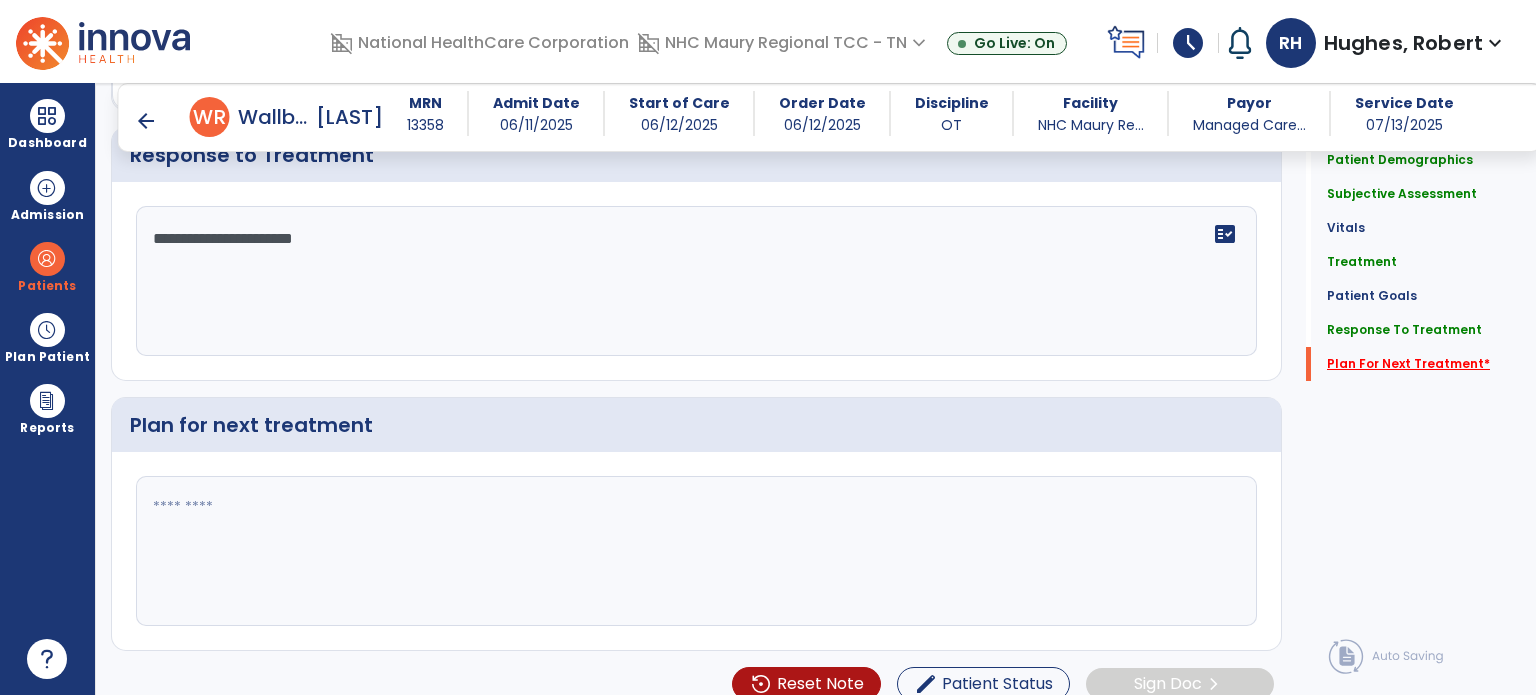 scroll, scrollTop: 3475, scrollLeft: 0, axis: vertical 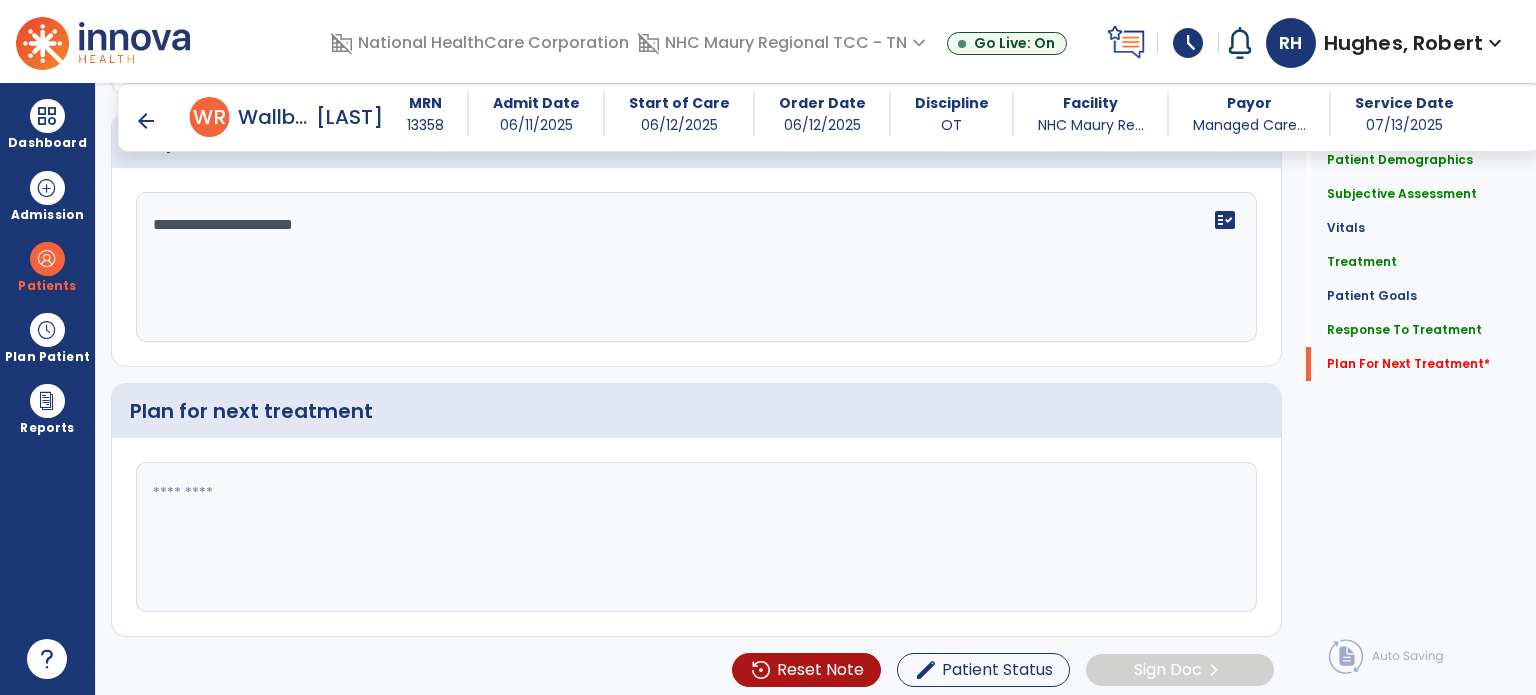 click 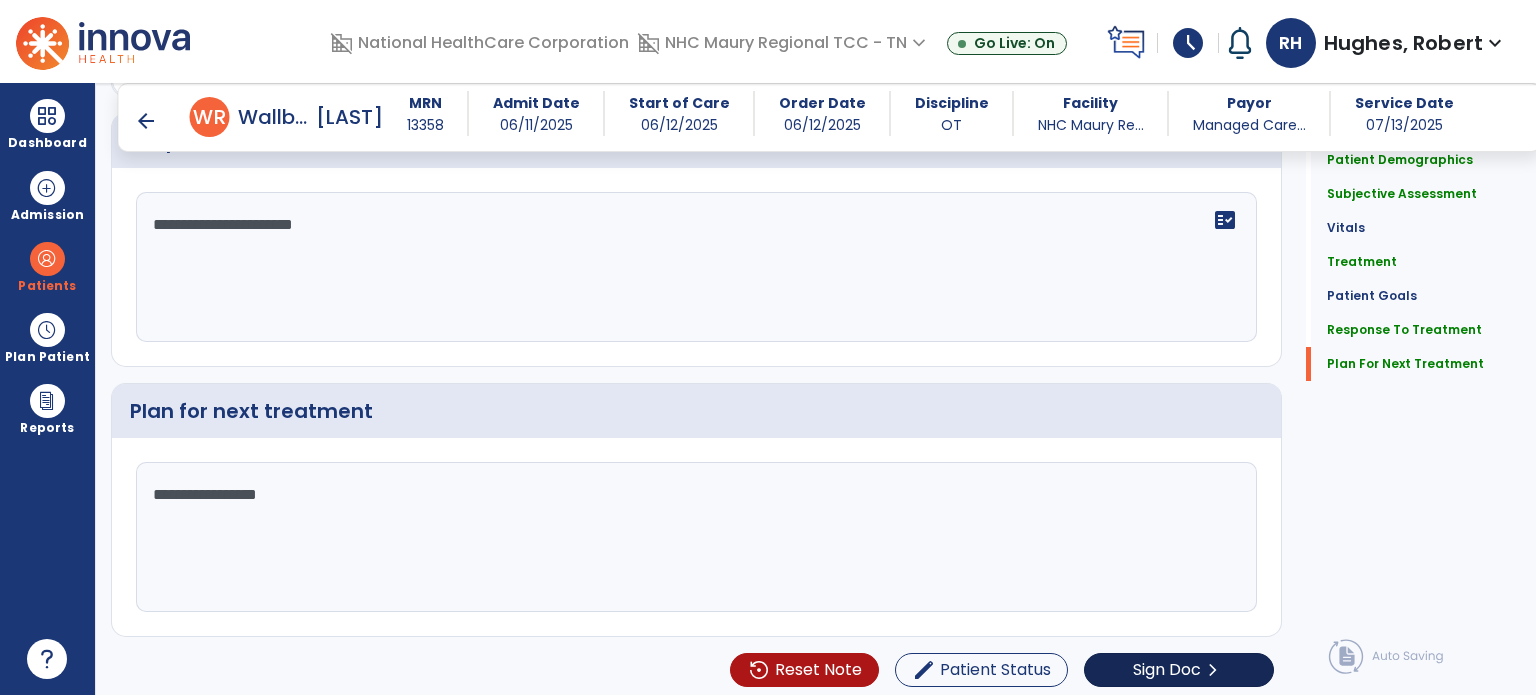 scroll, scrollTop: 3475, scrollLeft: 0, axis: vertical 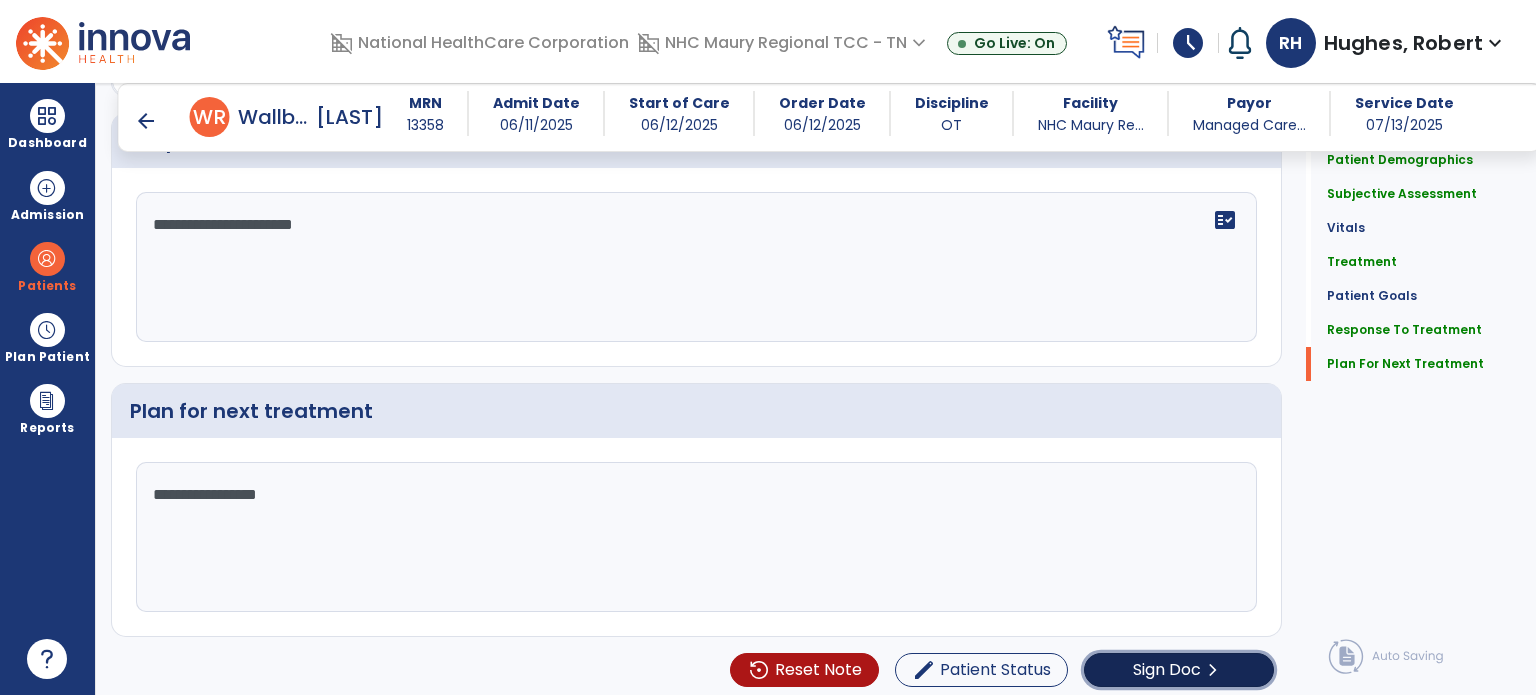 click on "Sign Doc  chevron_right" 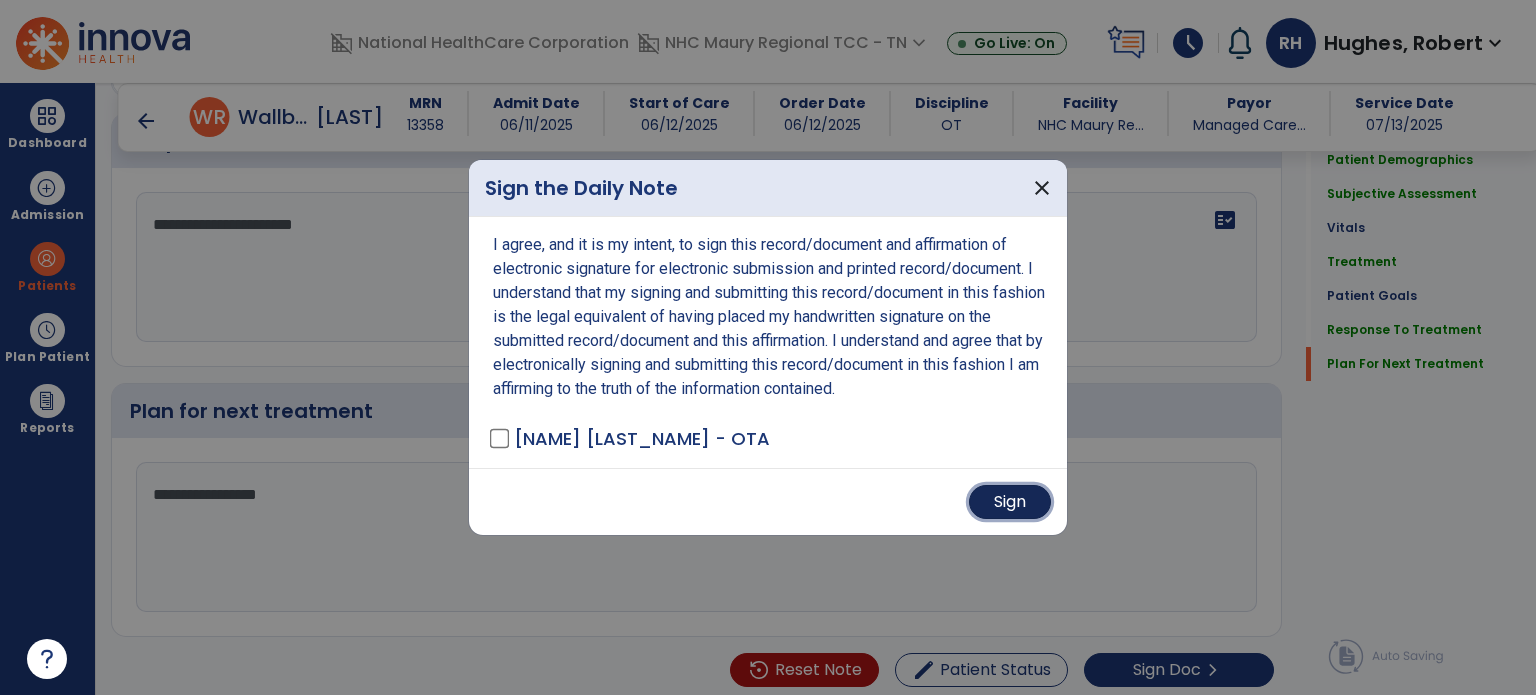 click on "Sign" at bounding box center [1010, 502] 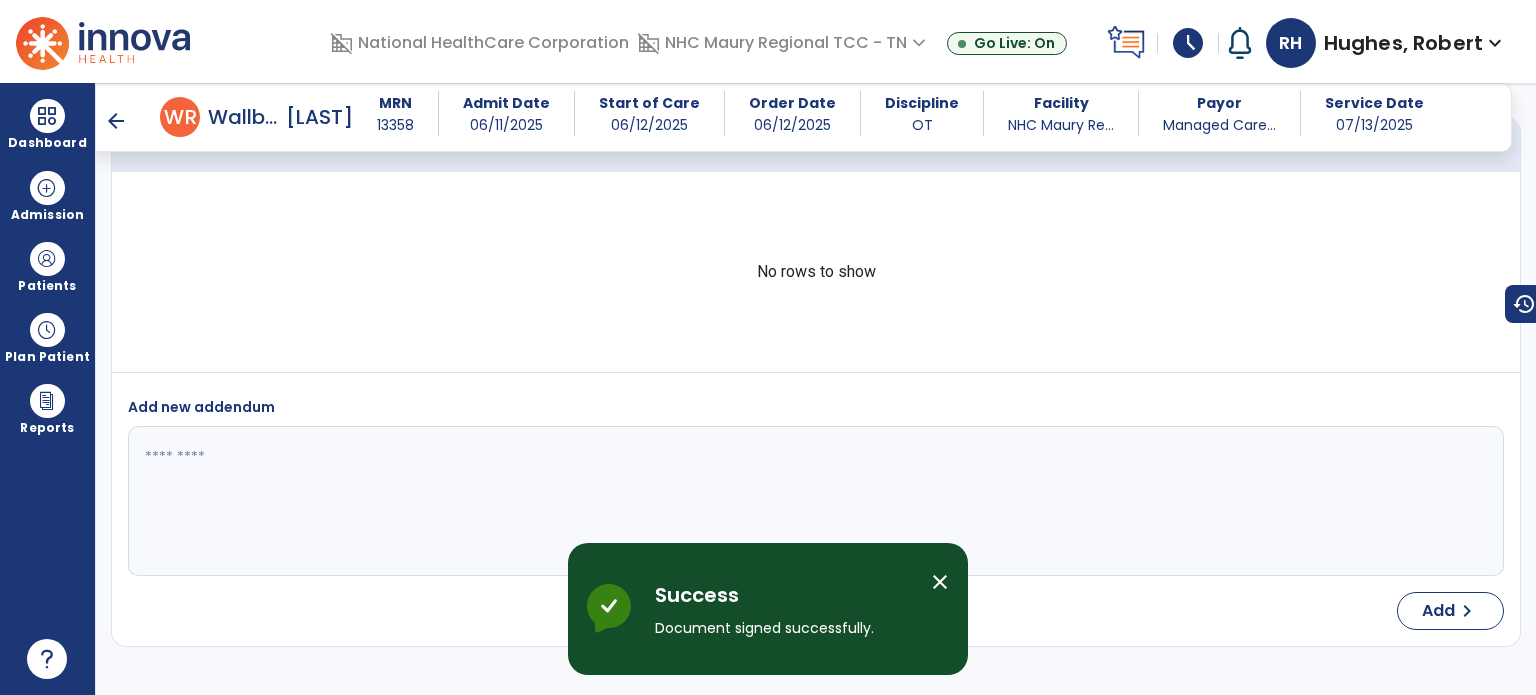 scroll, scrollTop: 5026, scrollLeft: 0, axis: vertical 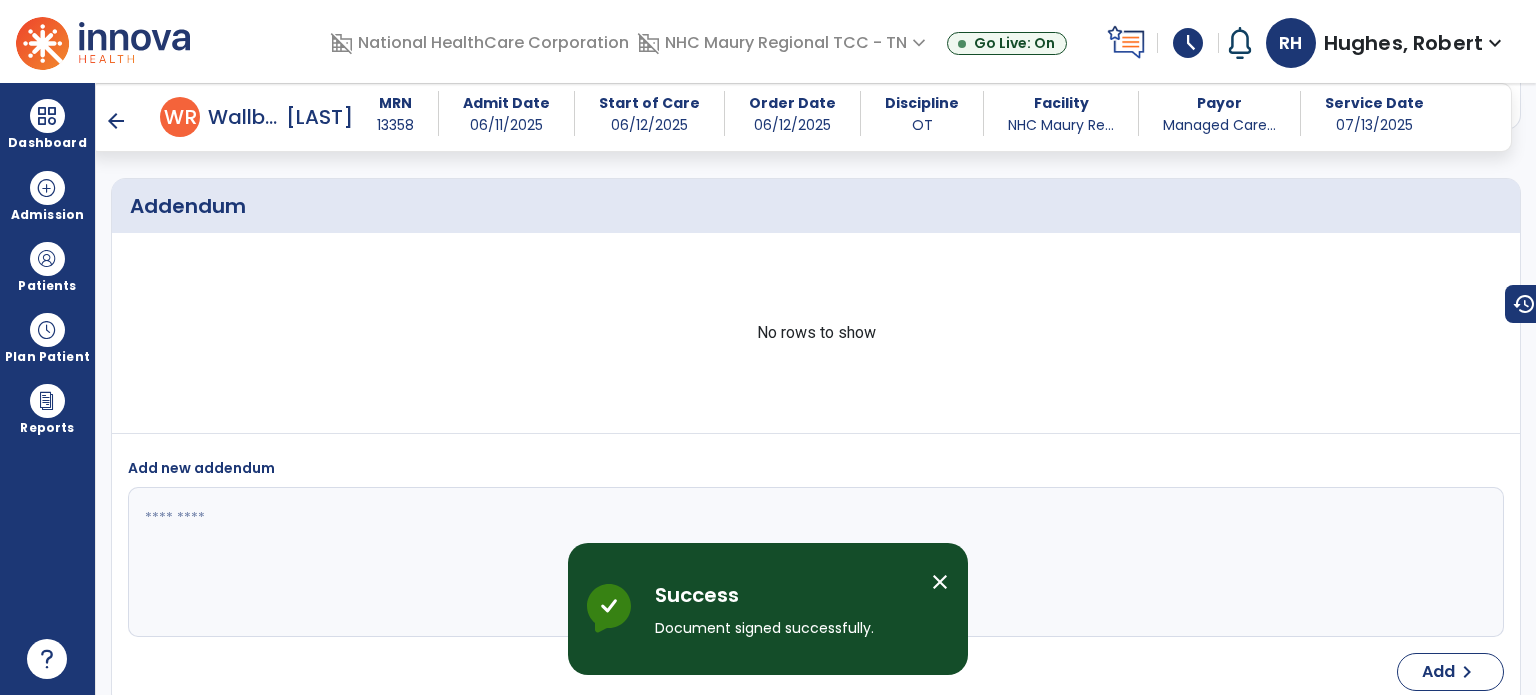 click on "arrow_back" at bounding box center (116, 121) 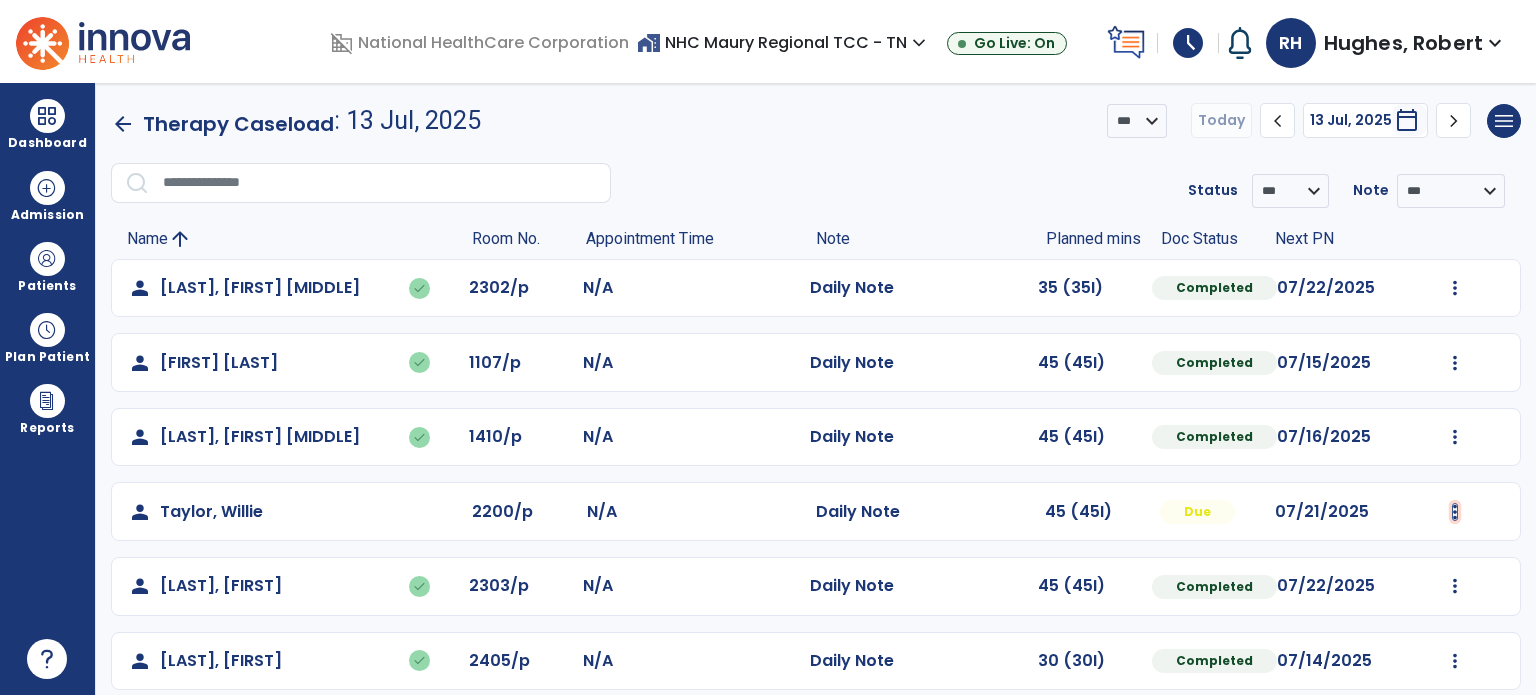 click at bounding box center [1455, 288] 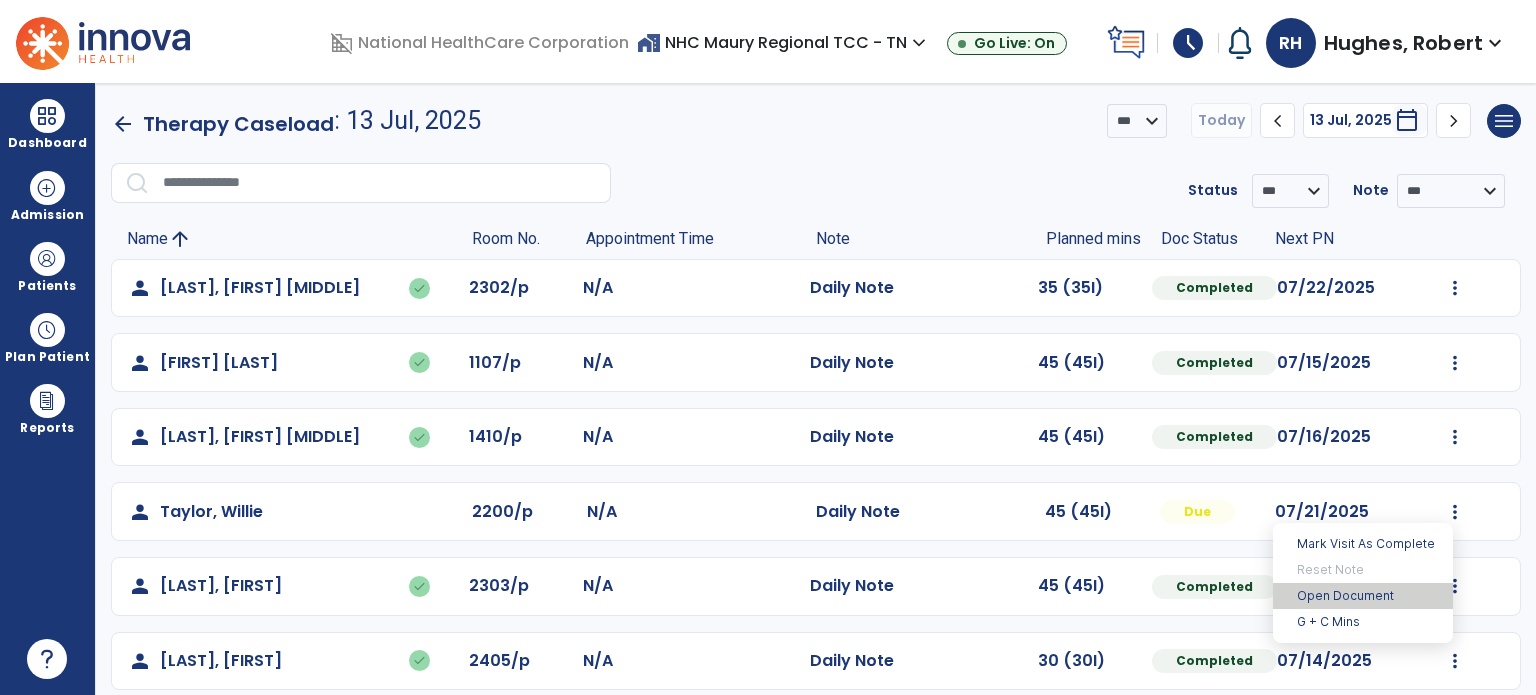 click on "Open Document" at bounding box center [1363, 596] 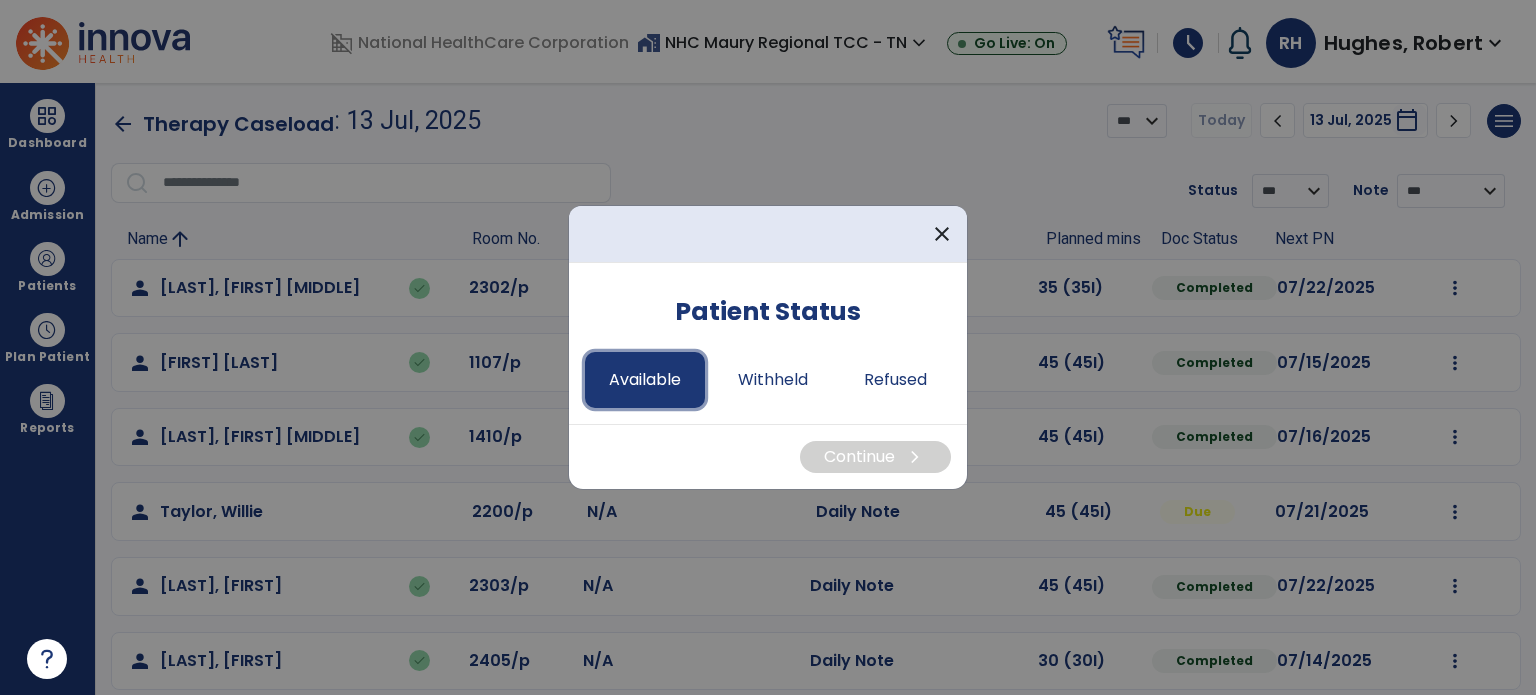 click on "Available" at bounding box center (645, 380) 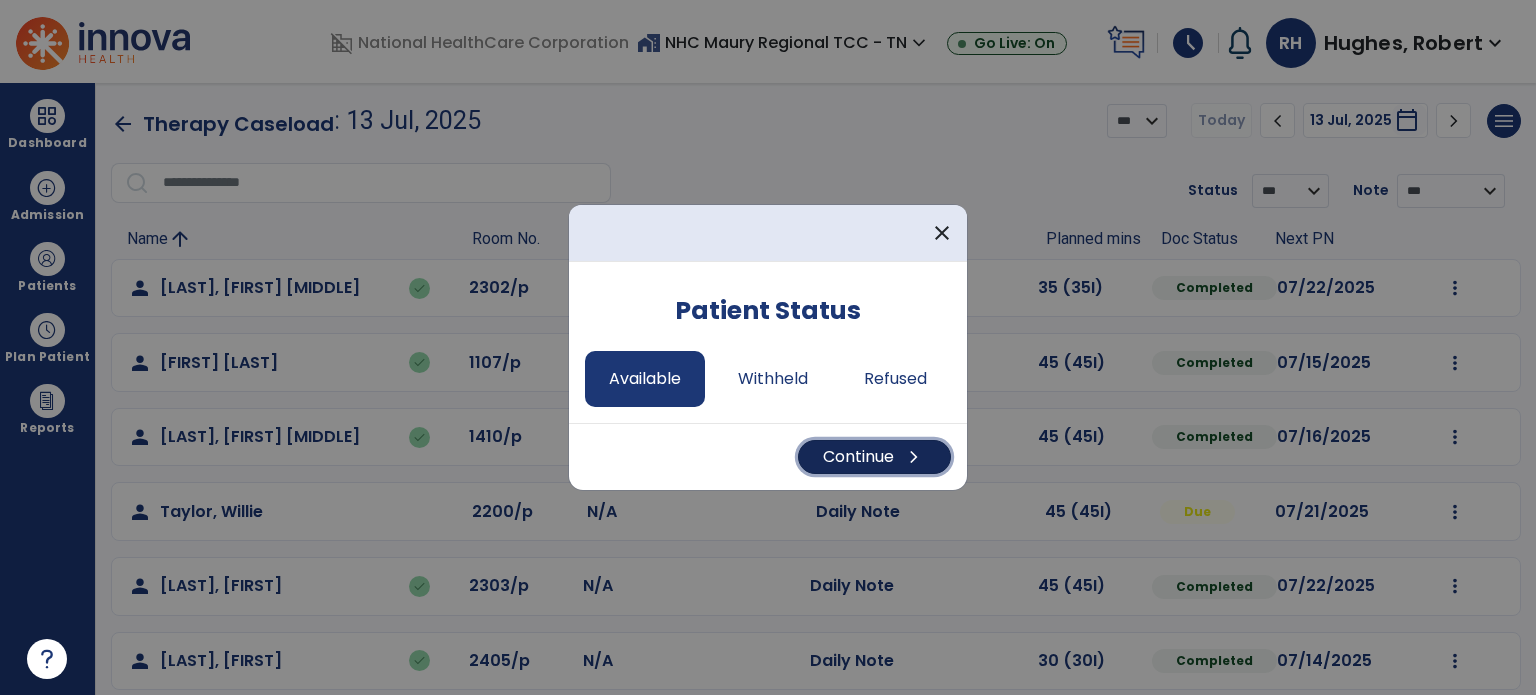 click on "Continue   chevron_right" at bounding box center (874, 457) 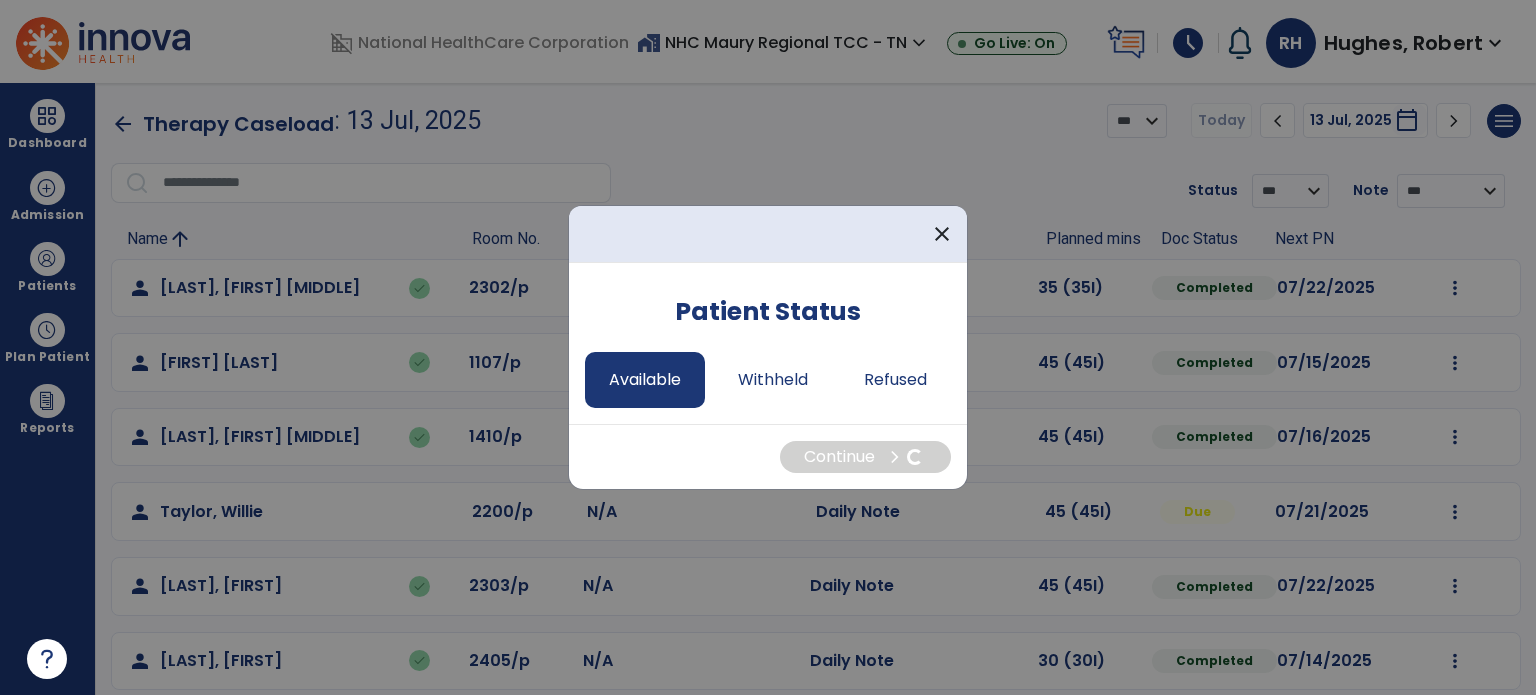 select on "*" 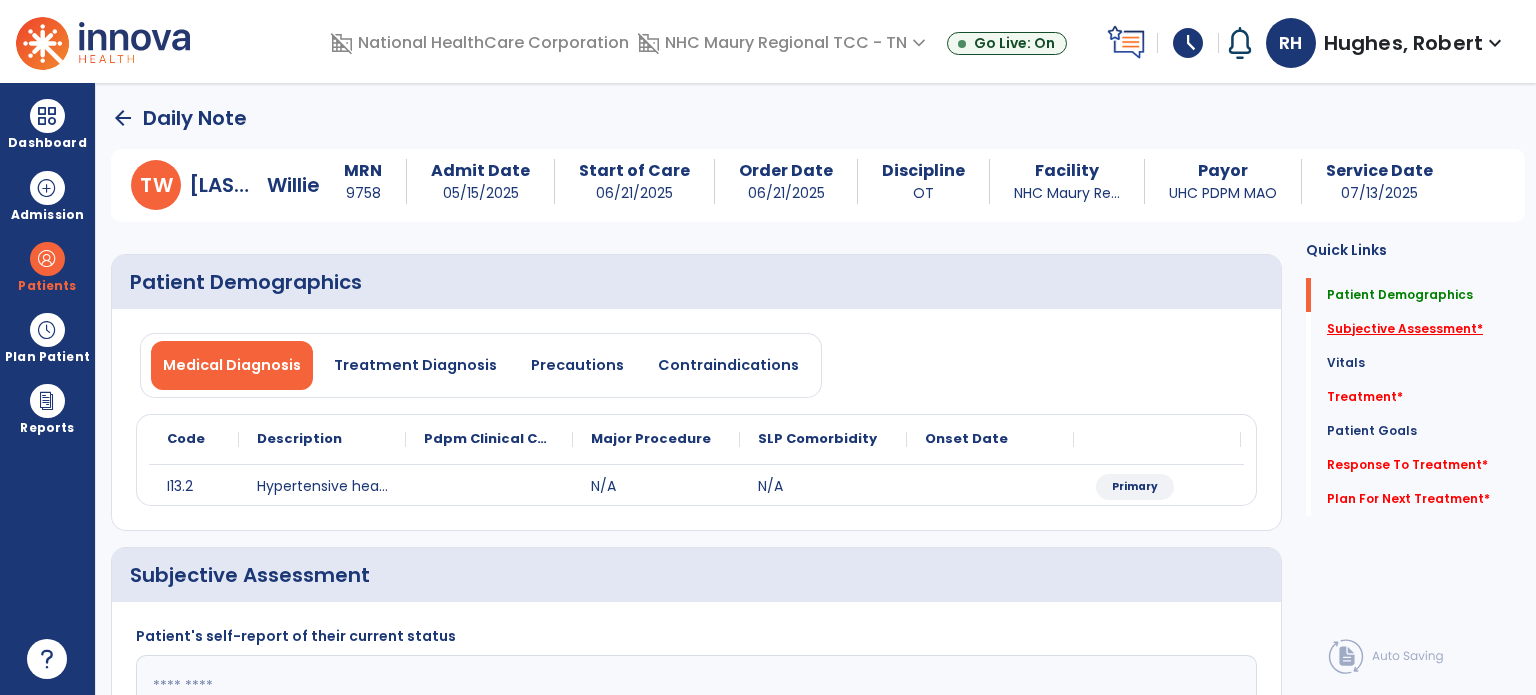 click on "Subjective Assessment   *" 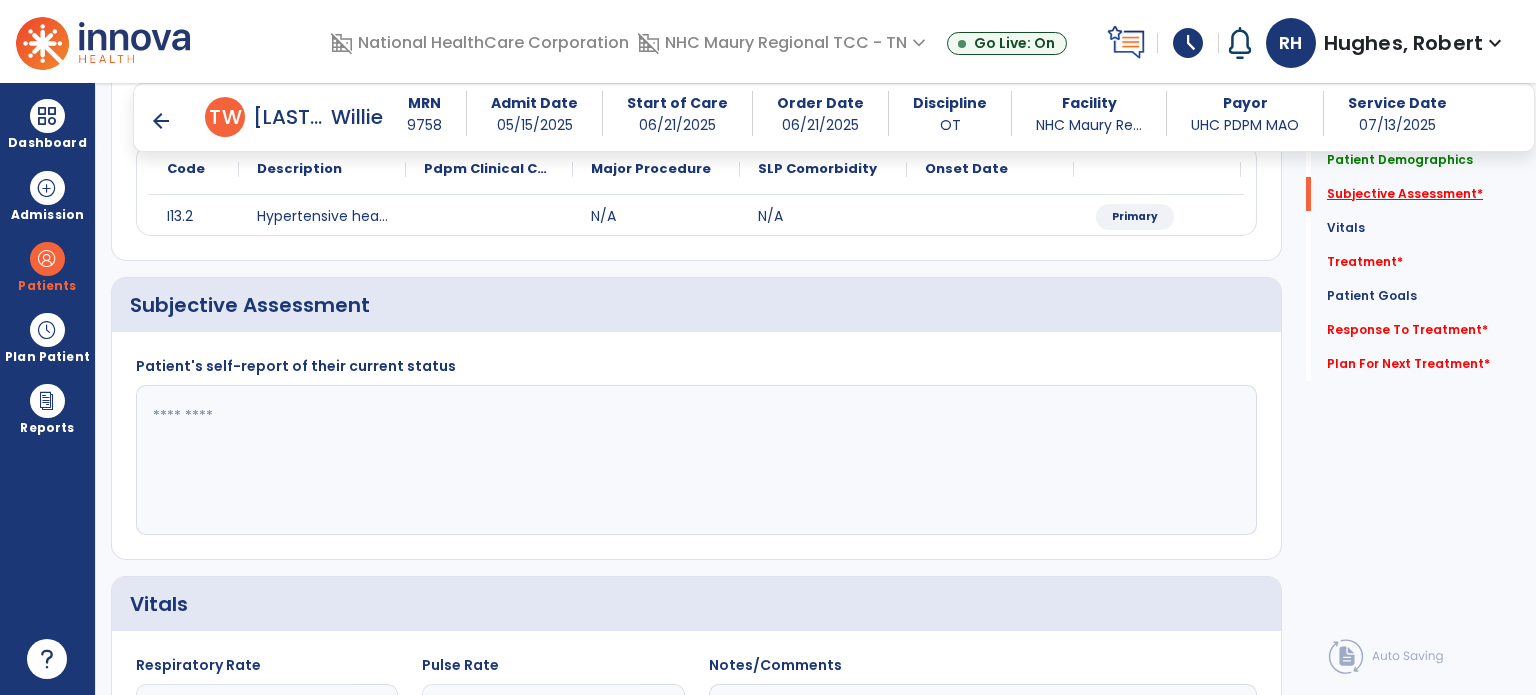 scroll, scrollTop: 298, scrollLeft: 0, axis: vertical 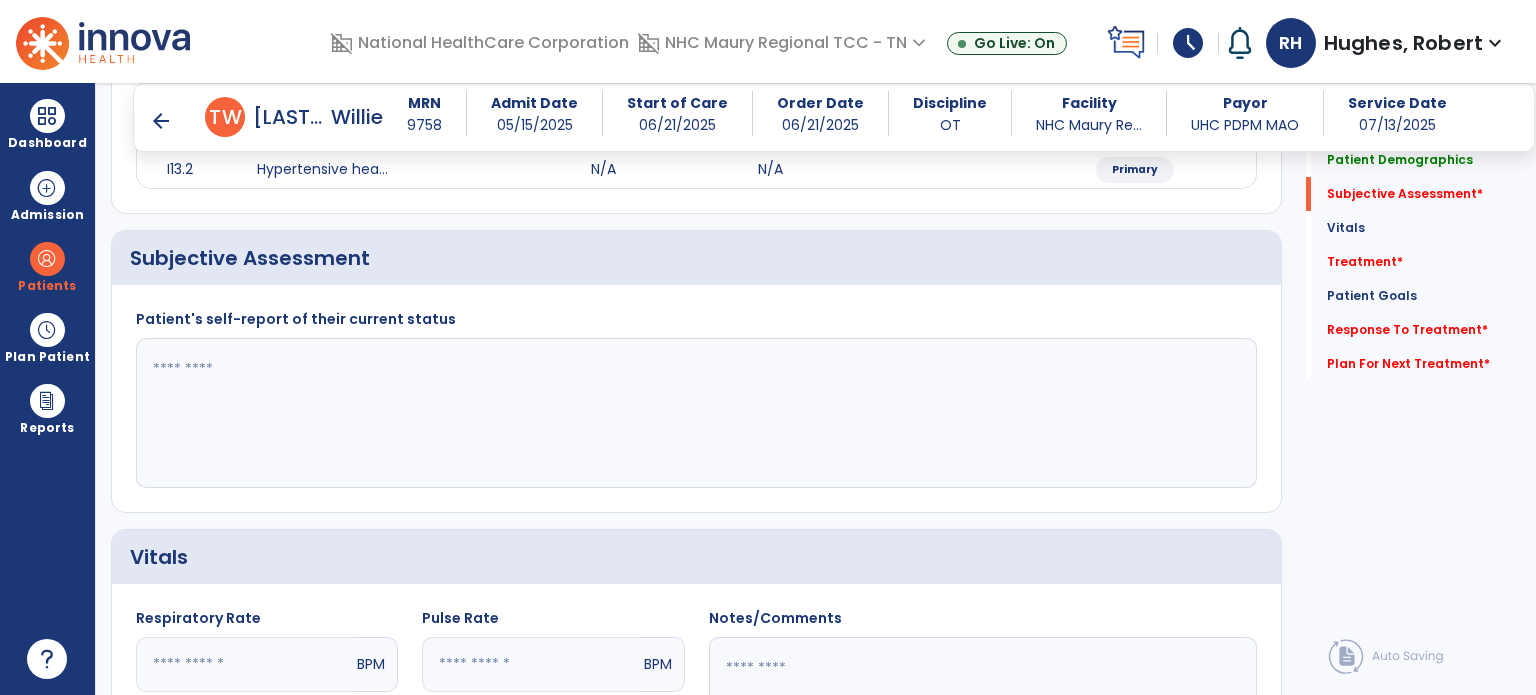 click 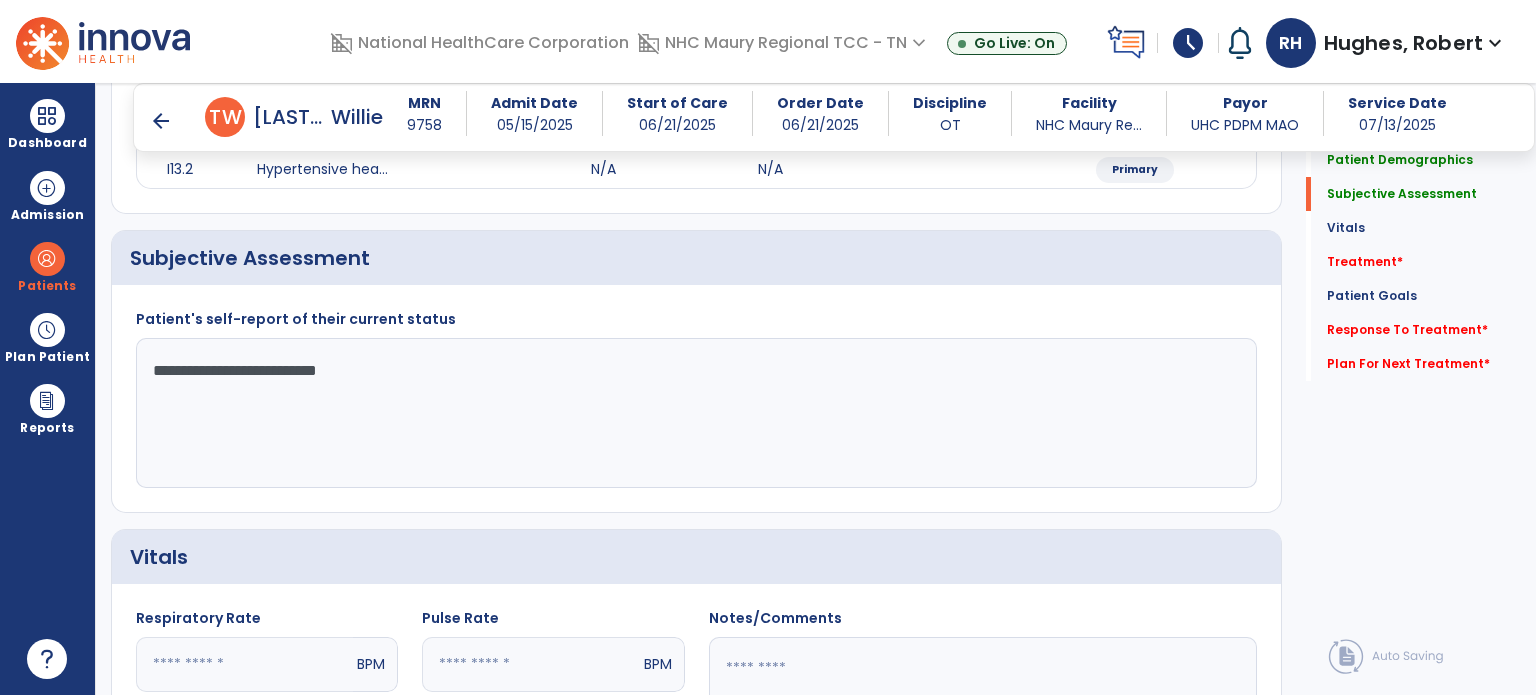 type on "**********" 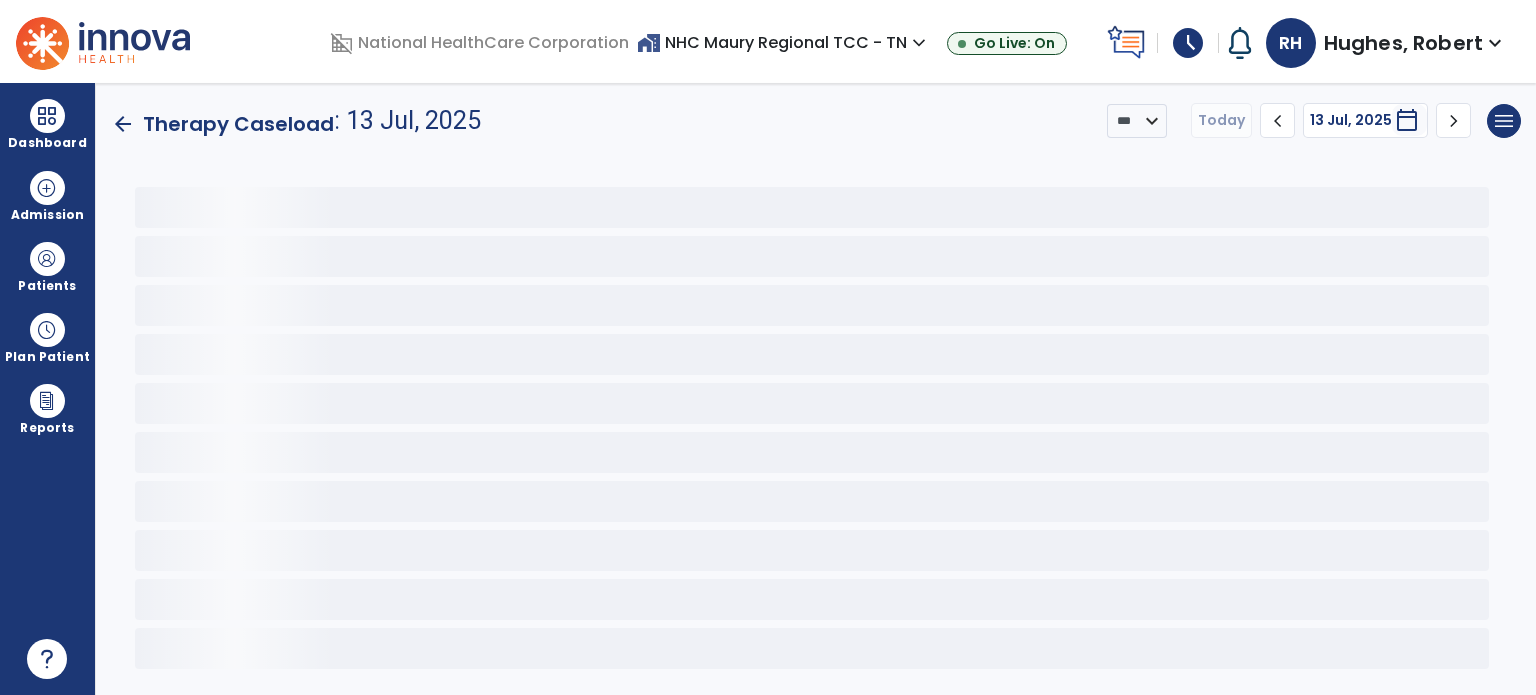 scroll, scrollTop: 0, scrollLeft: 0, axis: both 